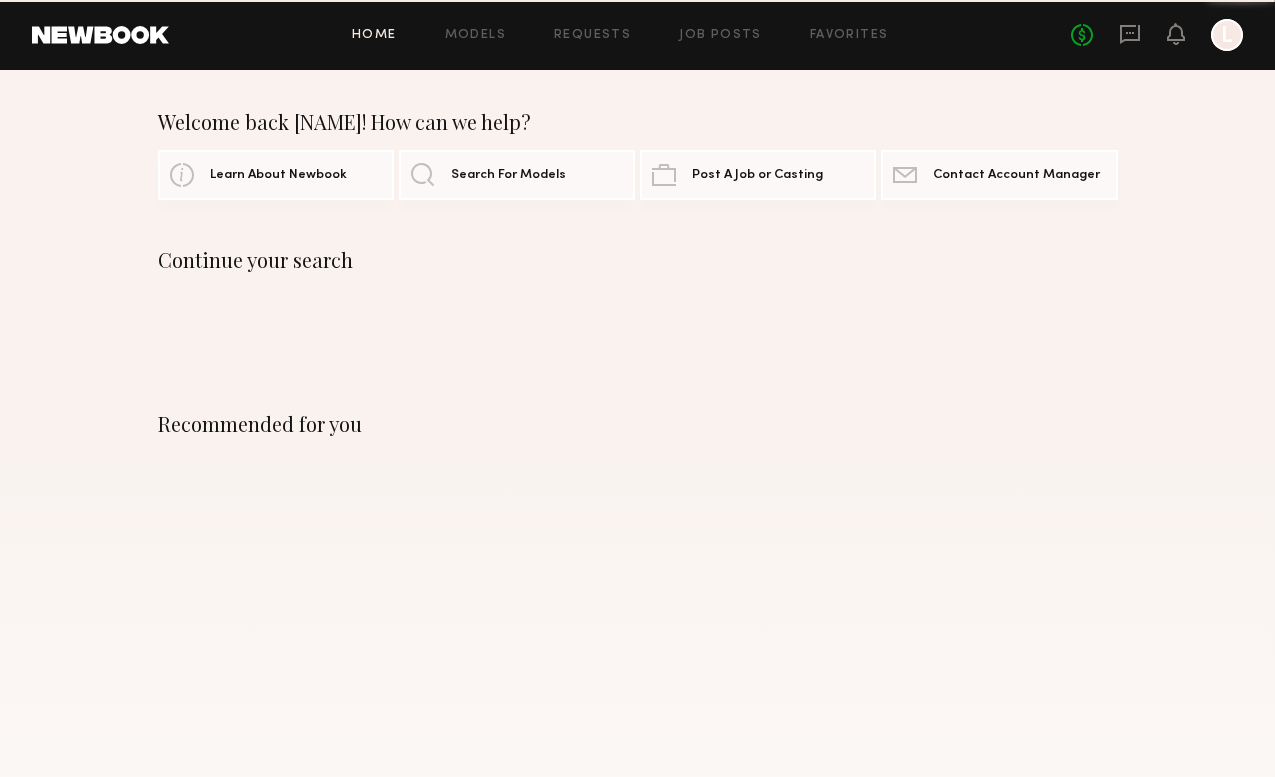 scroll, scrollTop: 0, scrollLeft: 0, axis: both 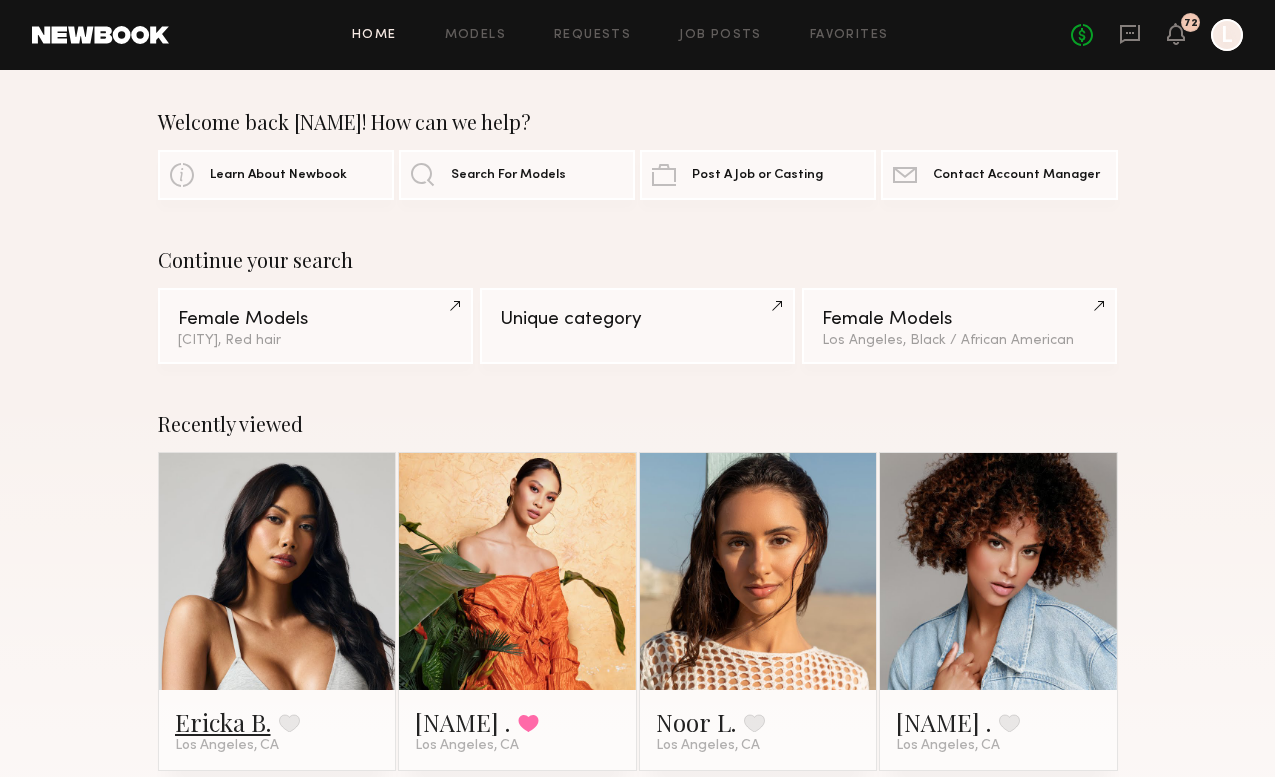 click on "Ericka B." 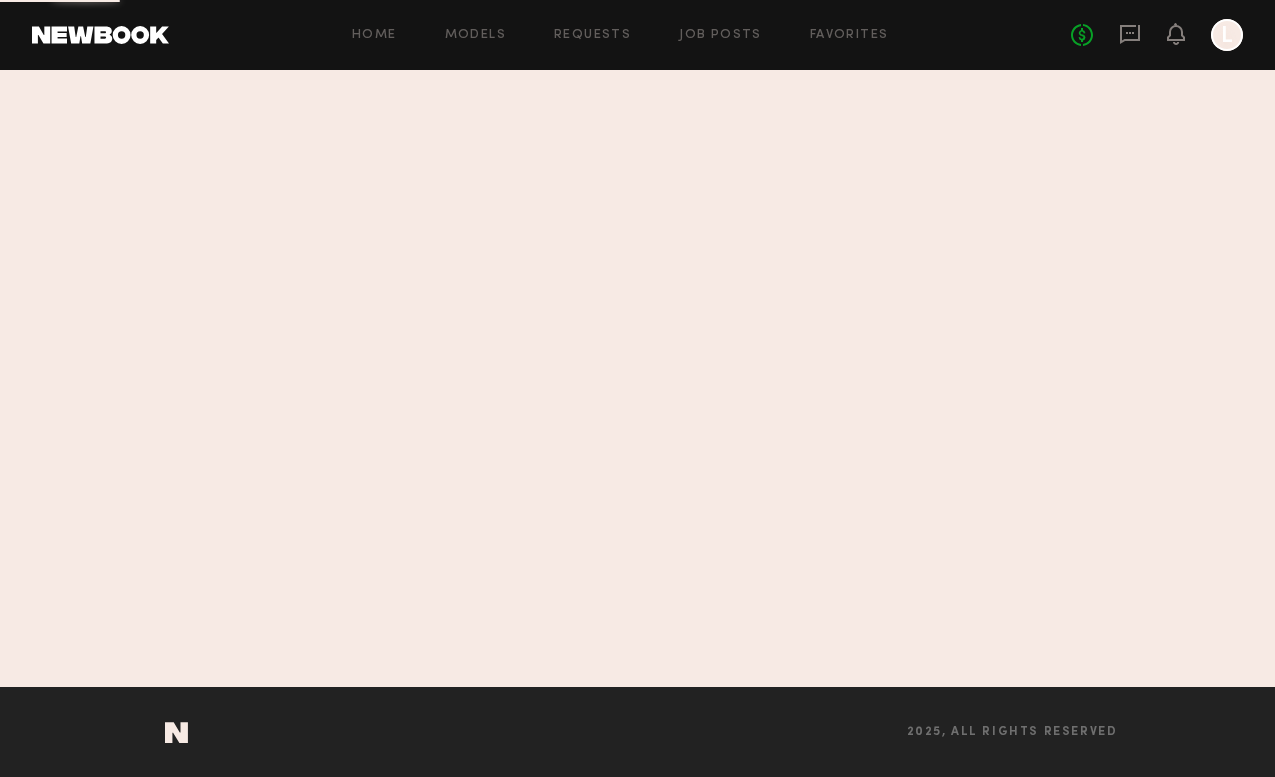 scroll, scrollTop: 0, scrollLeft: 0, axis: both 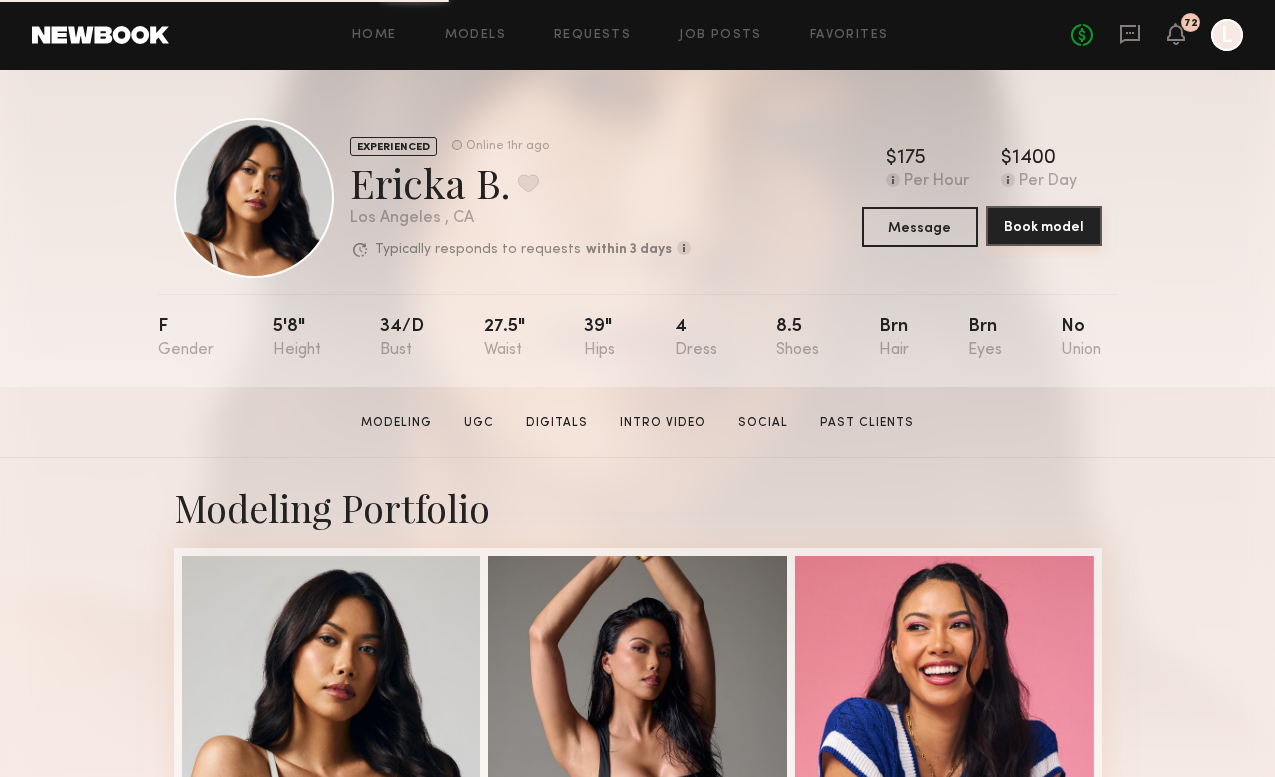 click on "Book model" 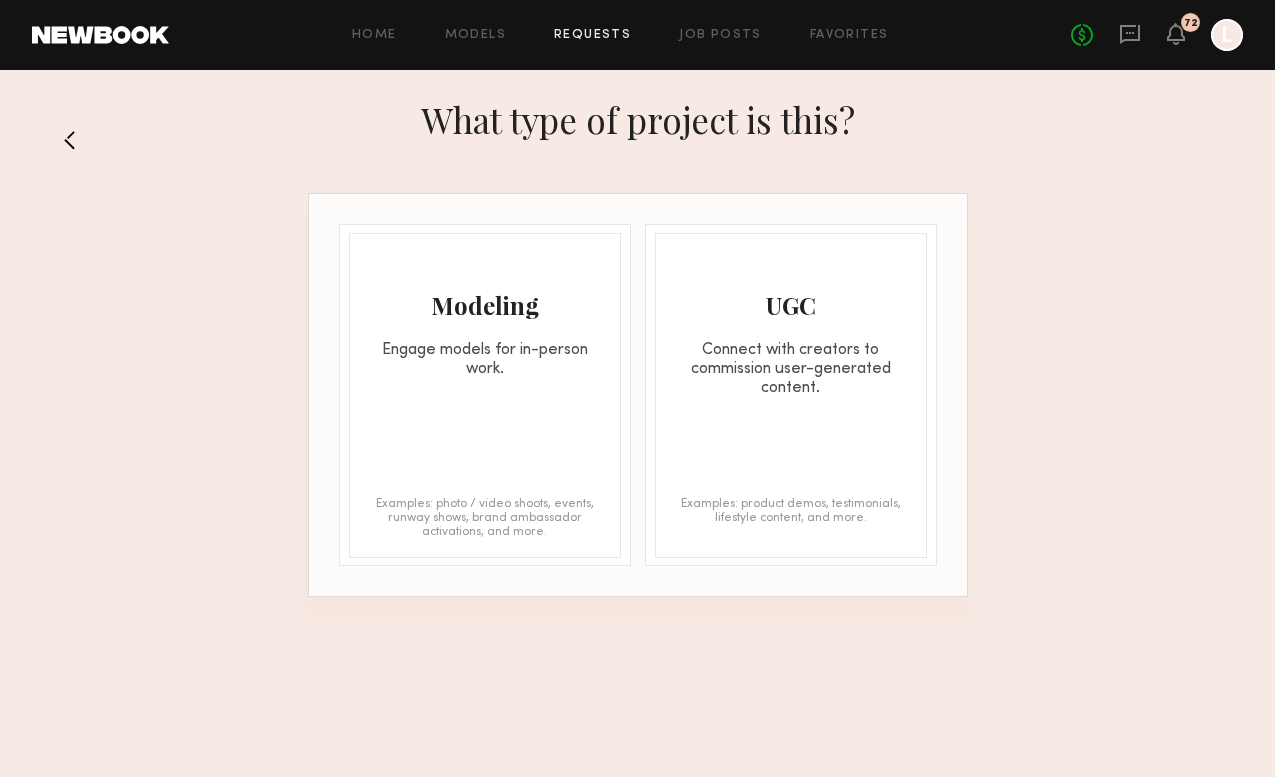 click on "Modeling Engage models for in-person work. Examples: photo / video shoots, events, runway shows, brand ambassador activations, and more." 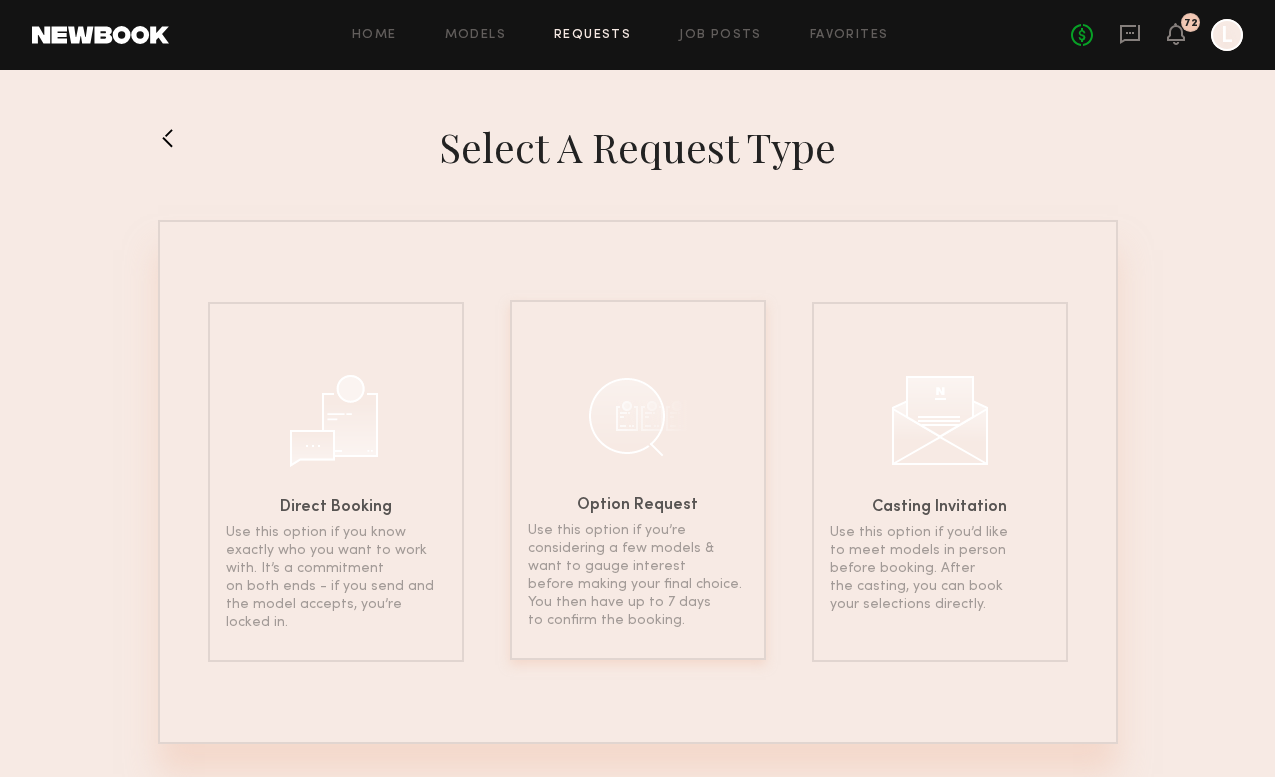 click on "Option Request Use this option if you’re considering a few models & want to gauge interest before making your final choice. You then have up to 7 days to confirm the booking." 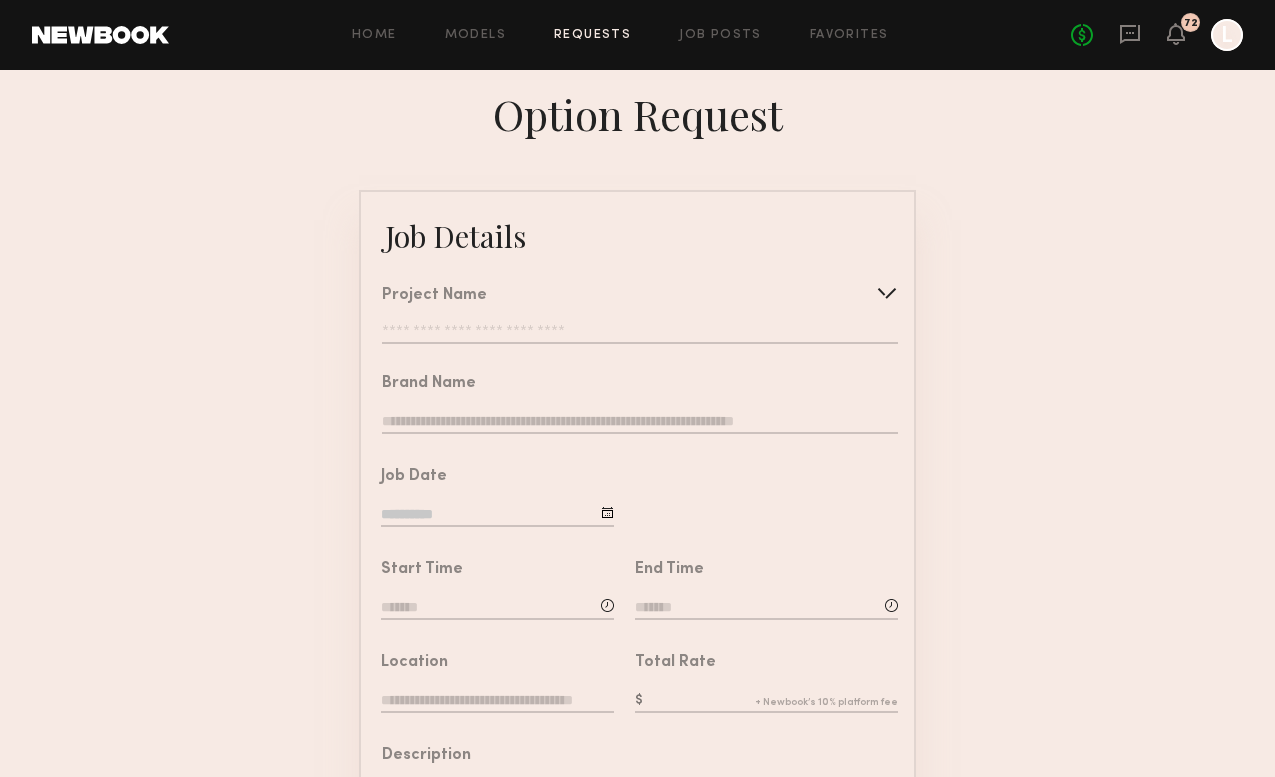 click on "Project Name Create Use recent modeling project DISNEY STYLE - PRINCESS Disney Family - Back to School Disney Style Social Shoot Social Shoot for Wellness Brand Marvel Style Clothing Social Shoot Marvel Style - Social Shoot social videos for a leading health and wellness company Celeb Hair Brand Shoot Marvel Evergreen" 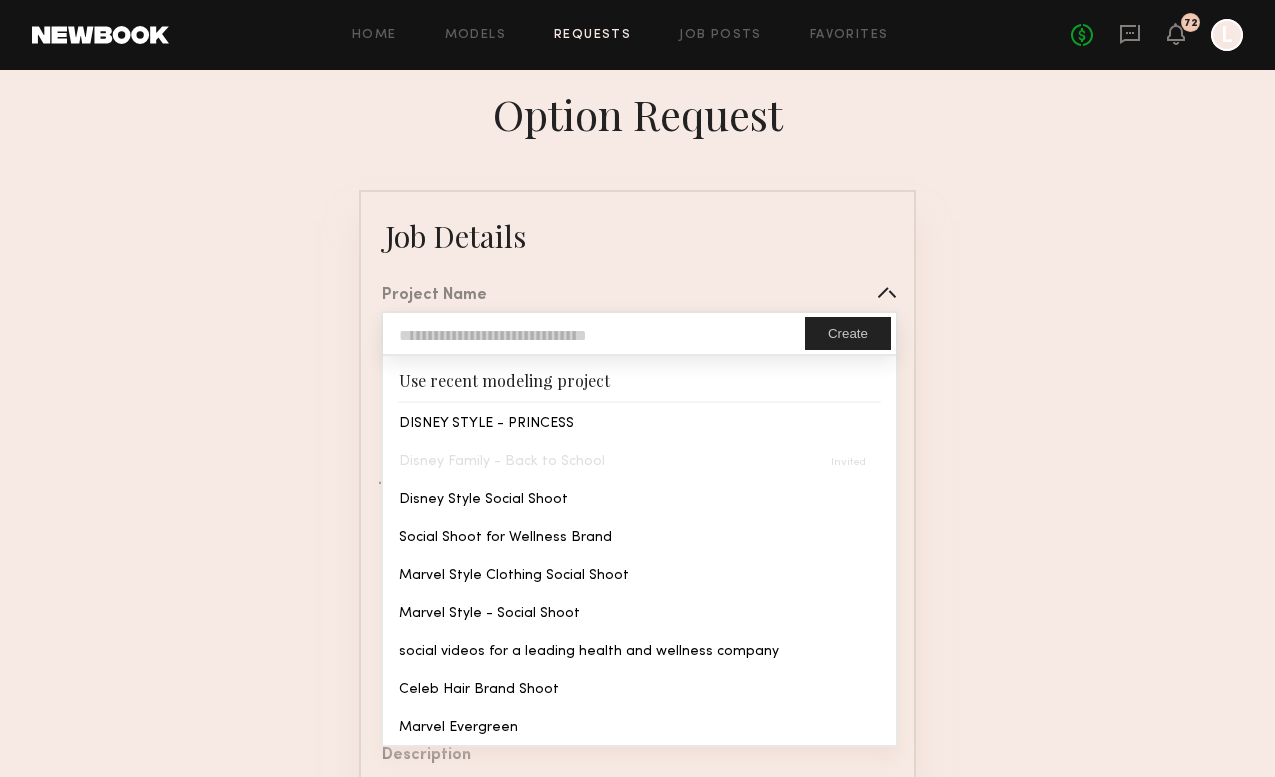 click on "Job Details Project Name Create Use recent modeling project DISNEY STYLE - PRINCESS Disney Family - Back to School Disney Style Social Shoot Social Shoot for Wellness Brand Marvel Style Clothing Social Shoot Marvel Style - Social Shoot social videos for a leading health and wellness company Celeb Hair Brand Shoot Marvel Evergreen Brand Name Job Date Start Time End Time Location Total Rate Description Legal Terms/Usage Conflicts (Optional) Send Request" 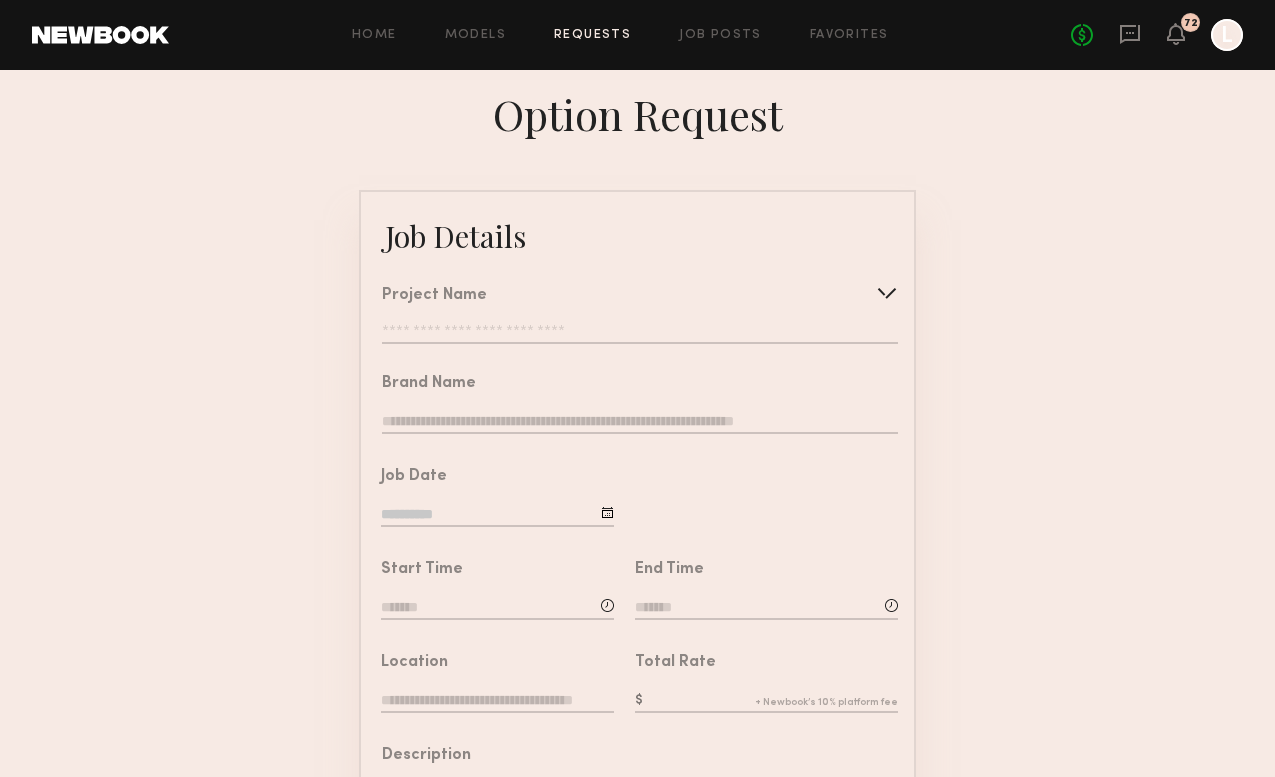click 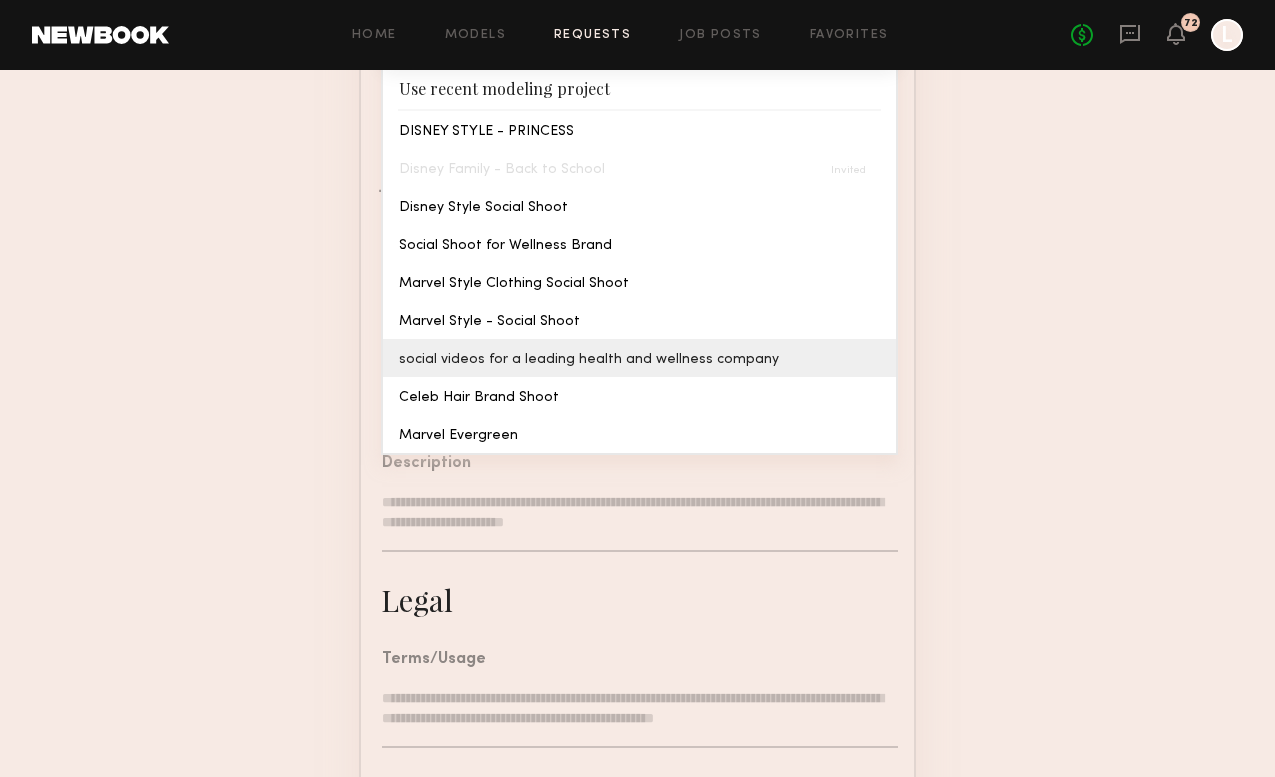 scroll, scrollTop: 295, scrollLeft: 0, axis: vertical 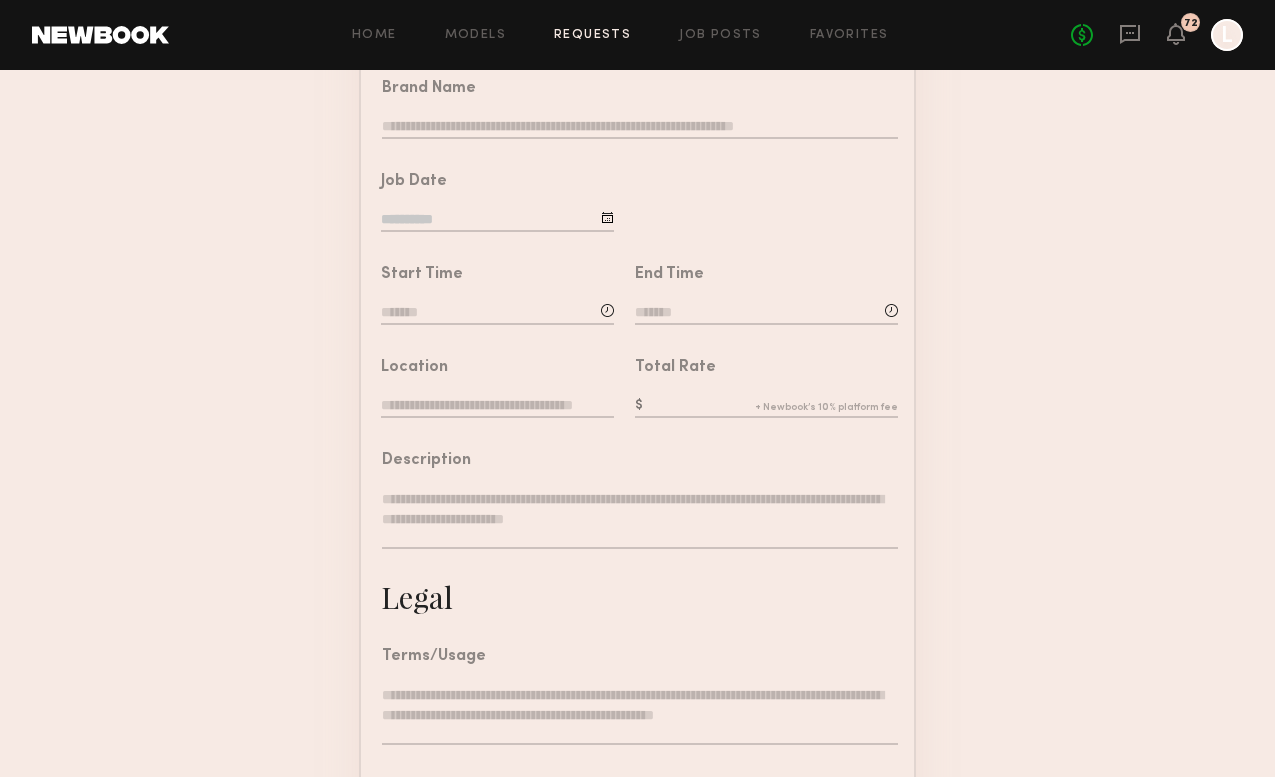 click on "Job Details Project Name Create Use recent modeling project DISNEY STYLE - PRINCESS Disney Family - Back to School Disney Style Social Shoot Social Shoot for Wellness Brand Marvel Style Clothing Social Shoot Marvel Style - Social Shoot social videos for a leading health and wellness company Celeb Hair Brand Shoot Marvel Evergreen Brand Name Job Date Start Time End Time Location Total Rate Description Legal Terms/Usage Conflicts (Optional) Send Request" 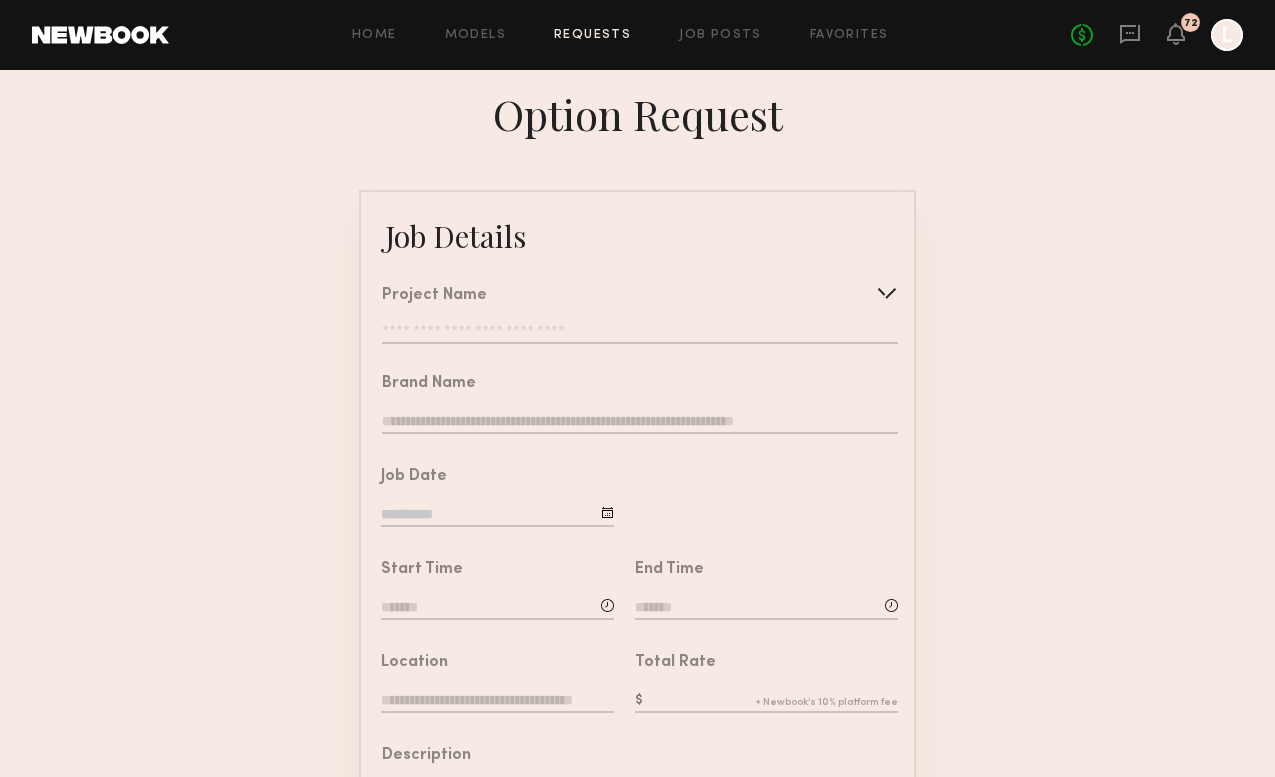 click on "Project Name Create Use recent modeling project DISNEY STYLE - PRINCESS Disney Family - Back to School Disney Style Social Shoot Social Shoot for Wellness Brand Marvel Style Clothing Social Shoot Marvel Style - Social Shoot social videos for a leading health and wellness company Celeb Hair Brand Shoot Marvel Evergreen" 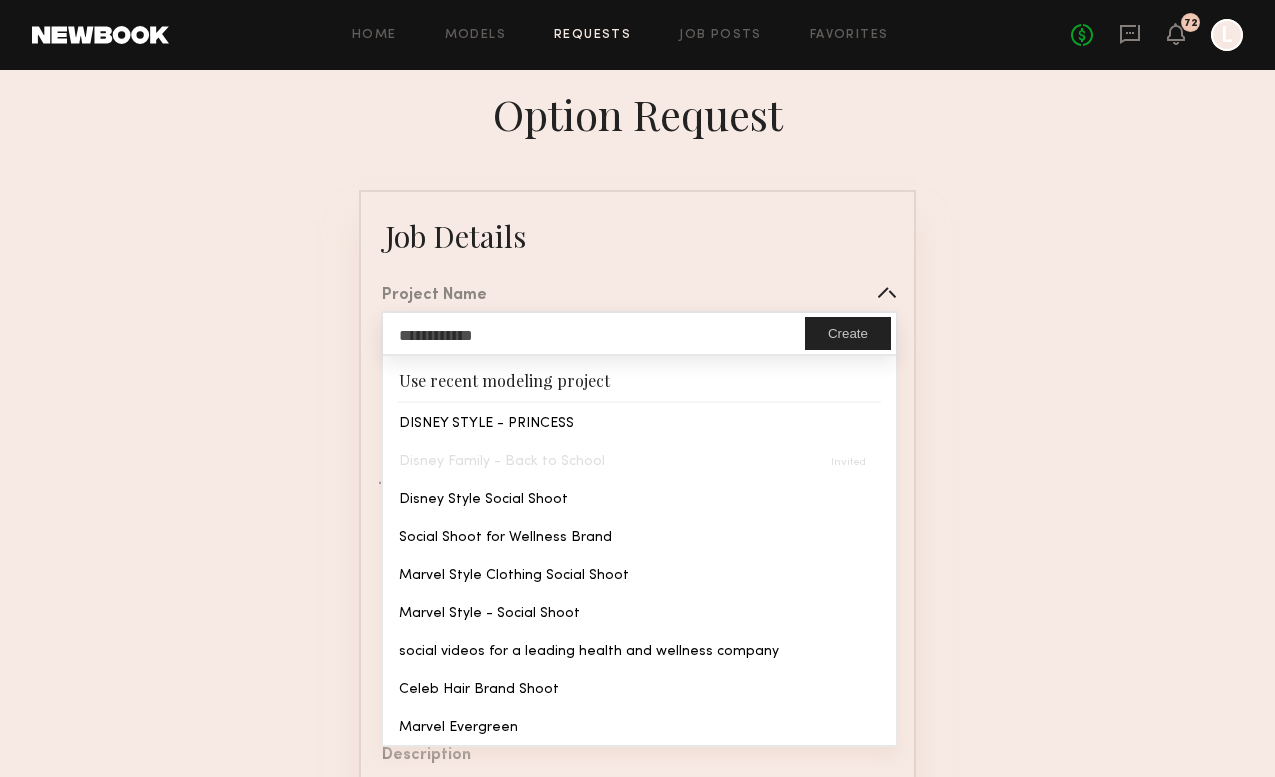 type on "**********" 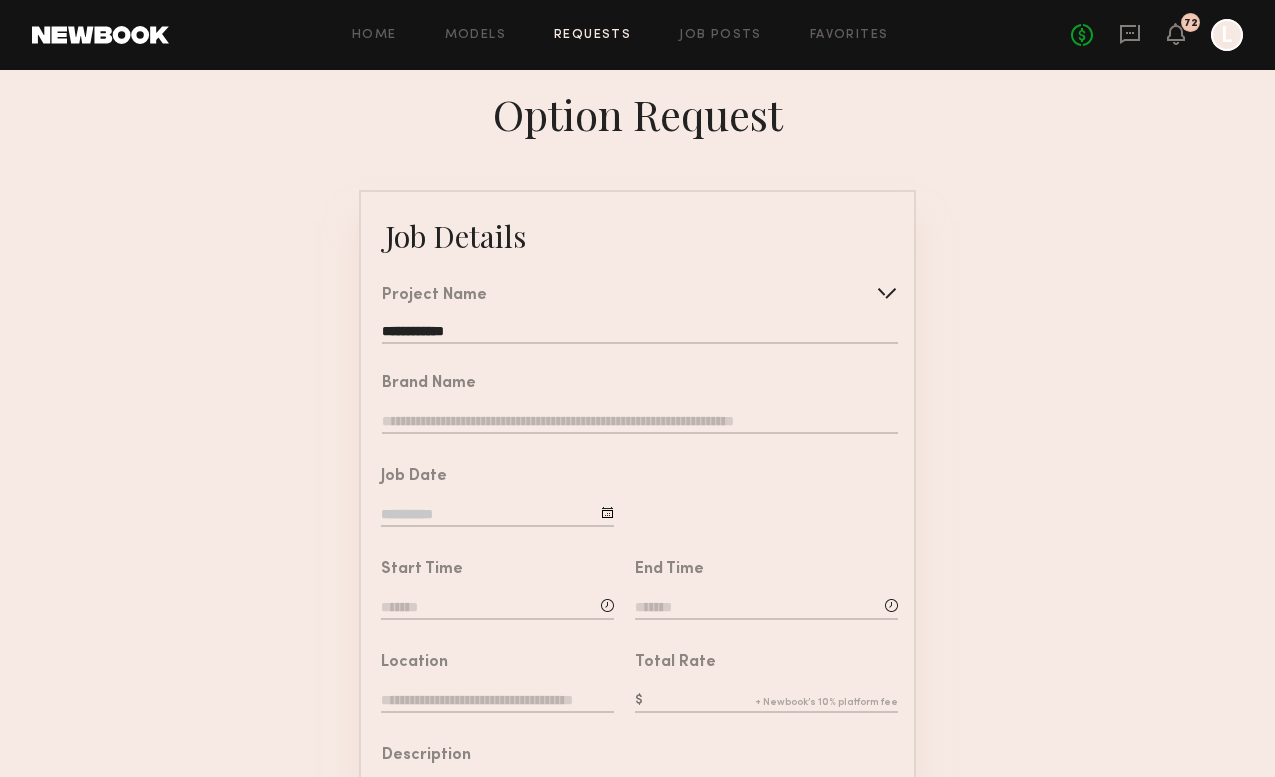 click 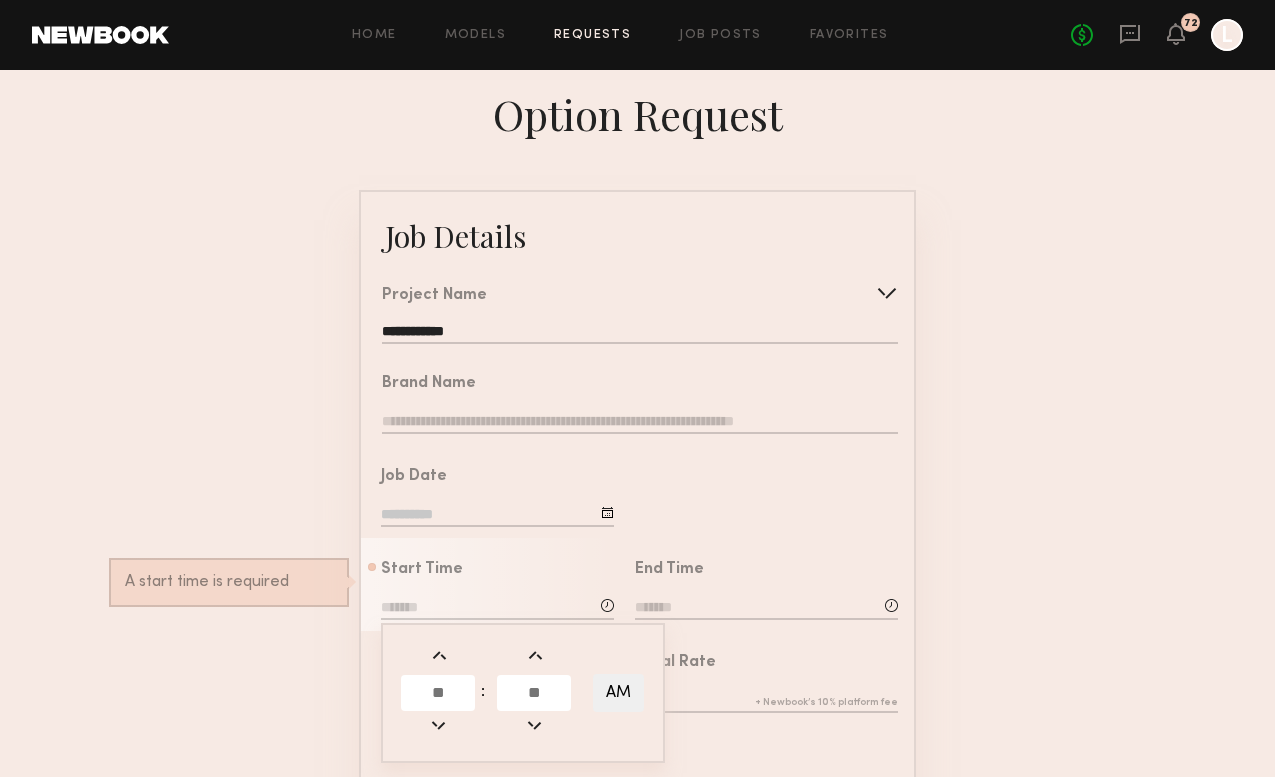 click 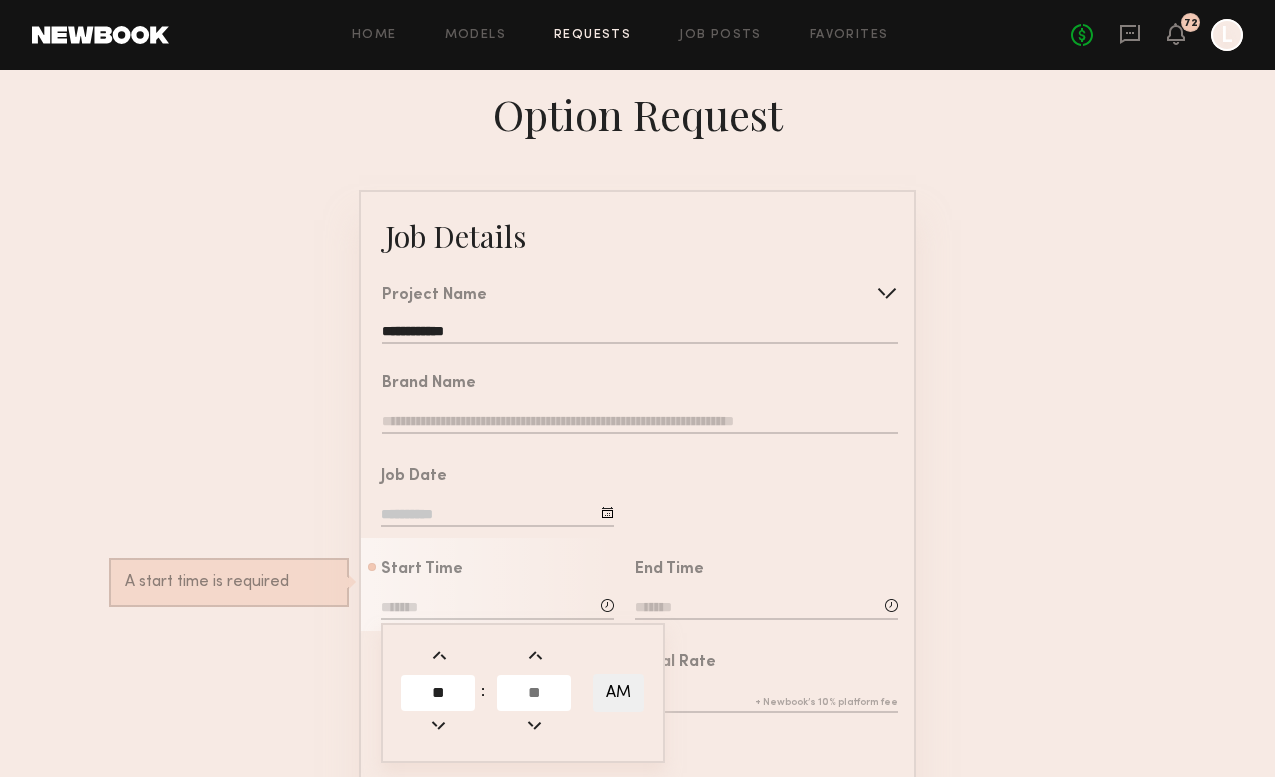 type on "**" 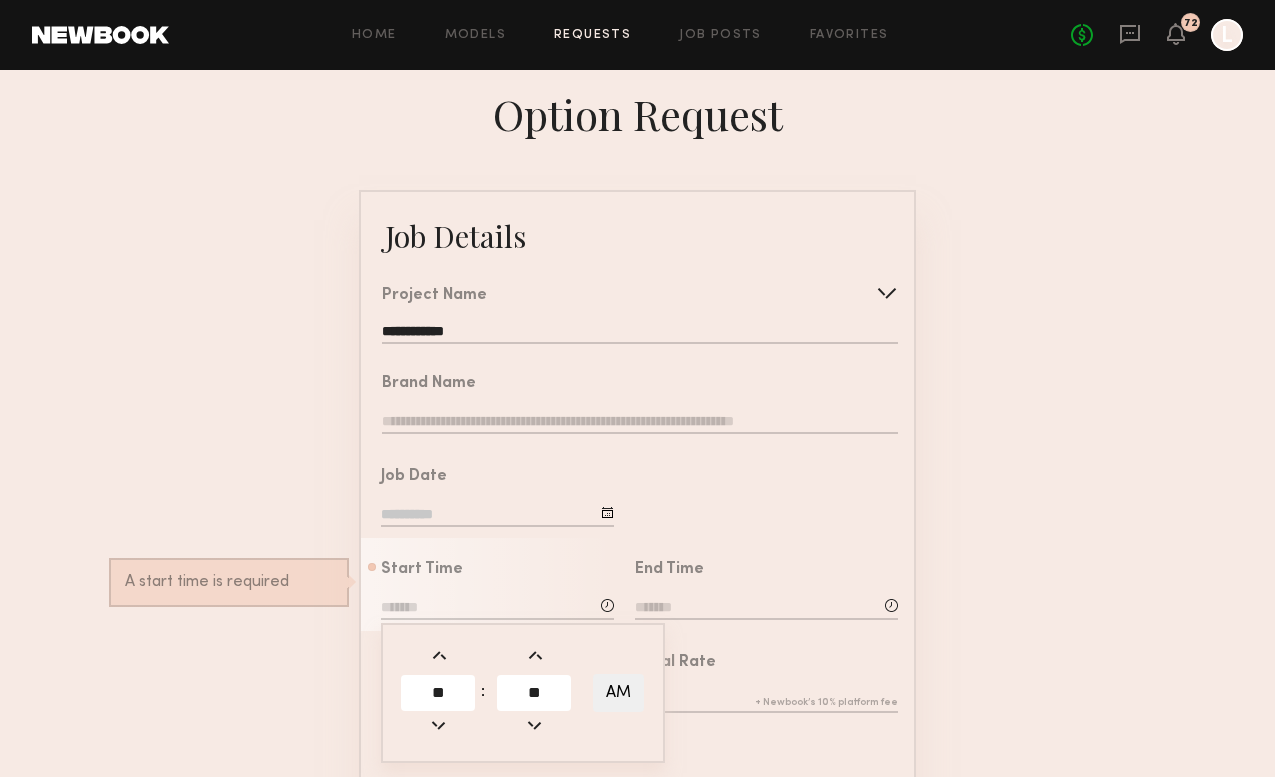 type on "**" 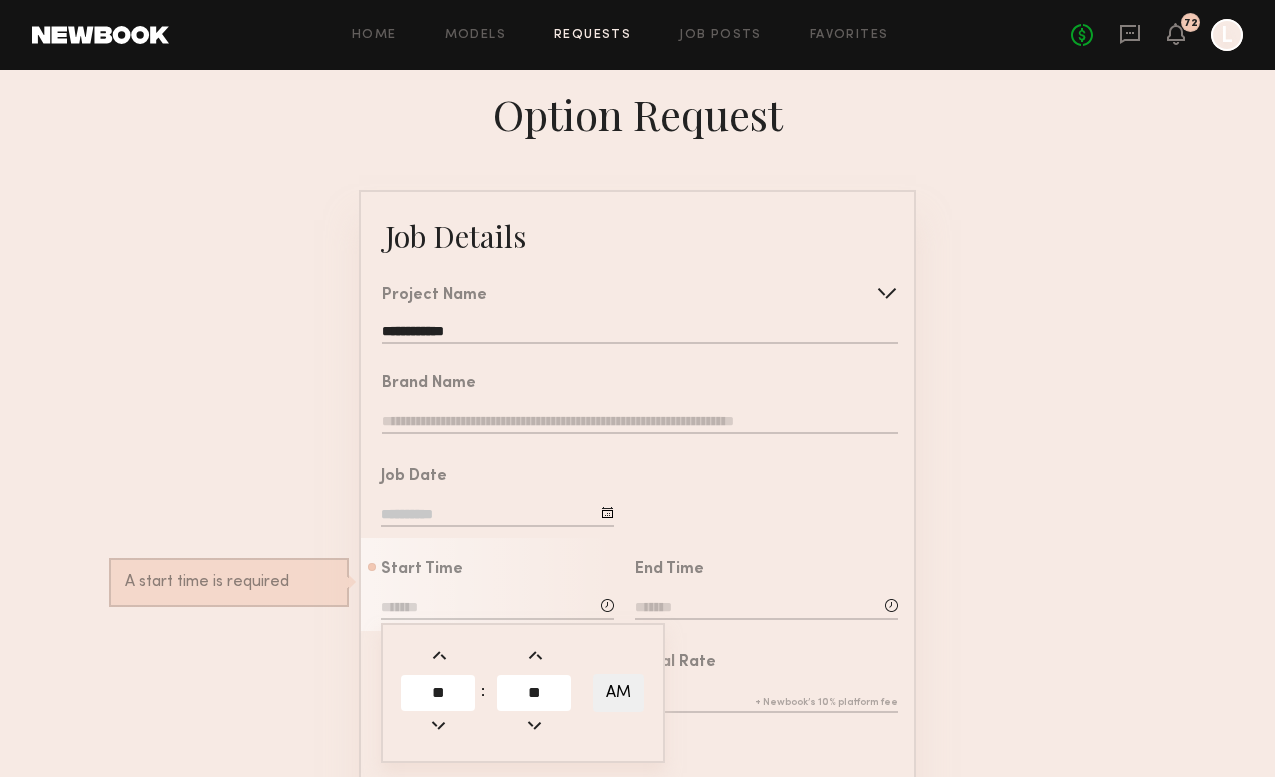 click on "AM" 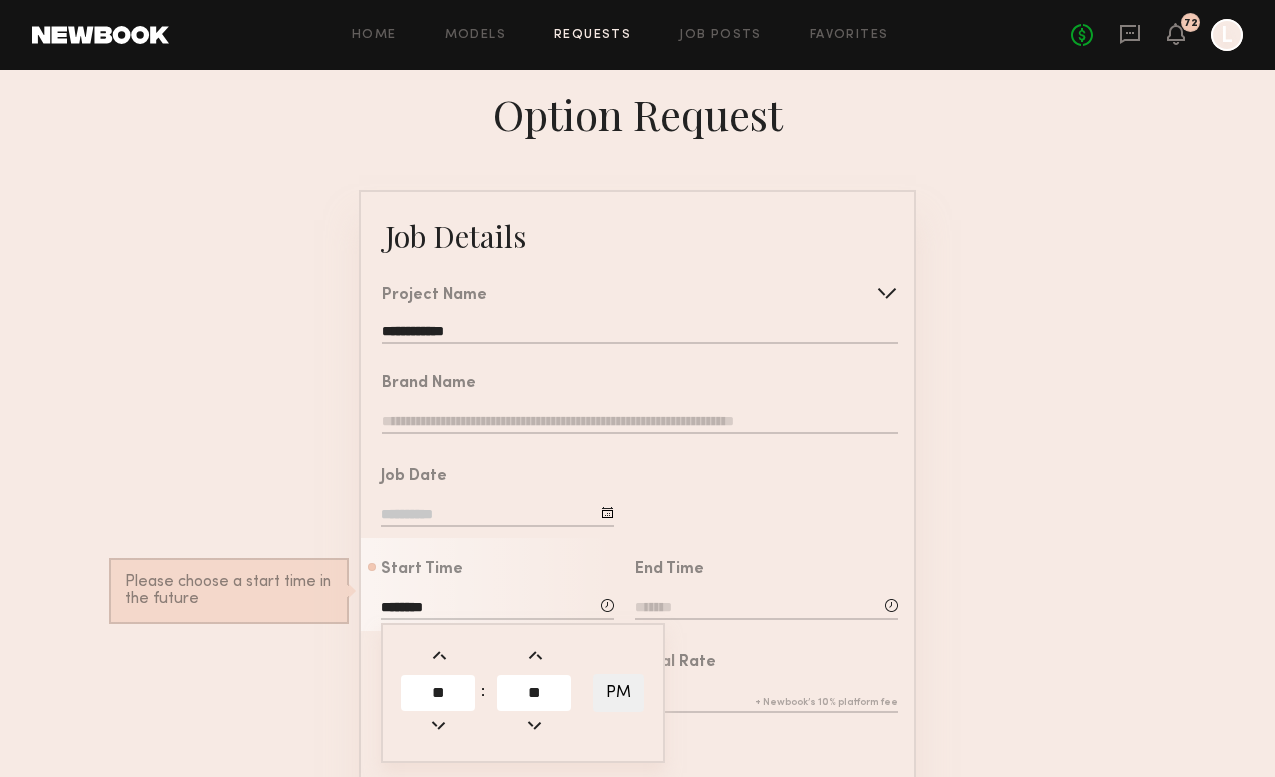 click 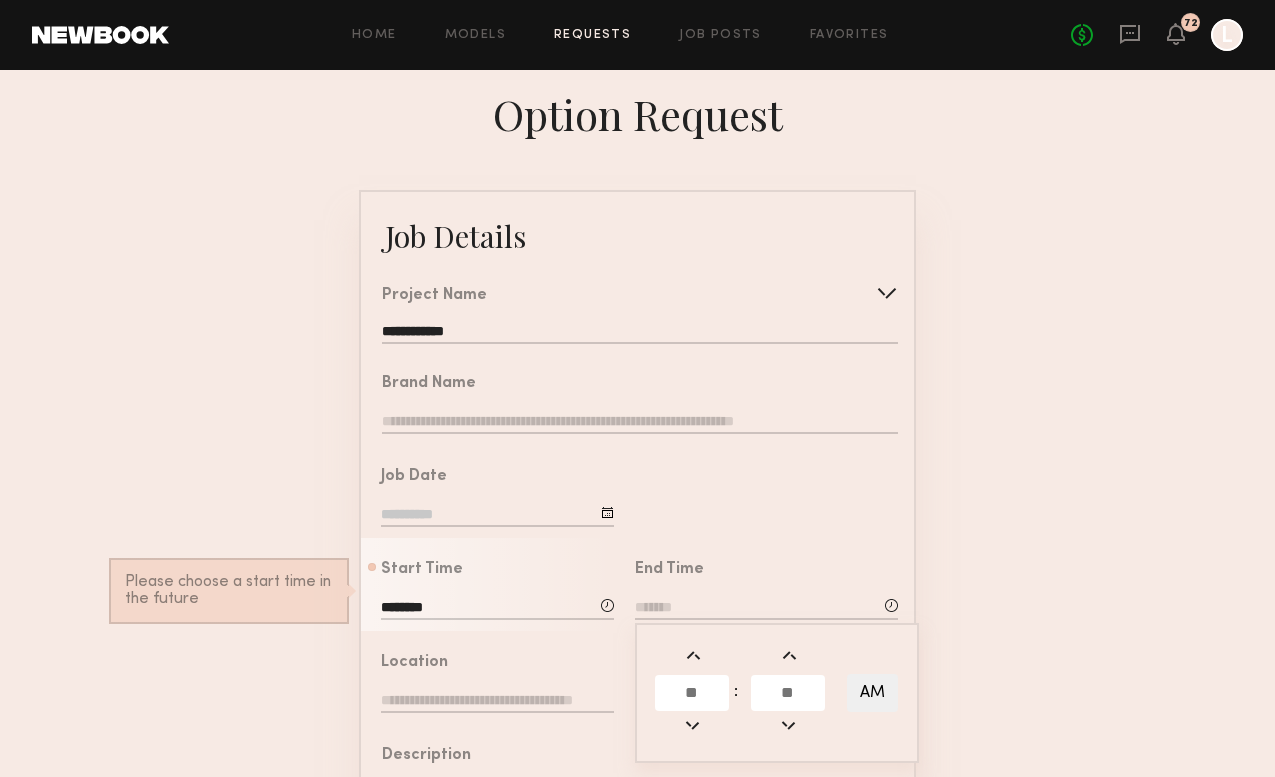 click 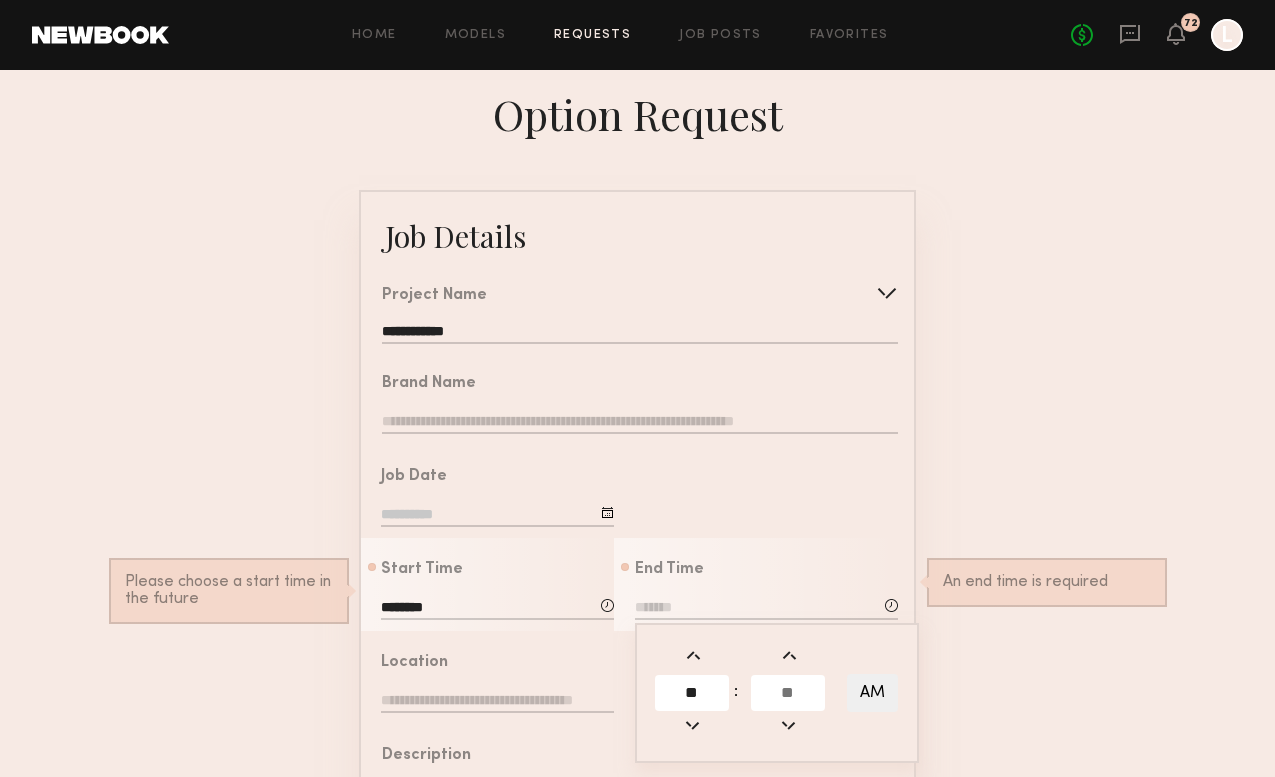 type on "**" 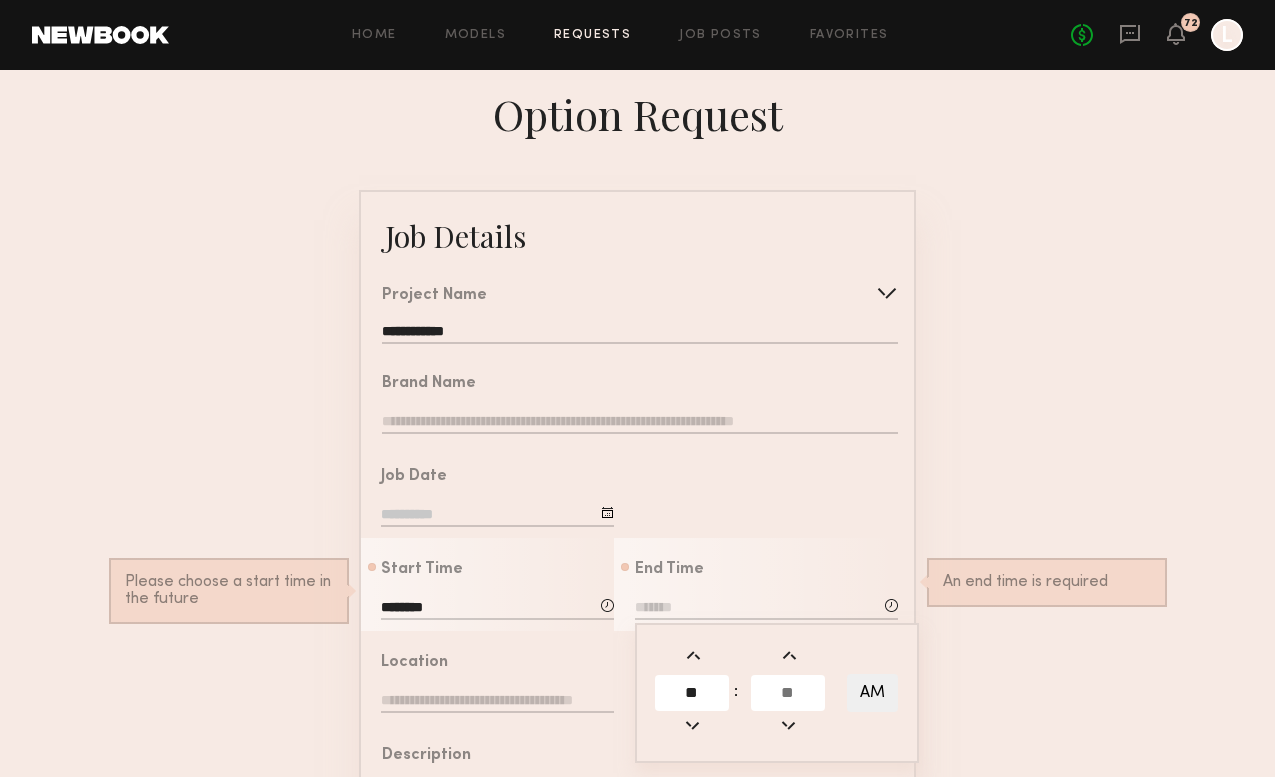 click 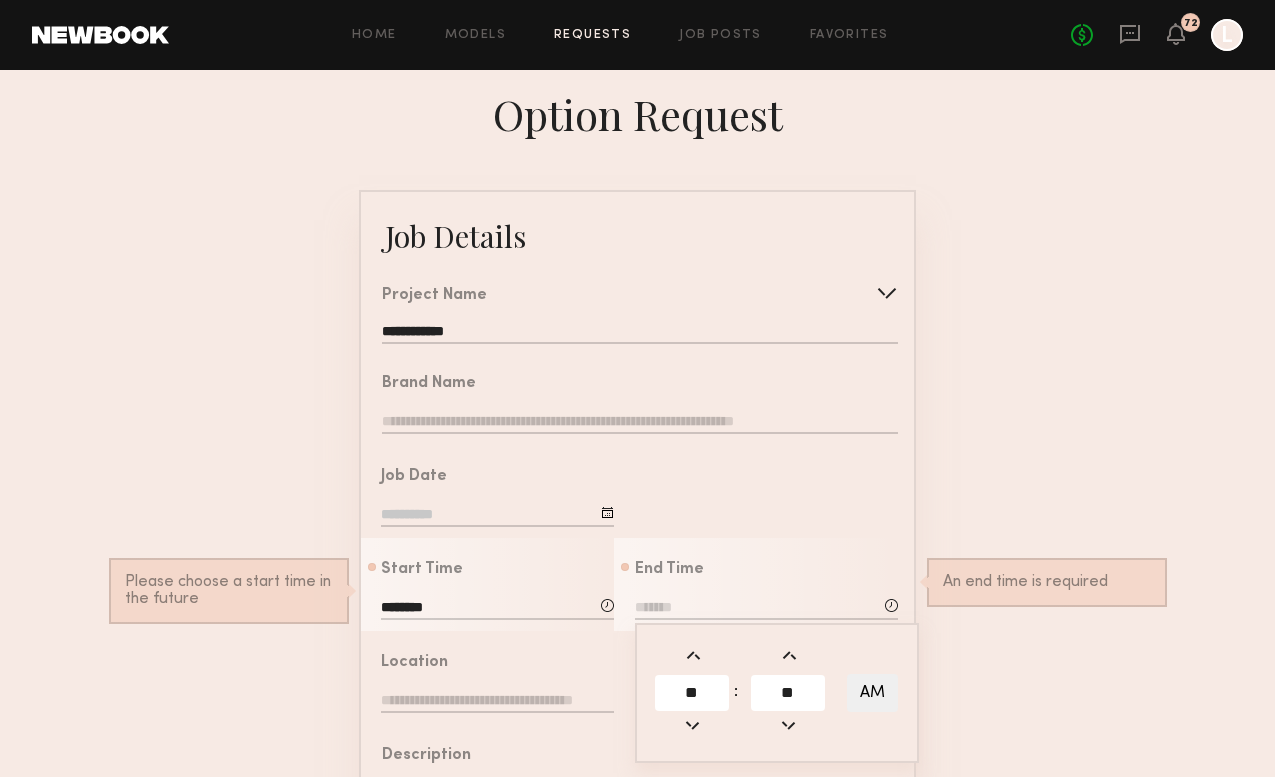type on "**" 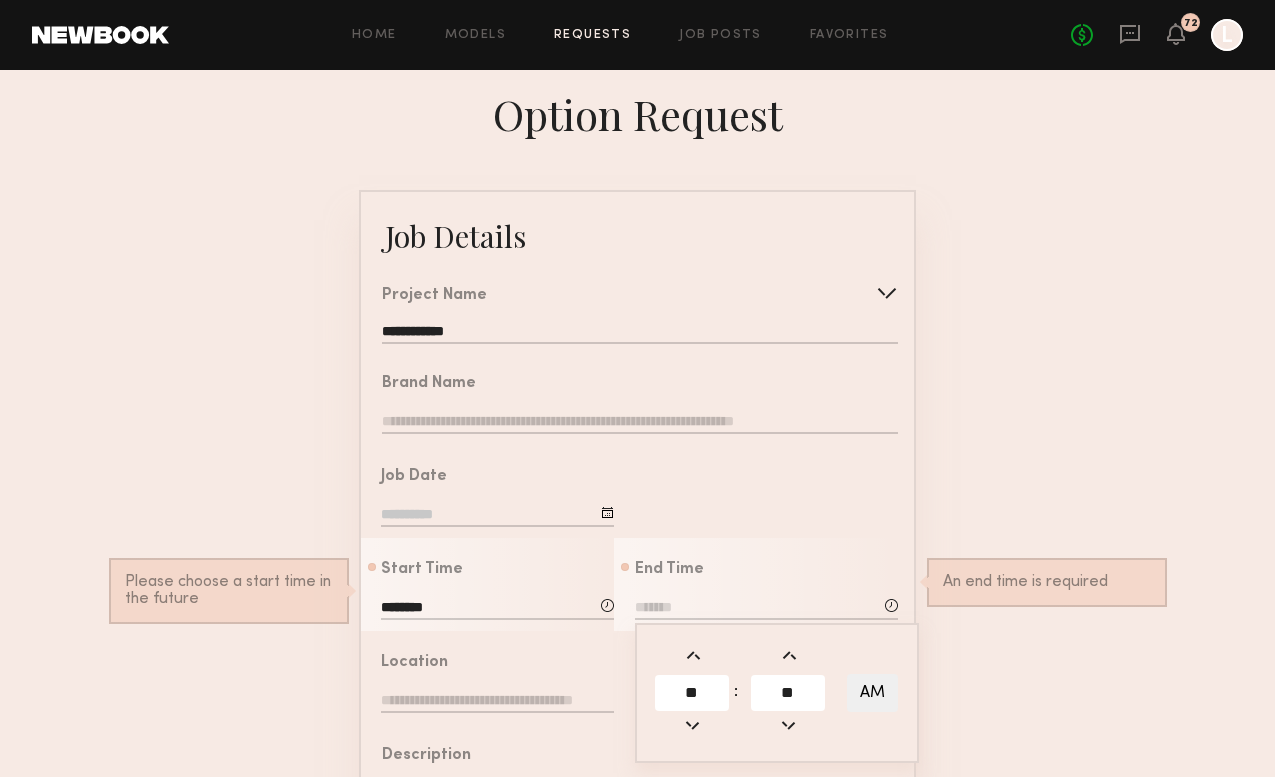 type on "*******" 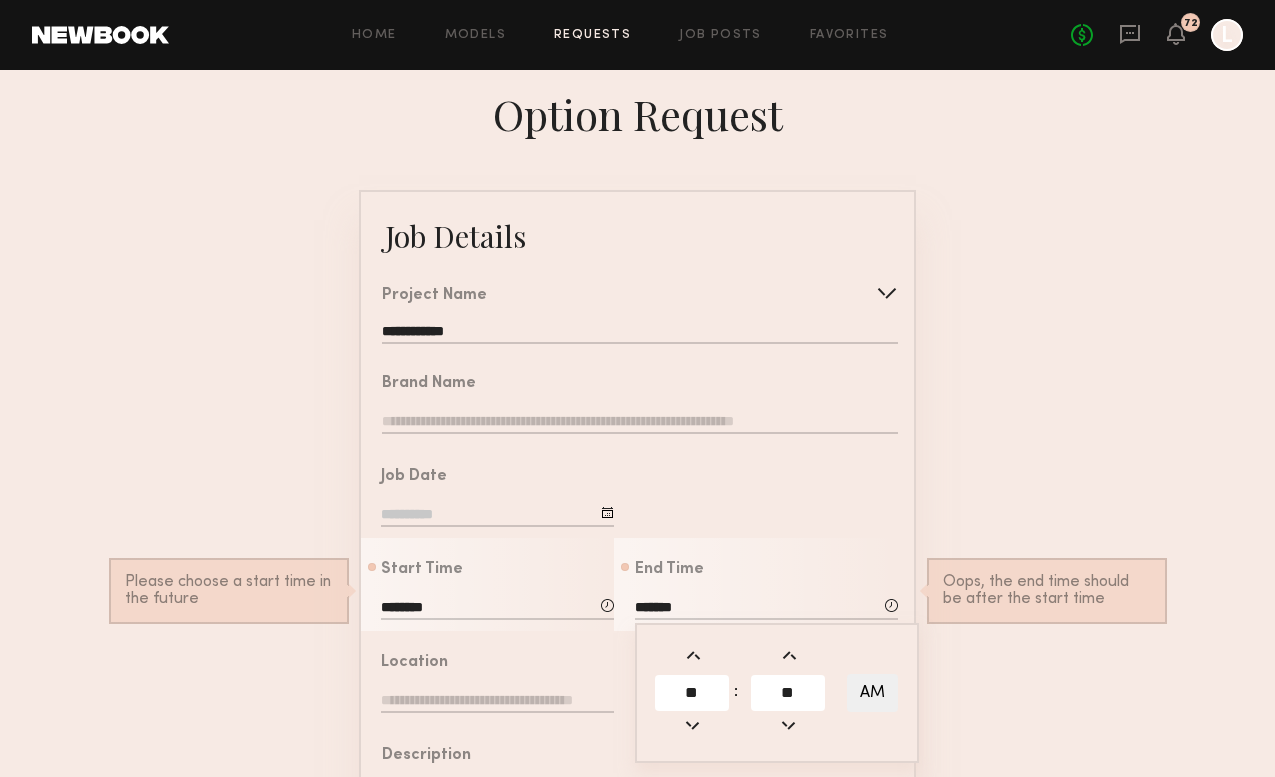 click on "**" 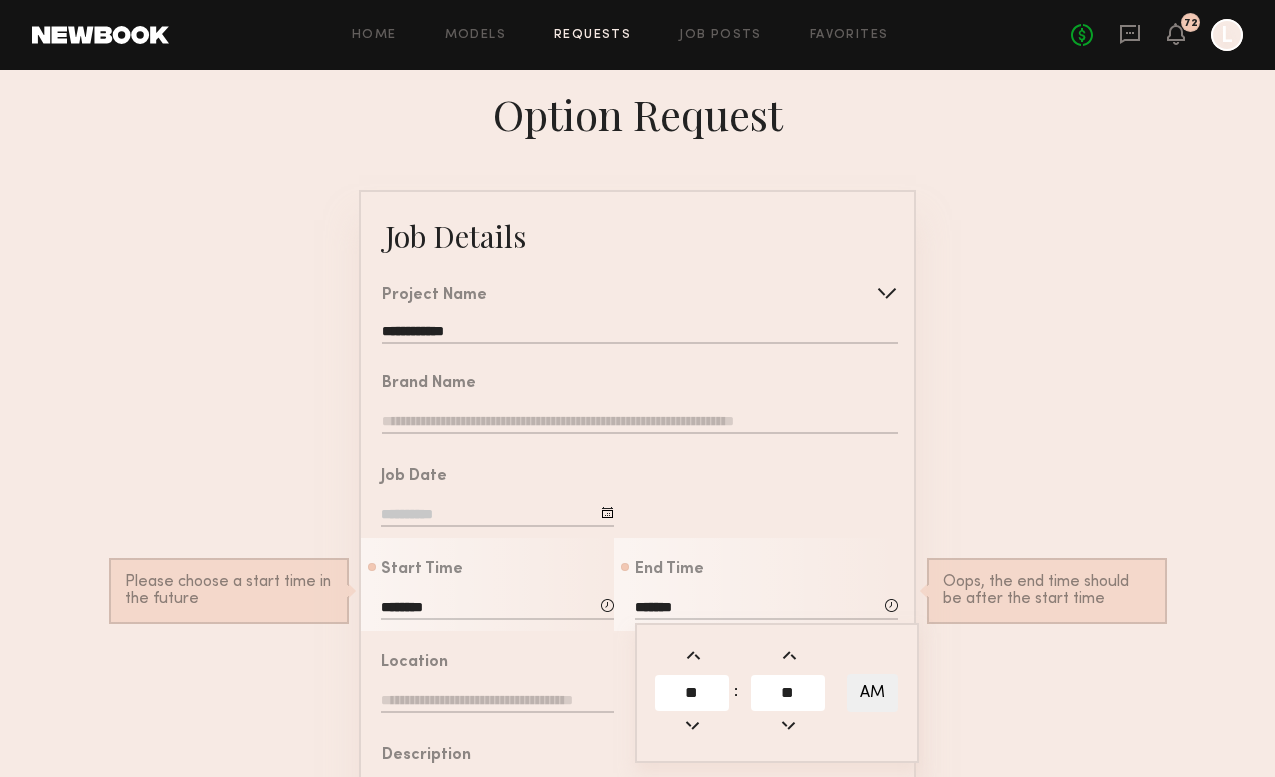 click on "AM" 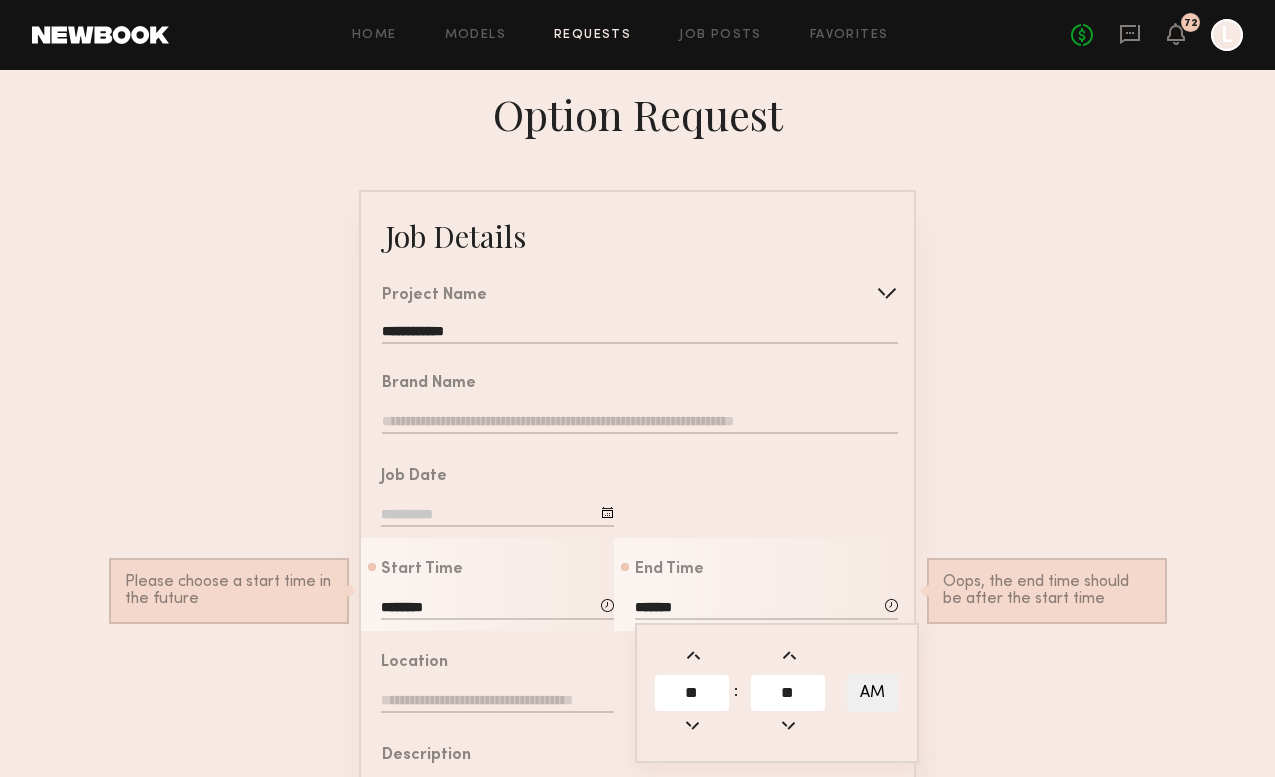 type on "*******" 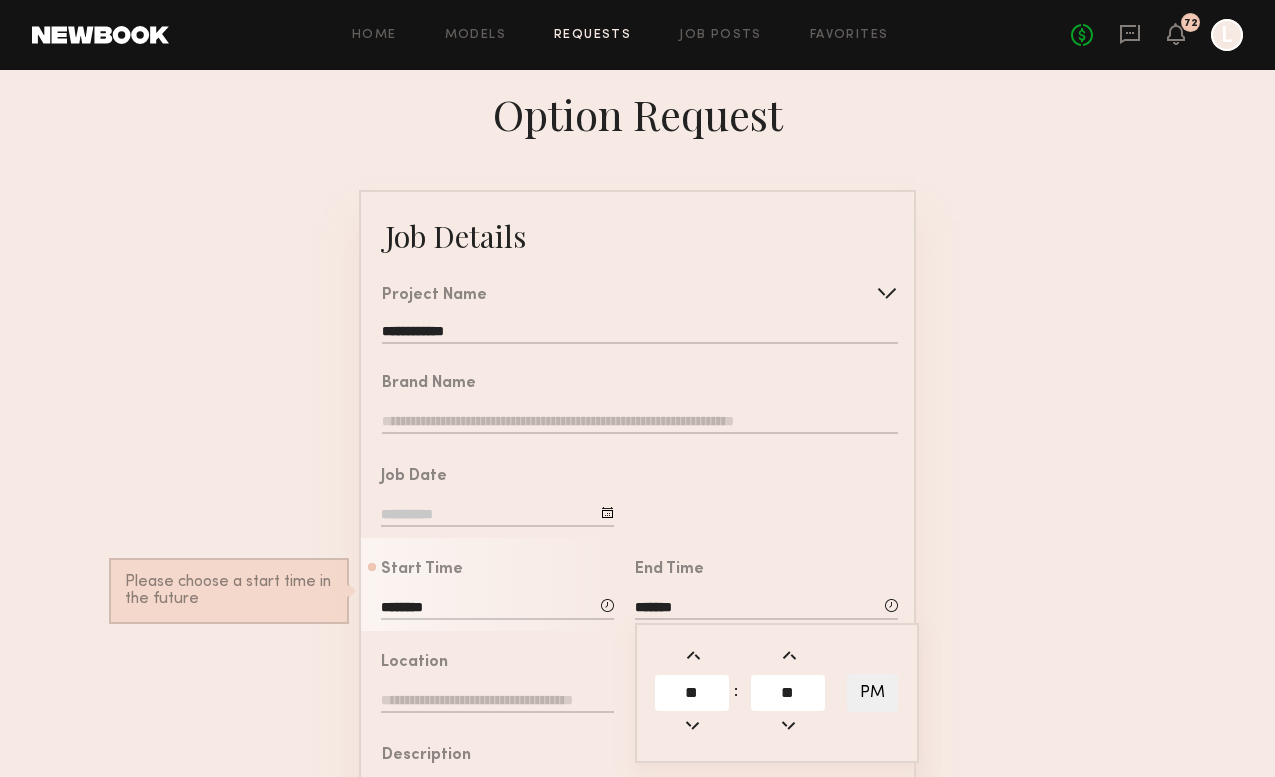 click on "**********" 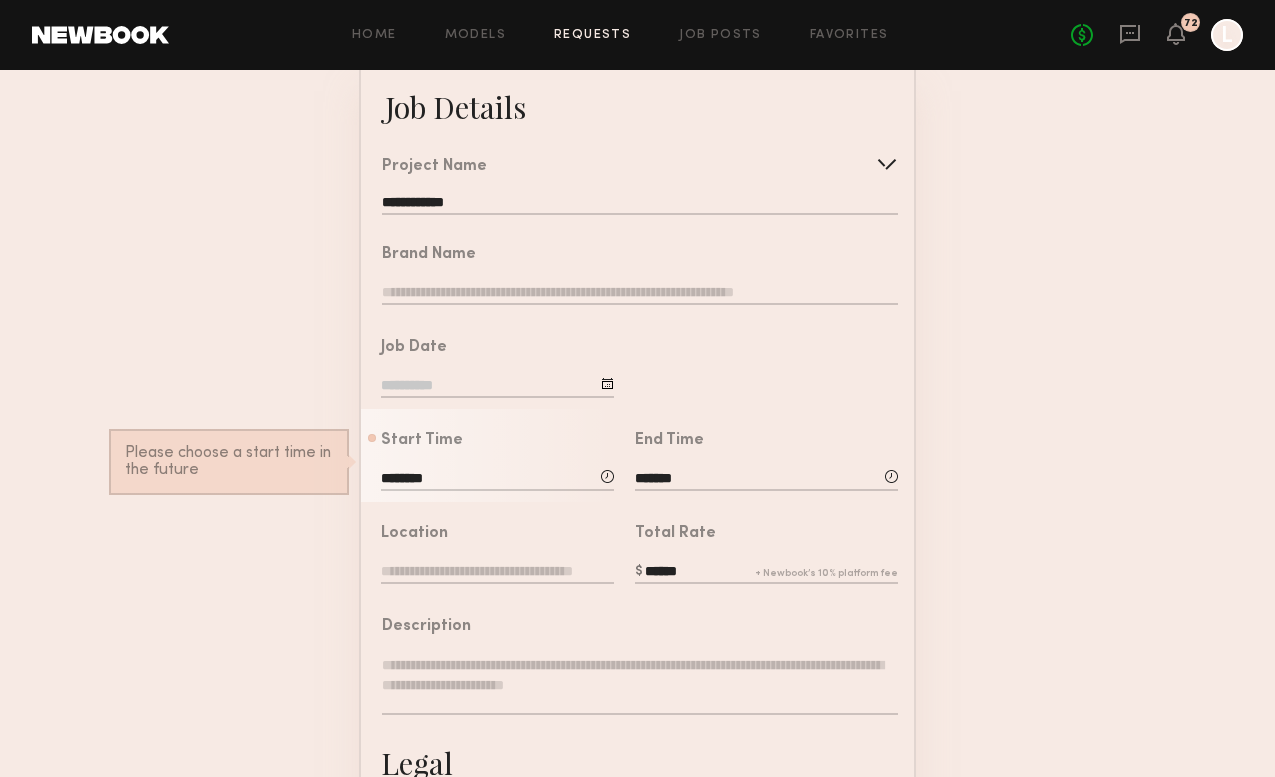 scroll, scrollTop: 134, scrollLeft: 0, axis: vertical 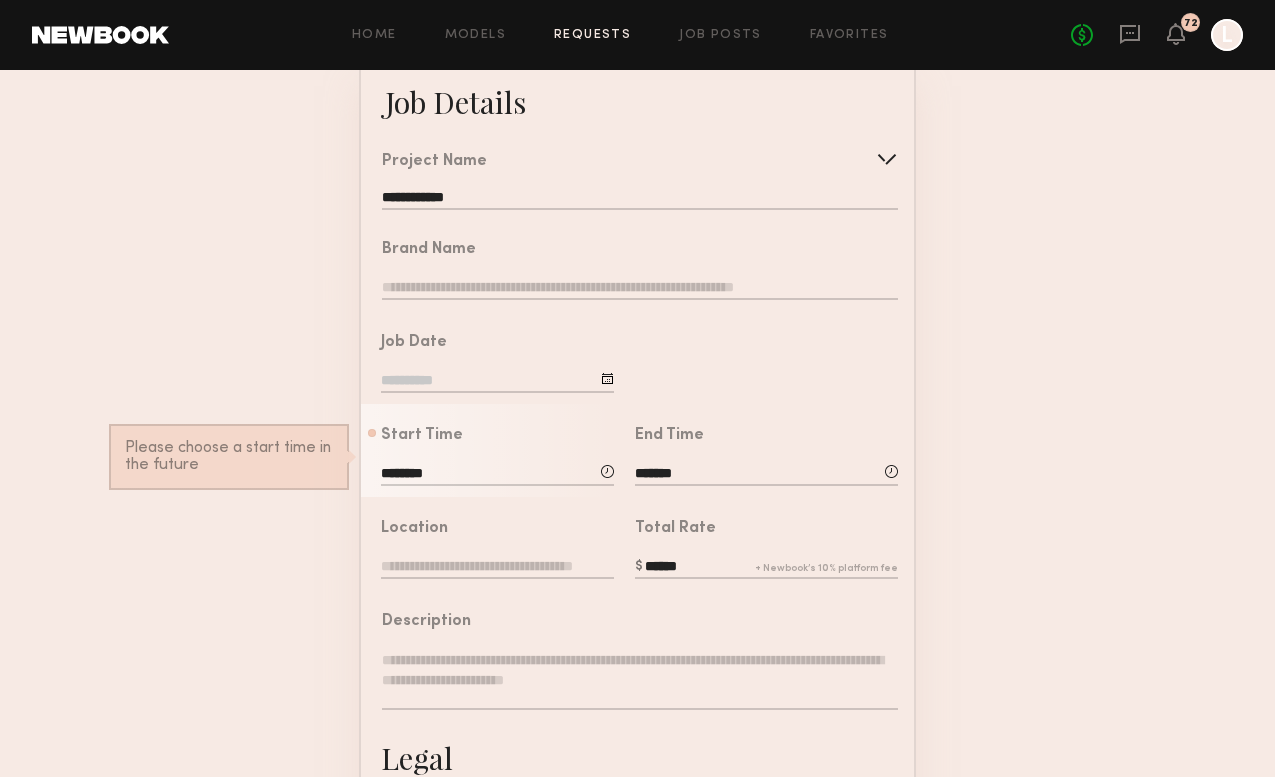 drag, startPoint x: 693, startPoint y: 559, endPoint x: 571, endPoint y: 558, distance: 122.0041 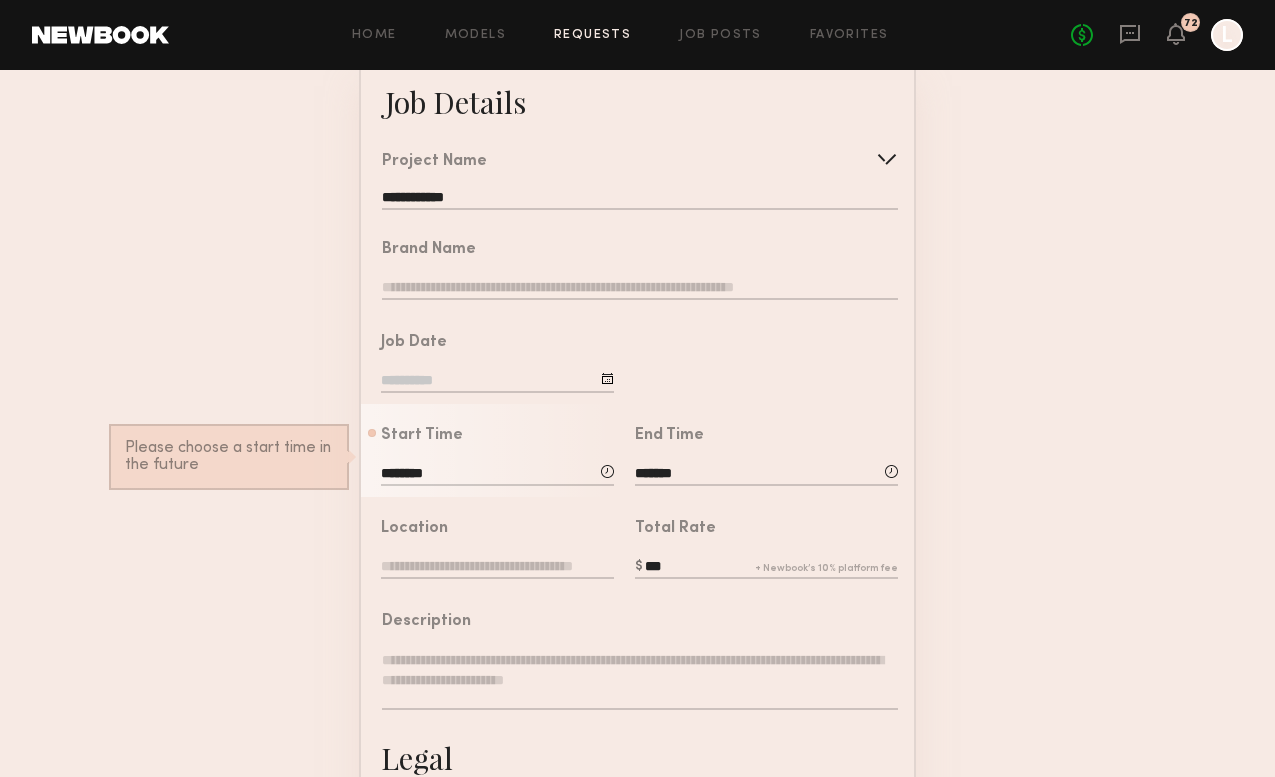 type on "***" 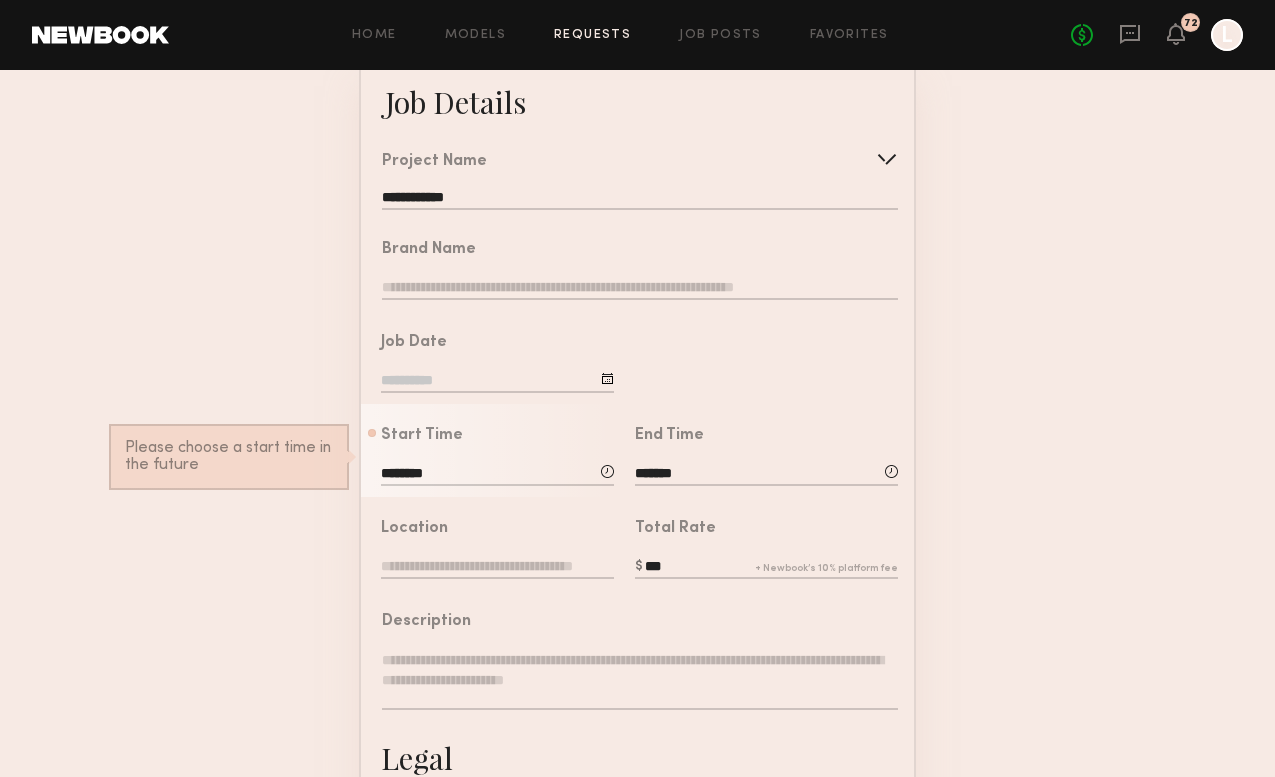 click 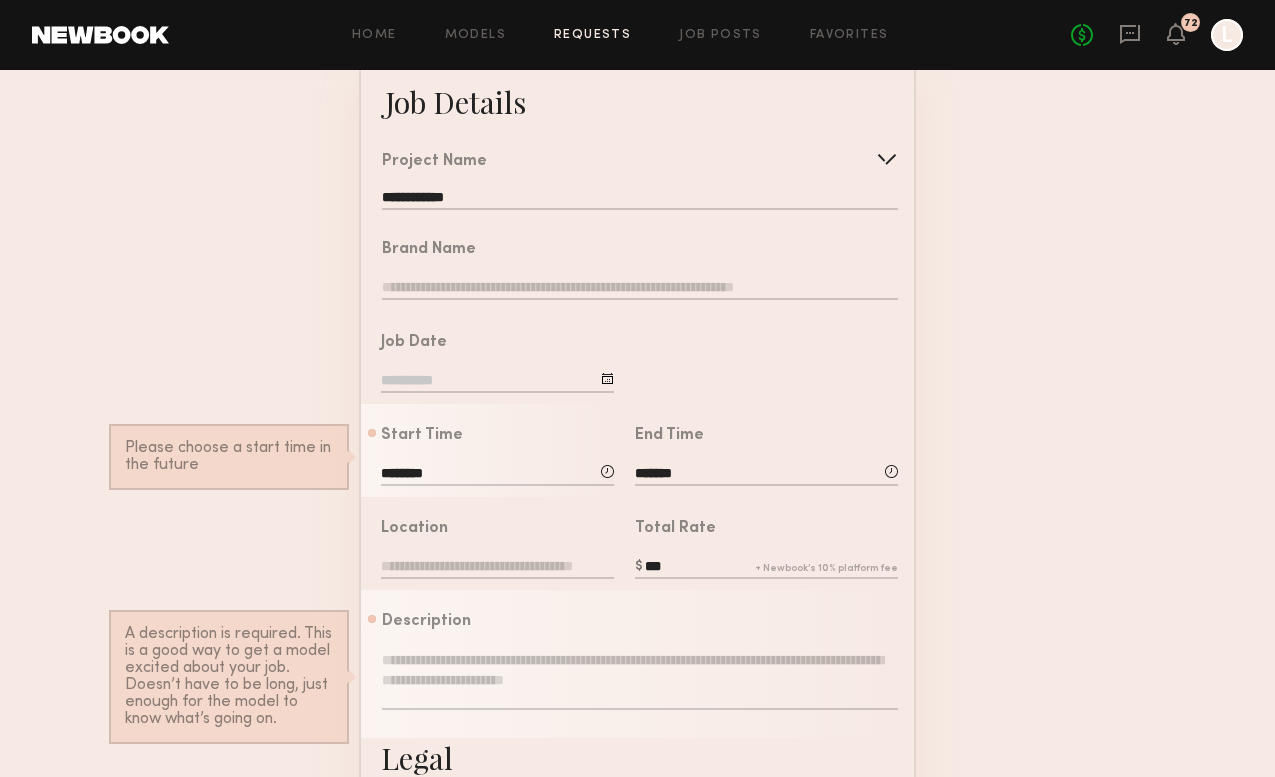 click on "***" 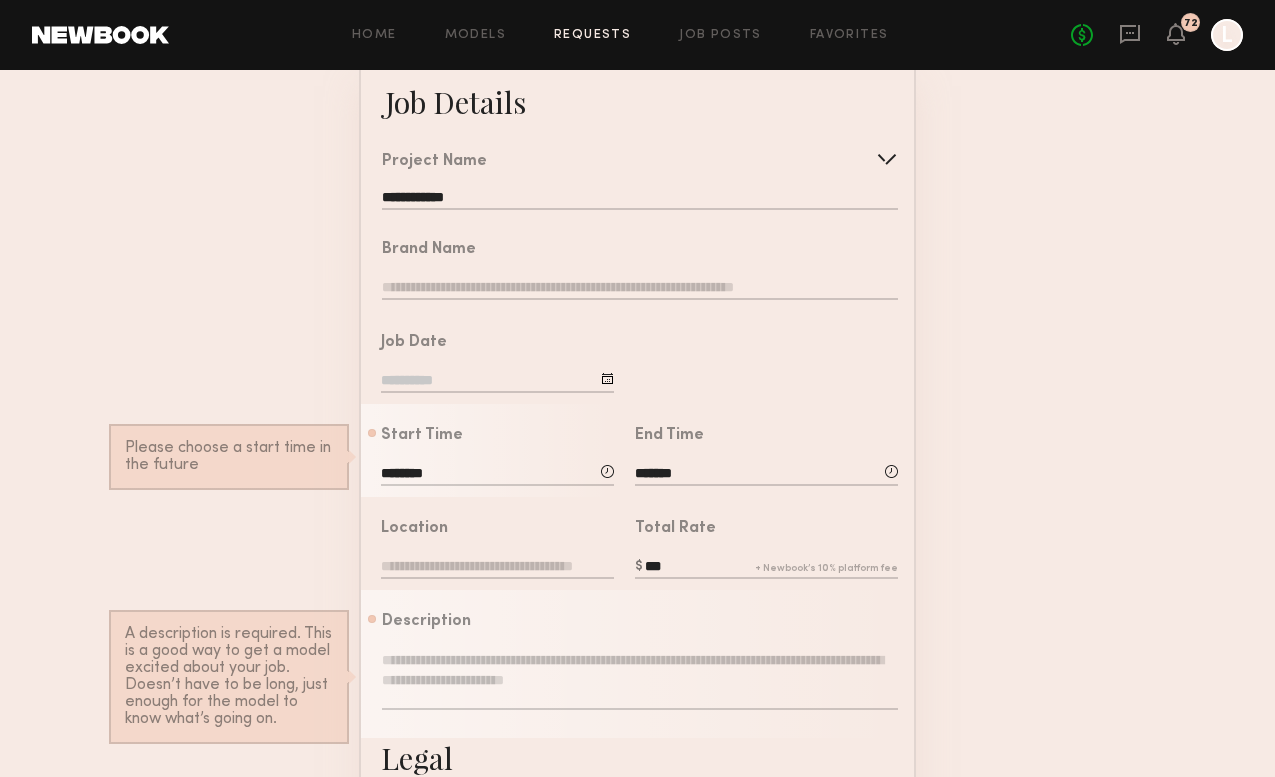 click 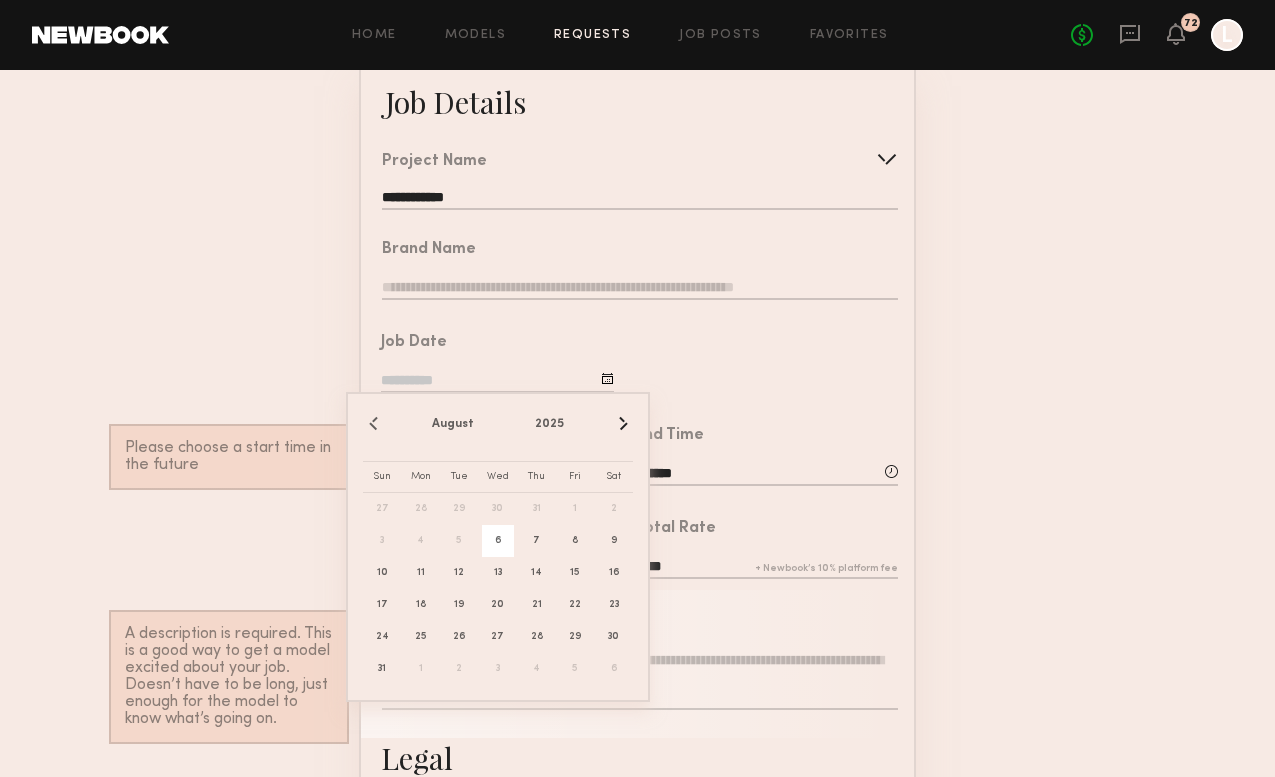 click on "6" 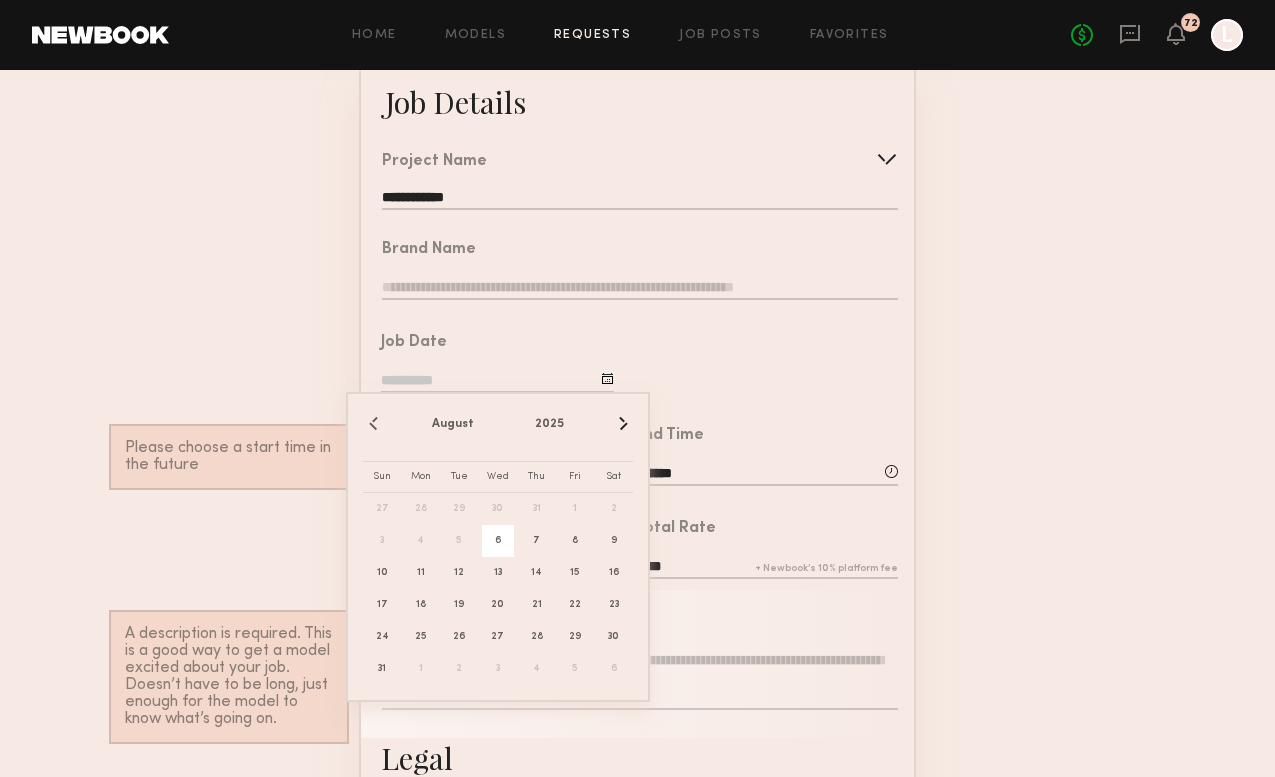 type on "**********" 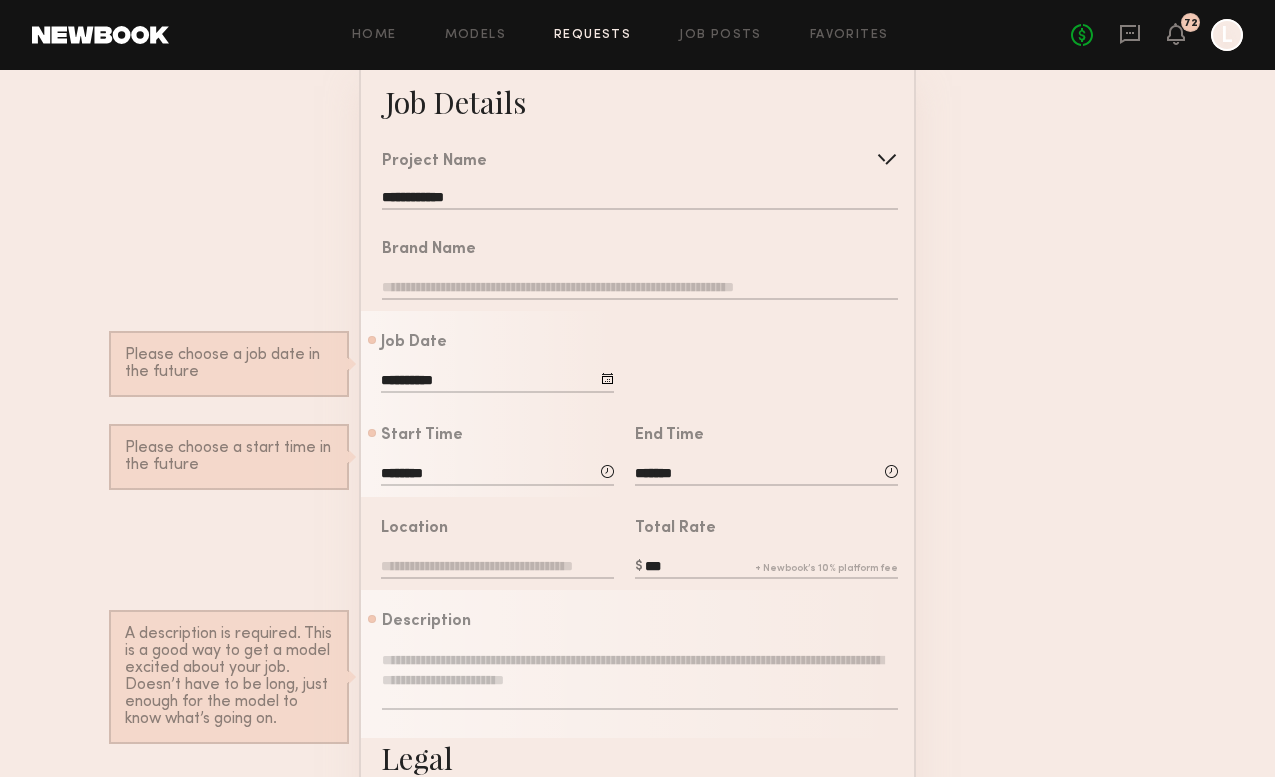click 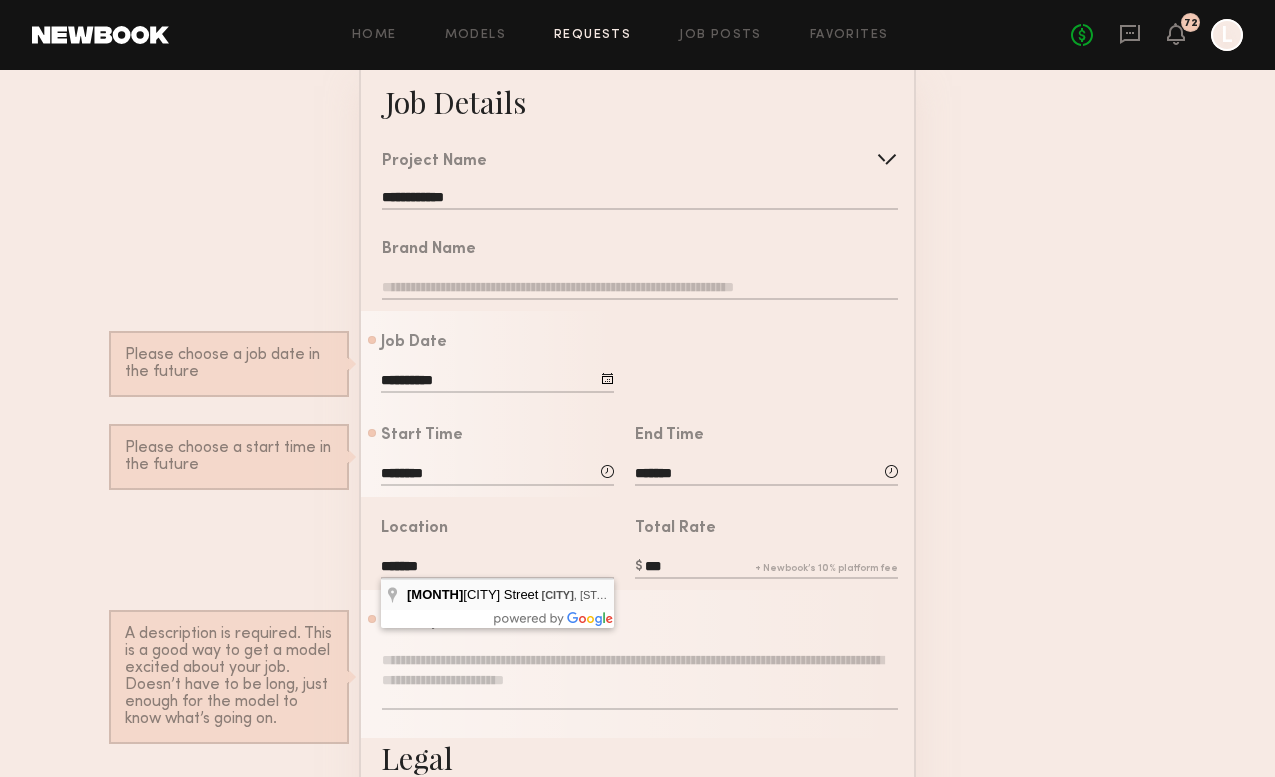 type on "**********" 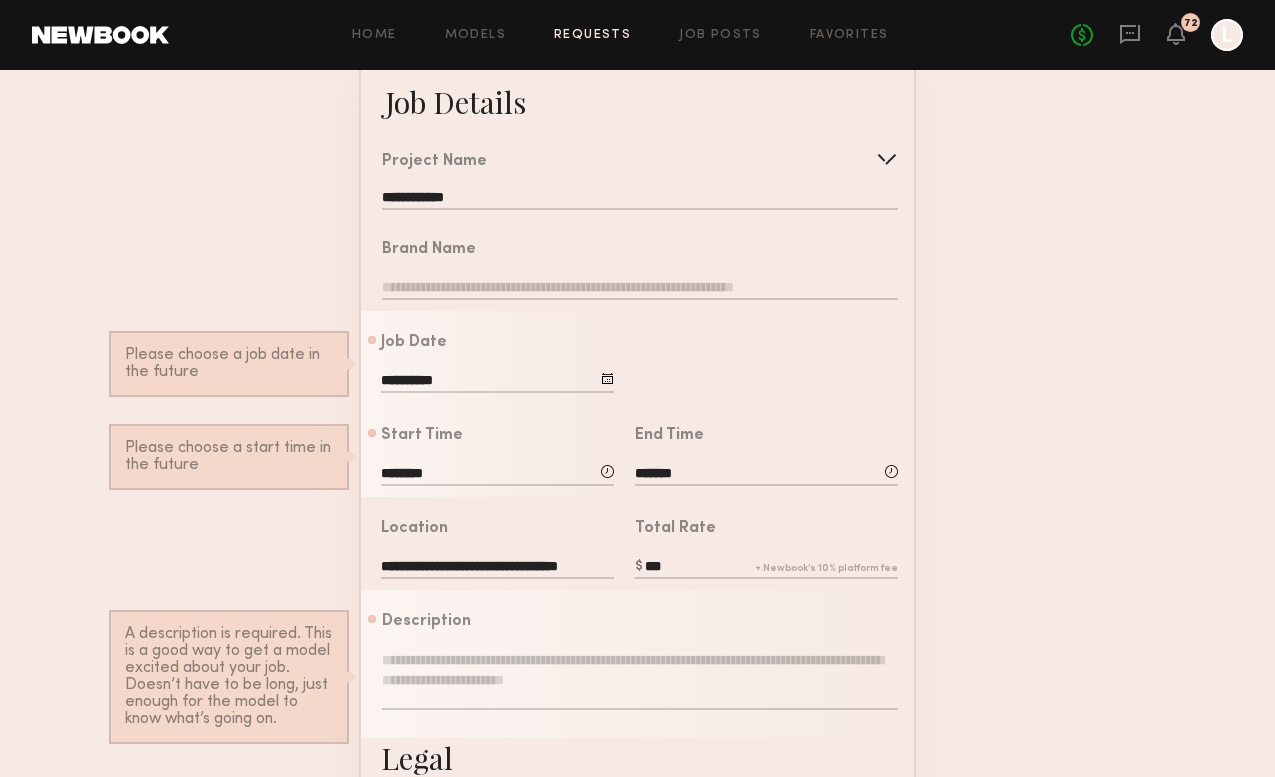 click 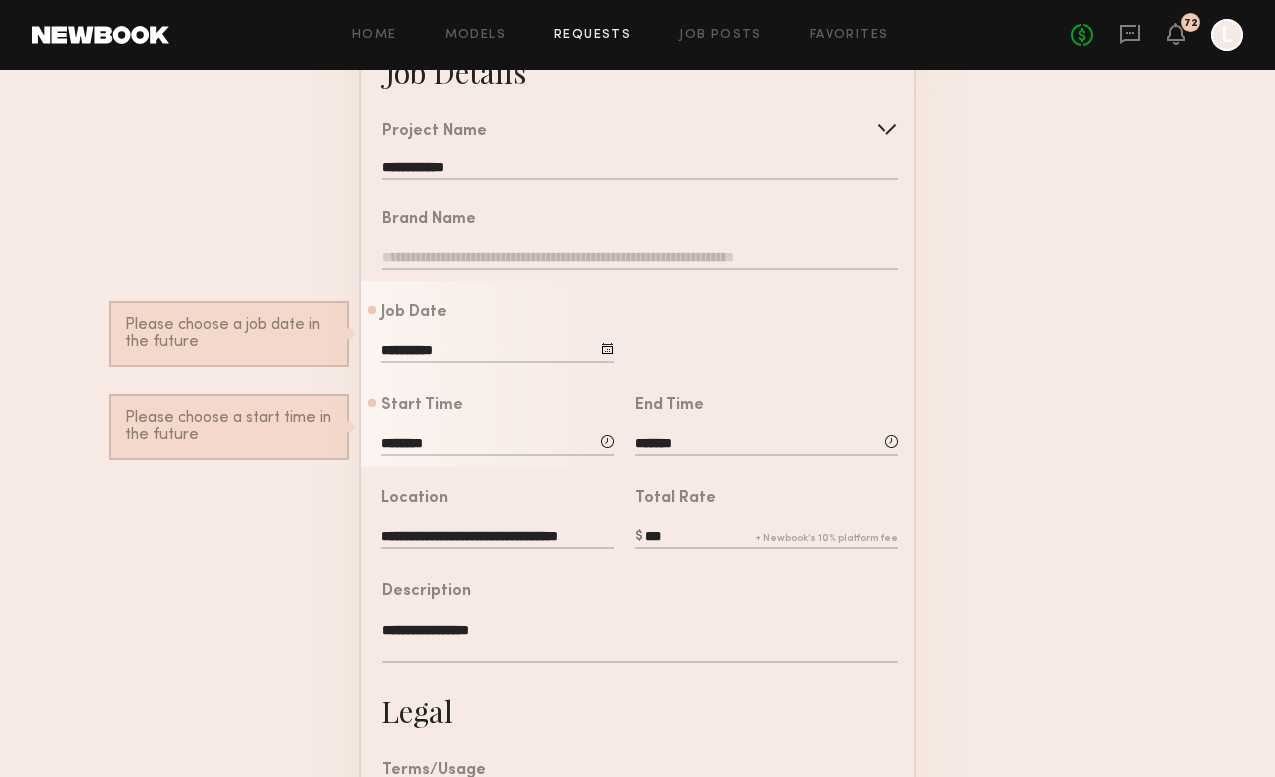 scroll, scrollTop: 99, scrollLeft: 0, axis: vertical 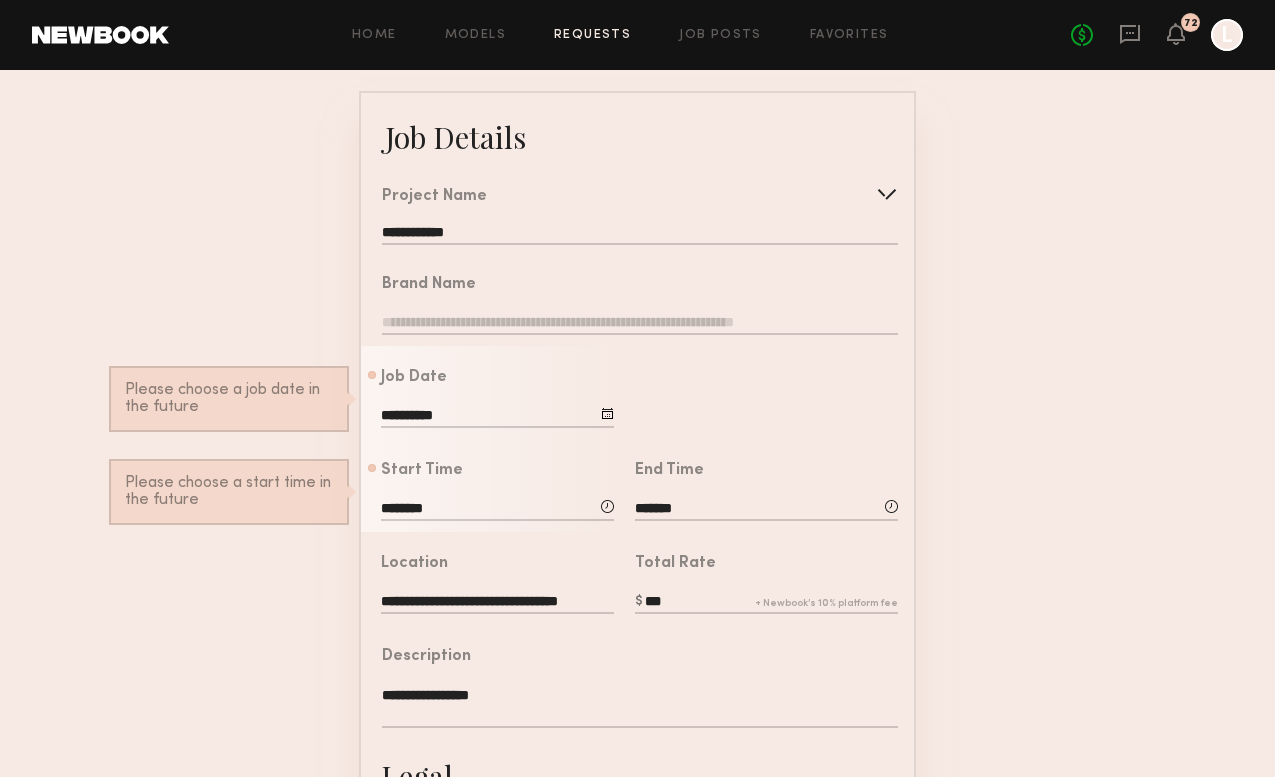 type on "**********" 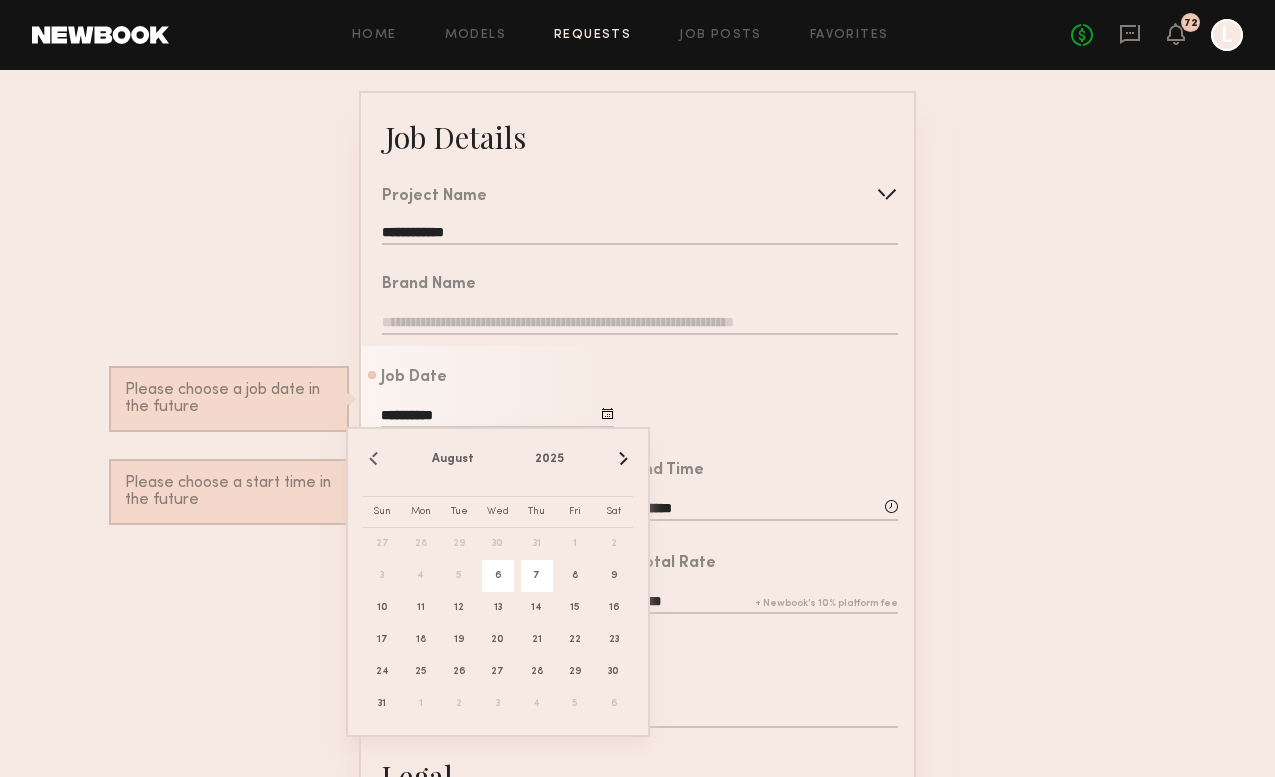 click on "7" 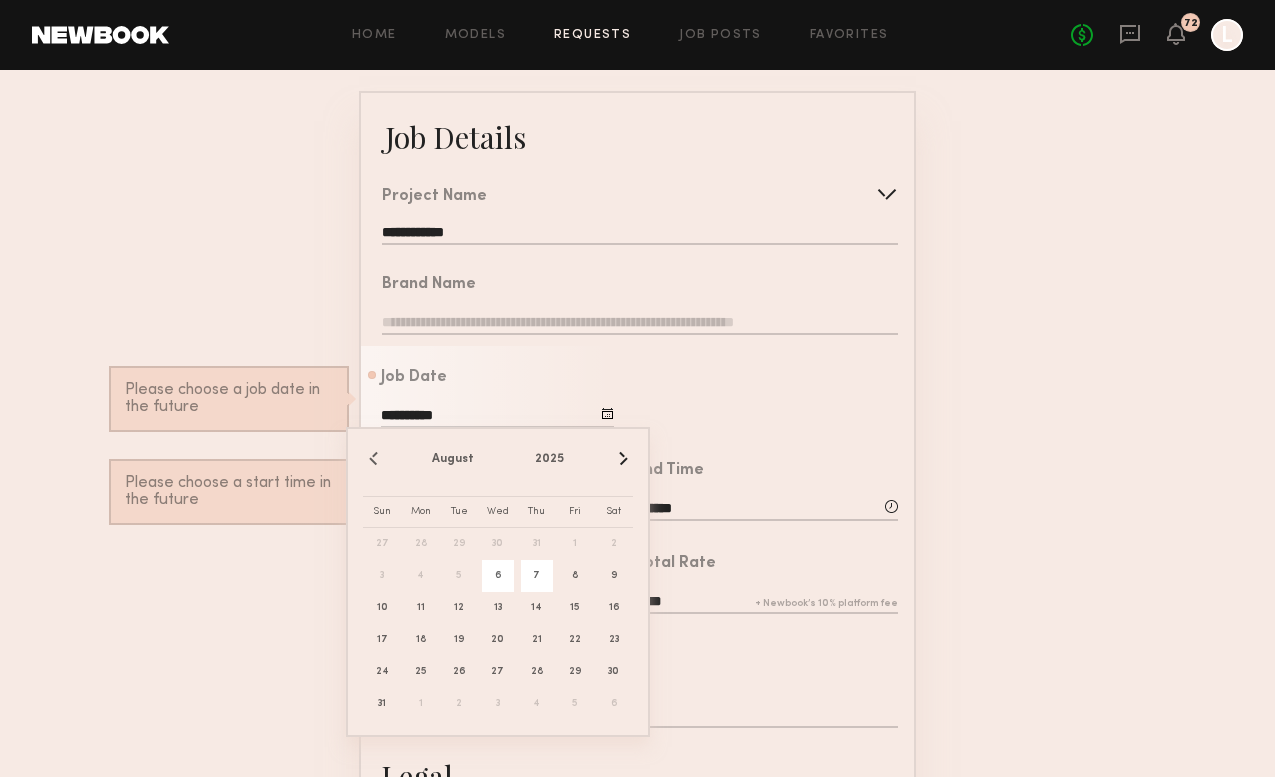 type on "**********" 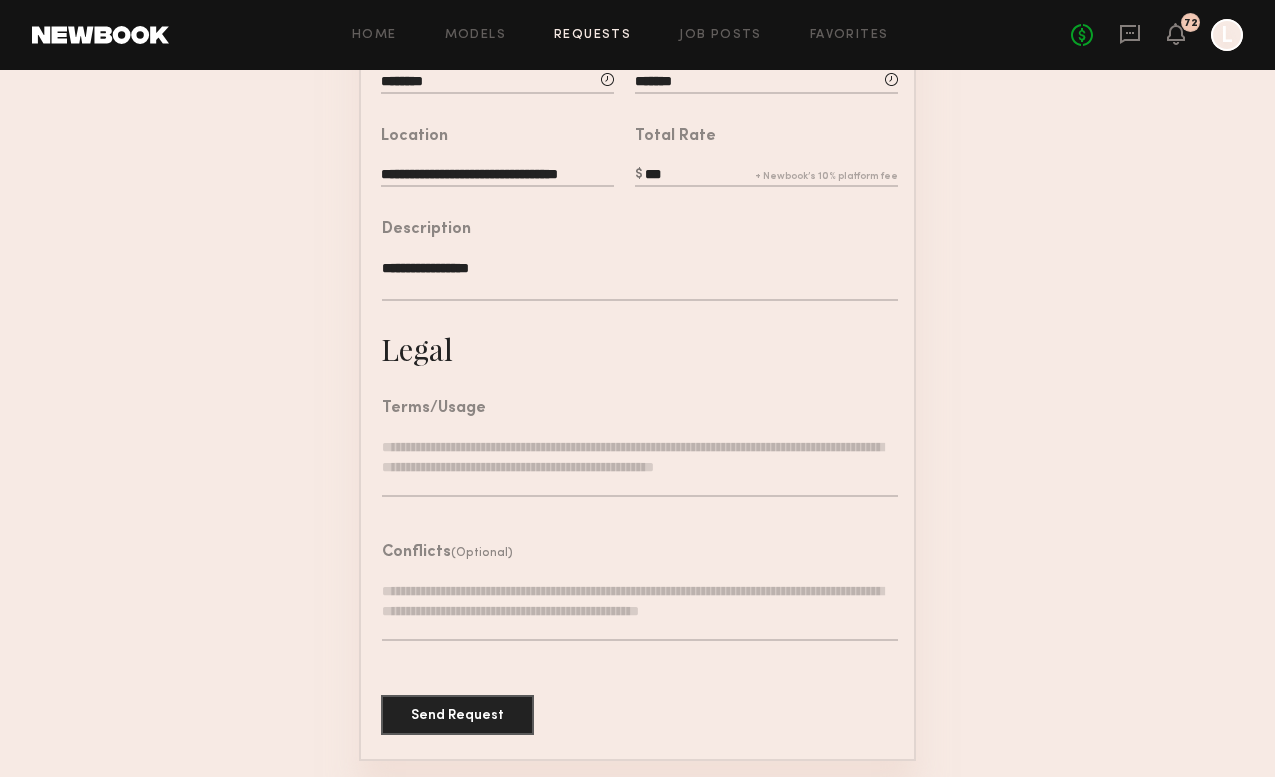 scroll, scrollTop: 525, scrollLeft: 0, axis: vertical 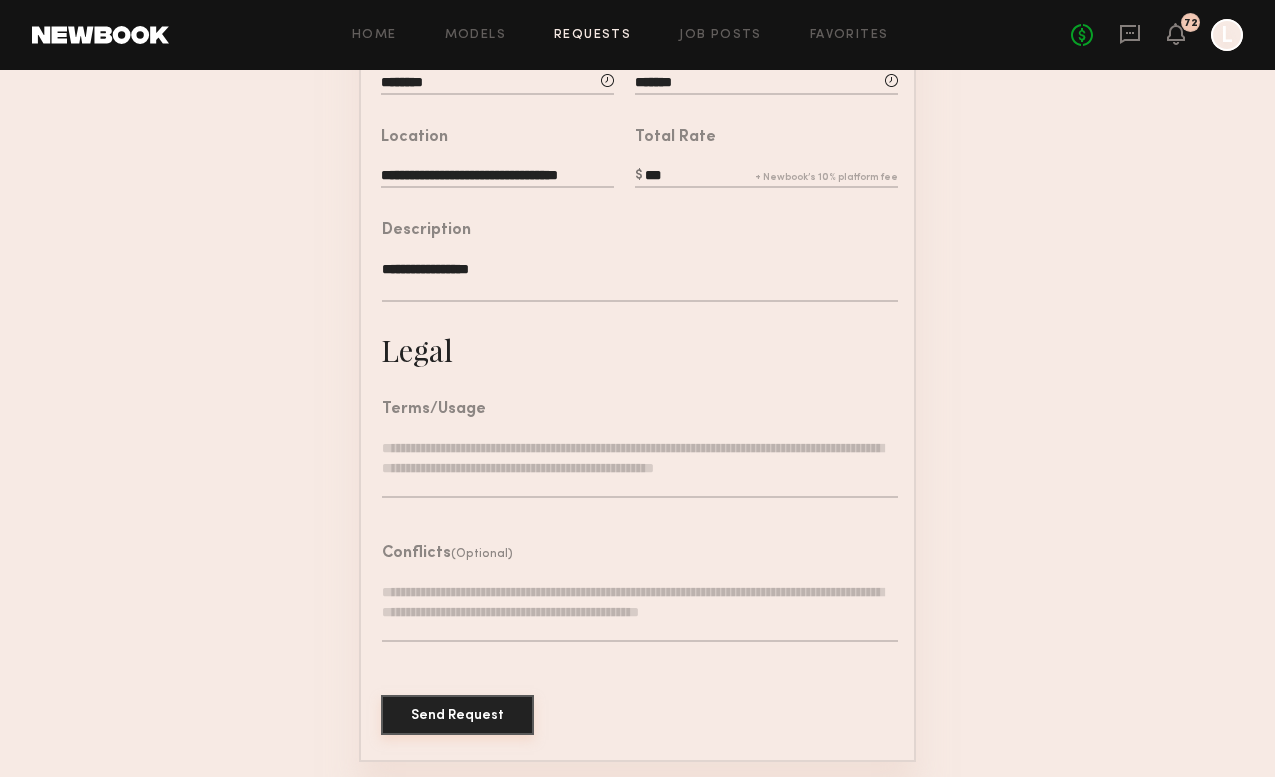 click on "Send Request" 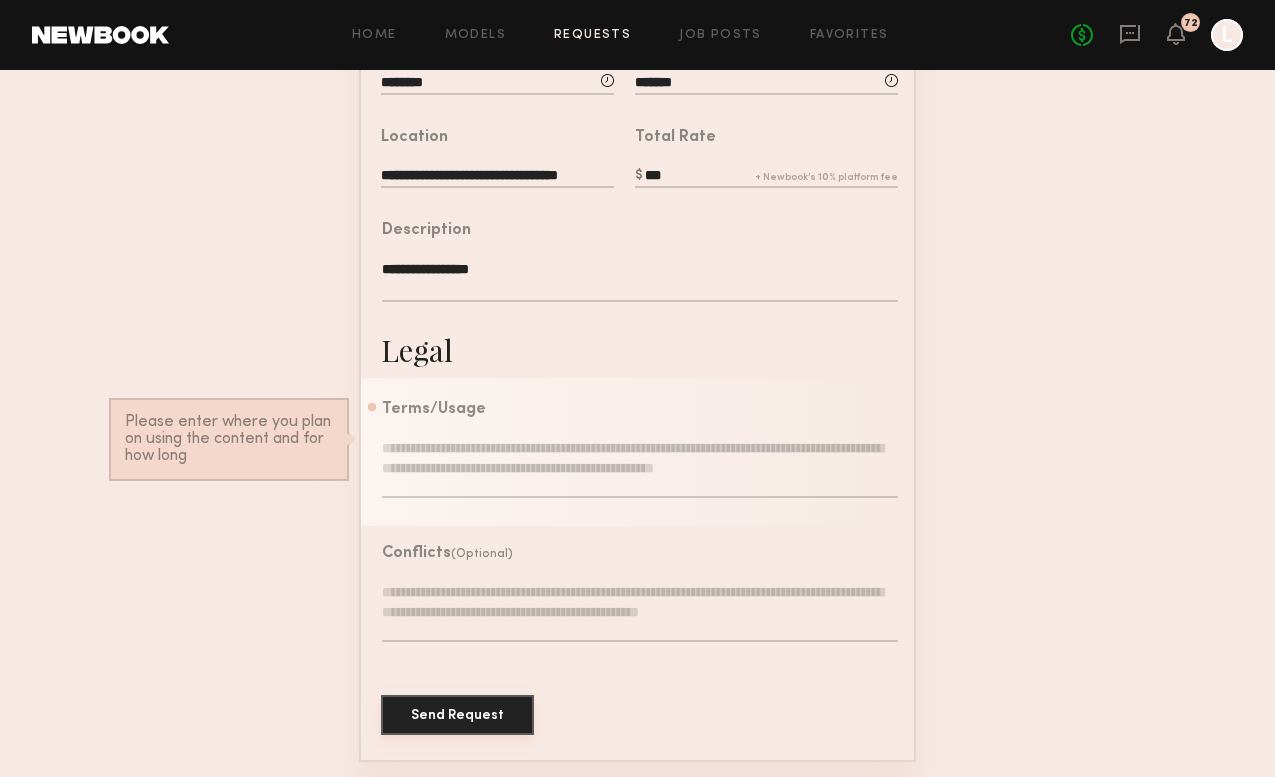 type on "**********" 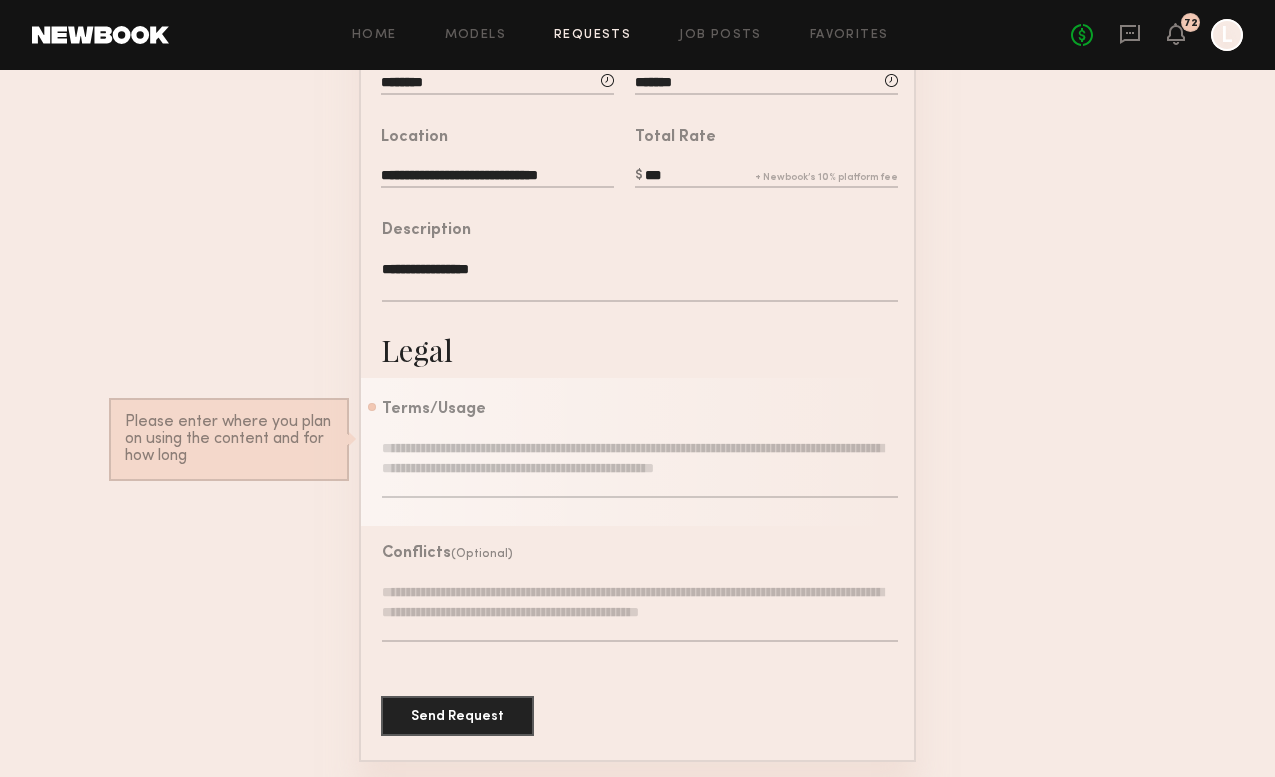 click 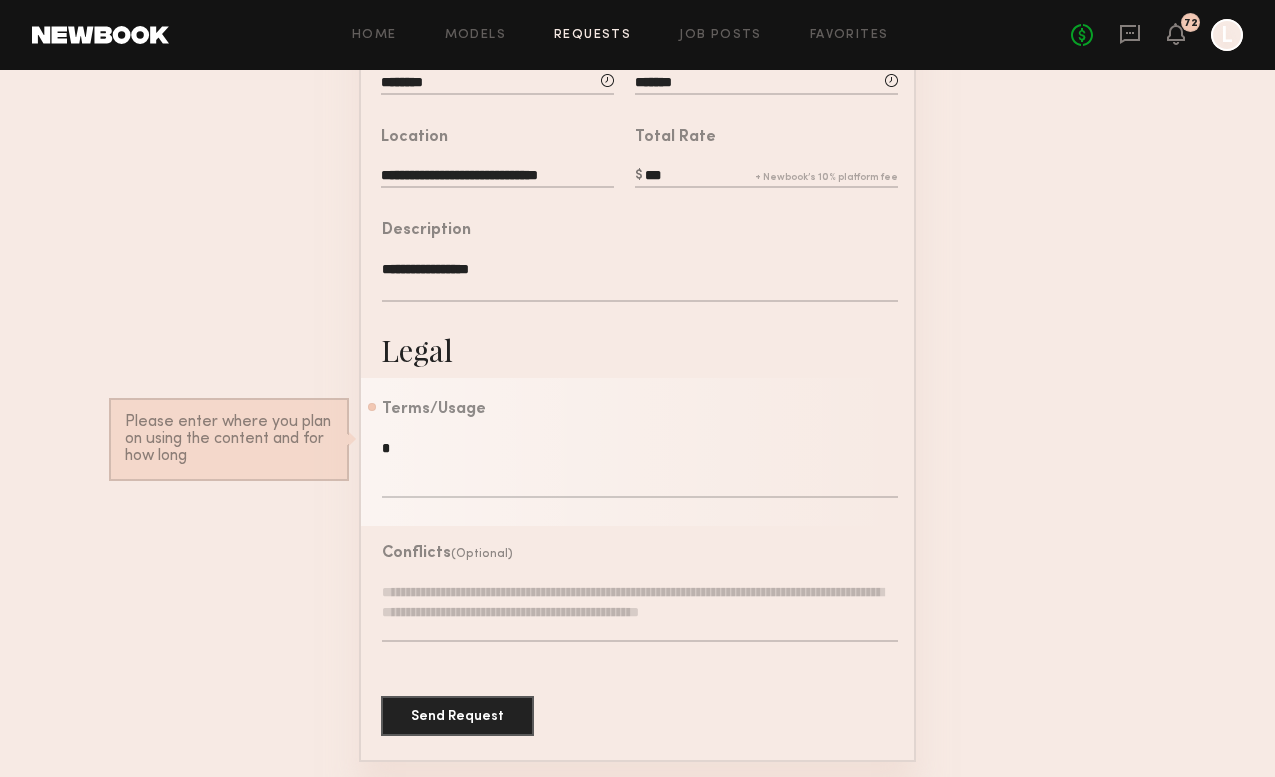 scroll, scrollTop: 508, scrollLeft: 0, axis: vertical 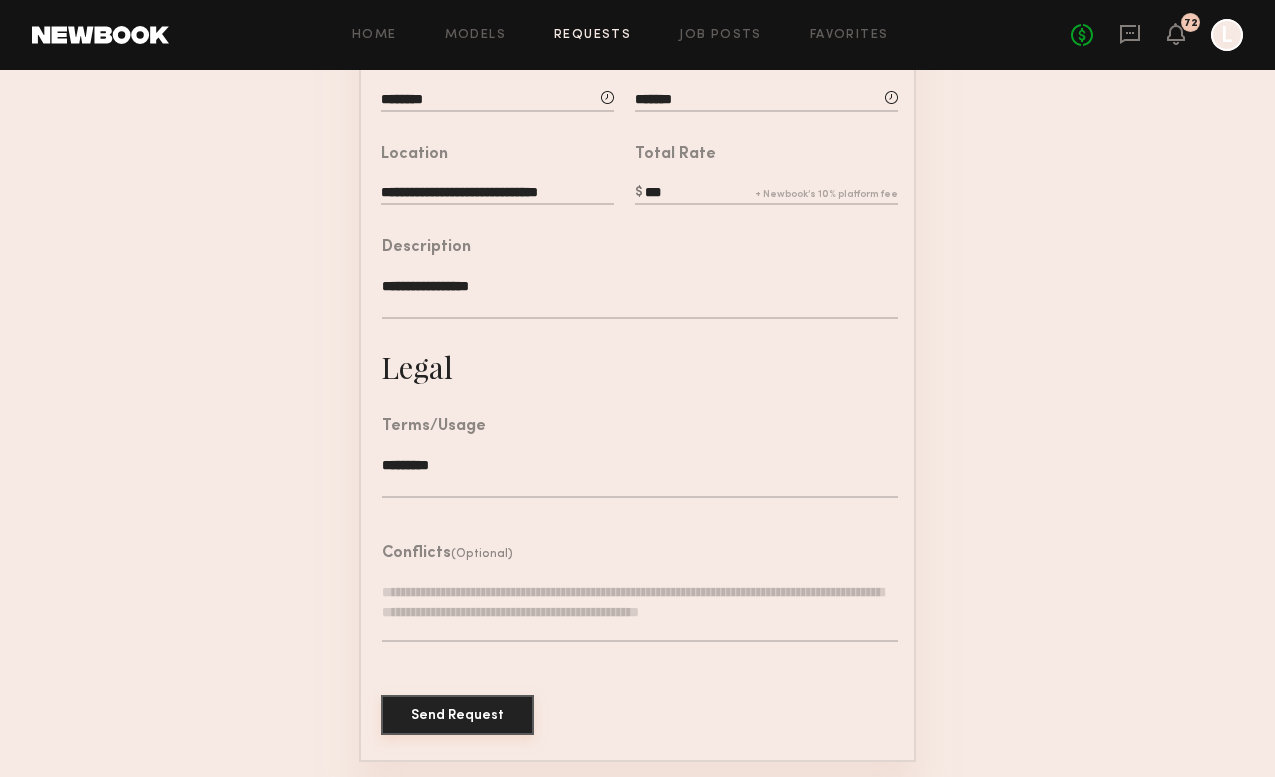 type on "*********" 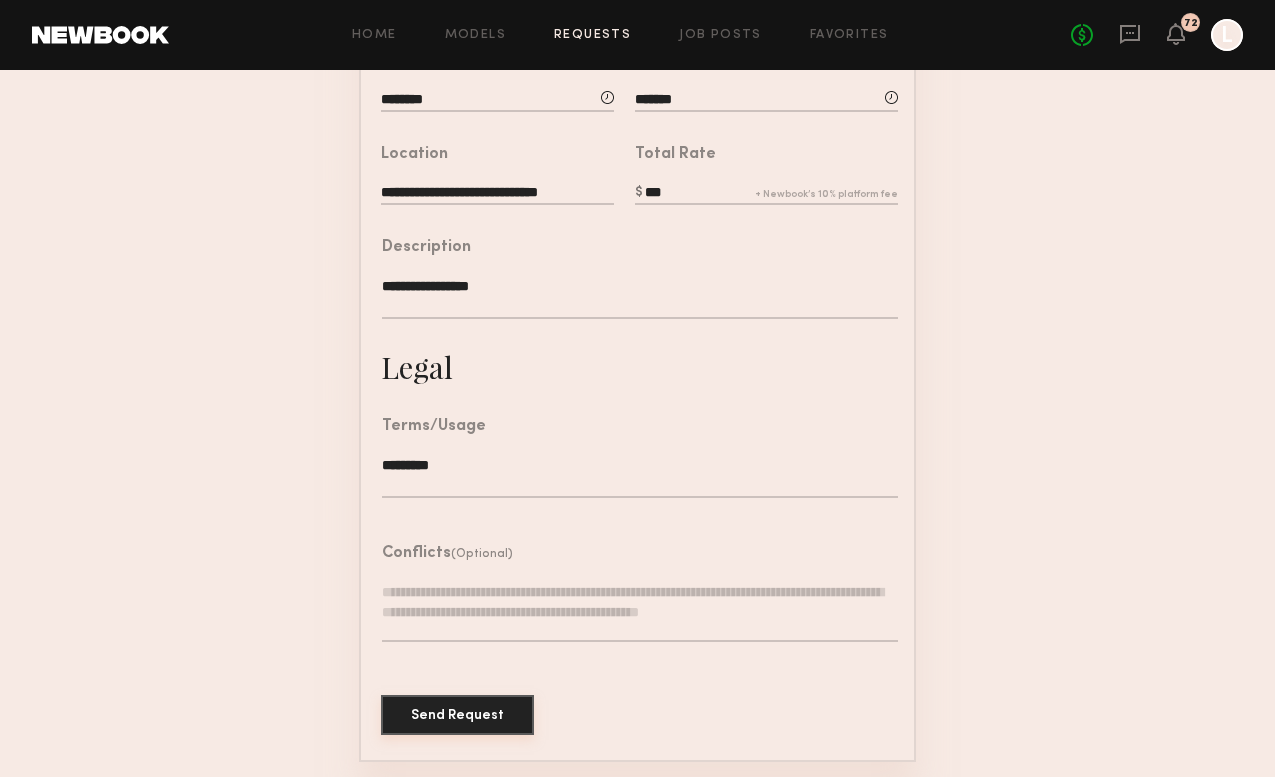 click on "Send Request" 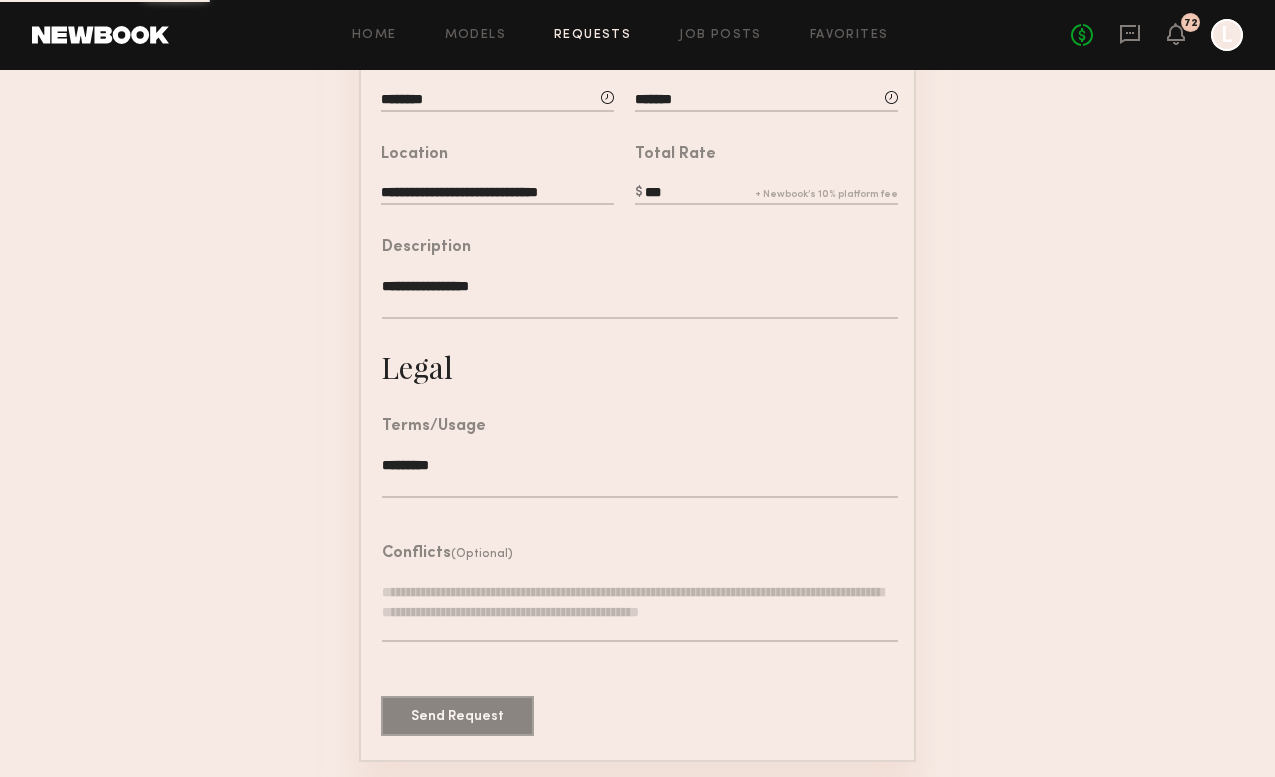scroll, scrollTop: 0, scrollLeft: 0, axis: both 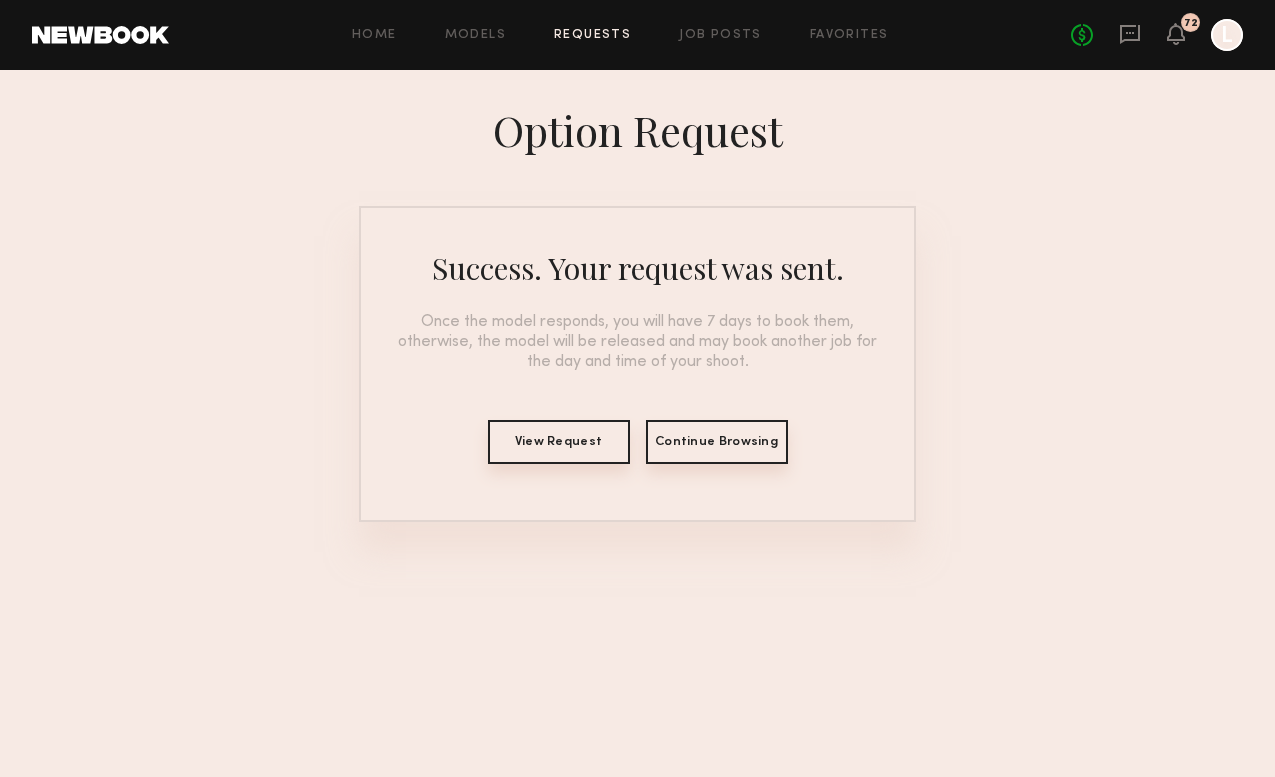 click on "Home Models Requests Job Posts Favorites Sign Out No fees up to $5,000 72 L" 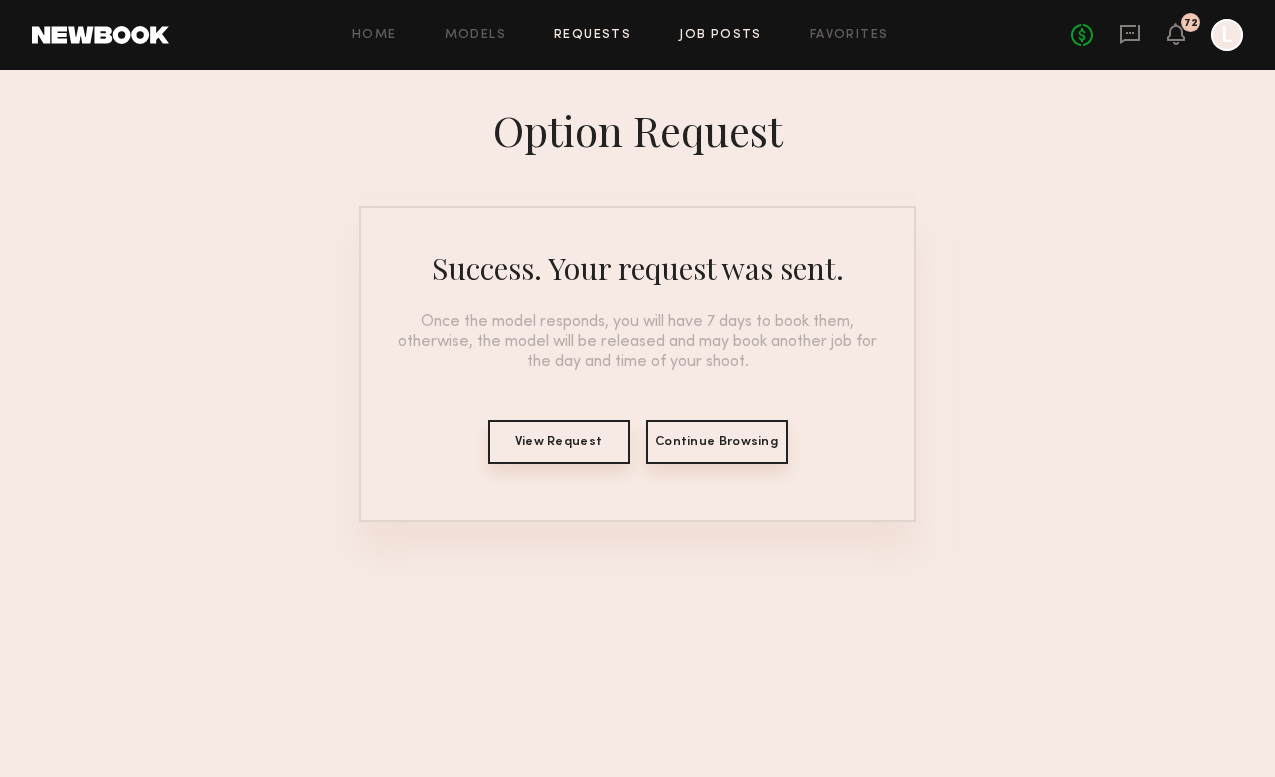 click on "Job Posts" 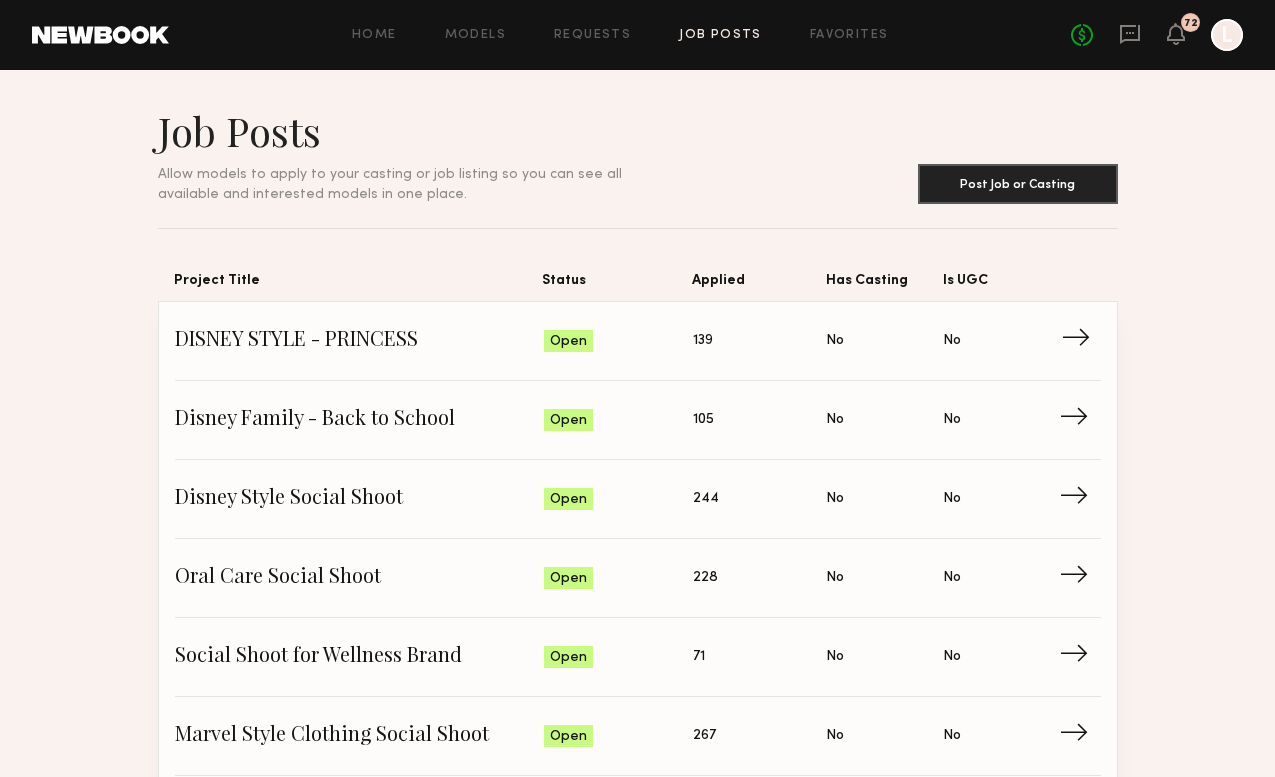 click on "DISNEY STYLE - PRINCESS" 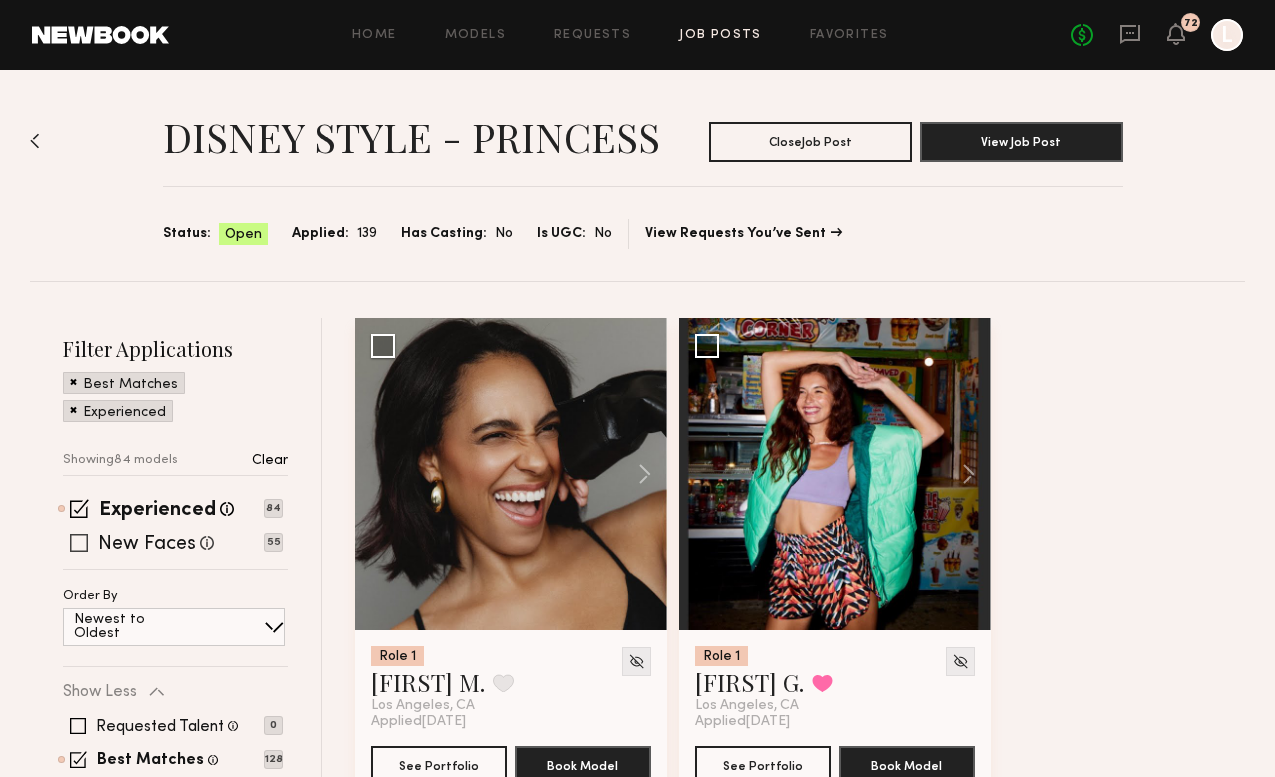 click on "New Faces" 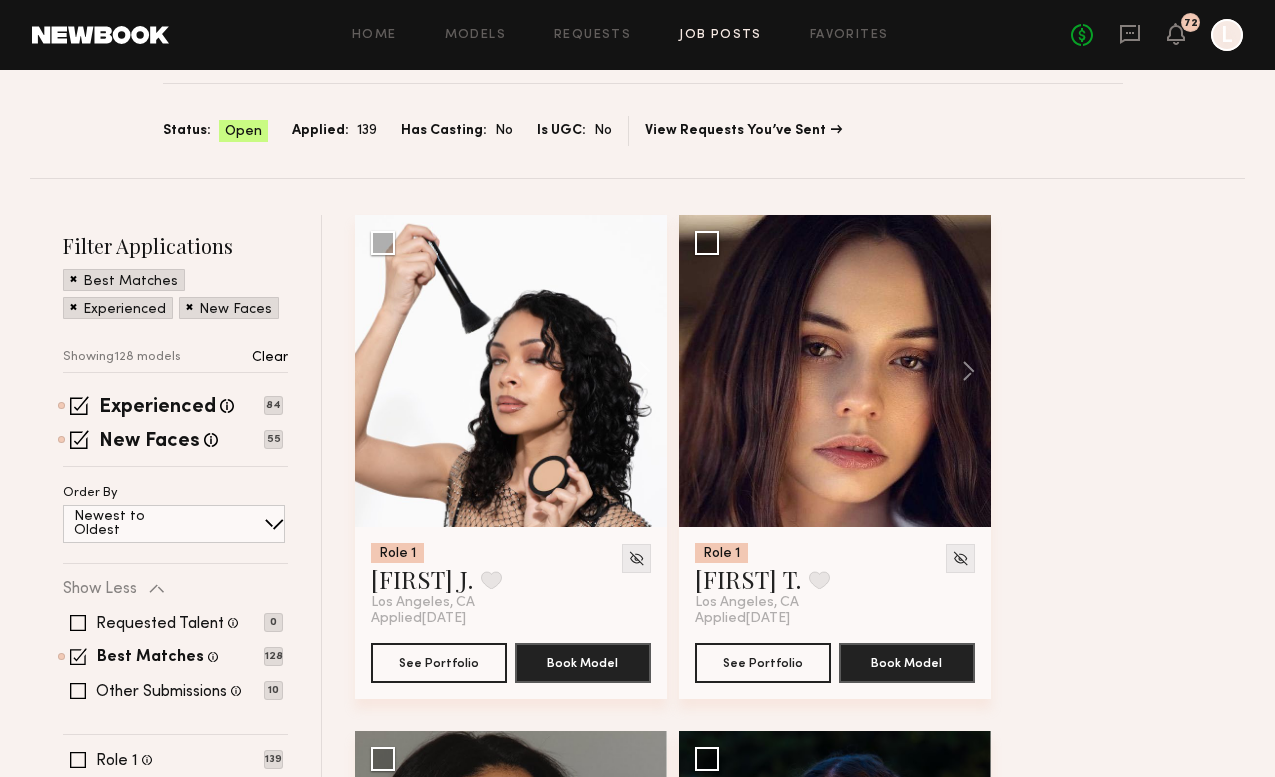 scroll, scrollTop: 103, scrollLeft: 0, axis: vertical 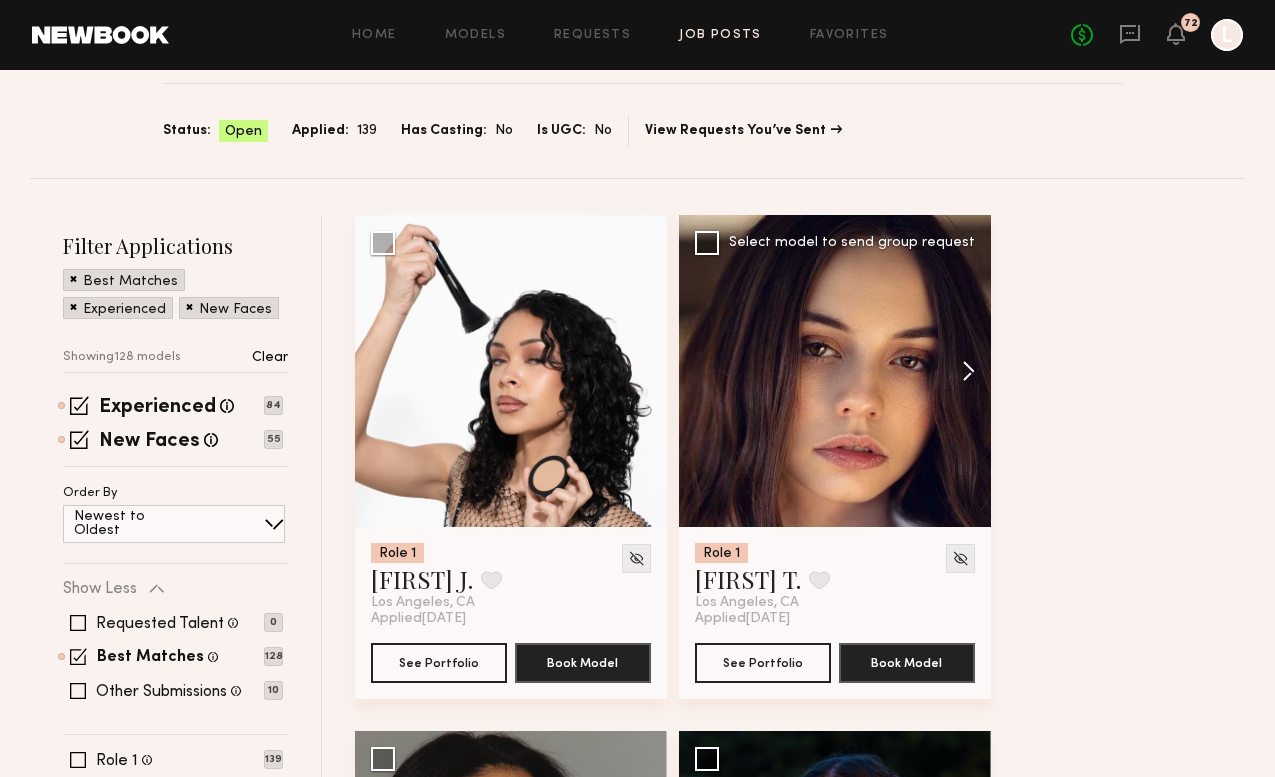 click 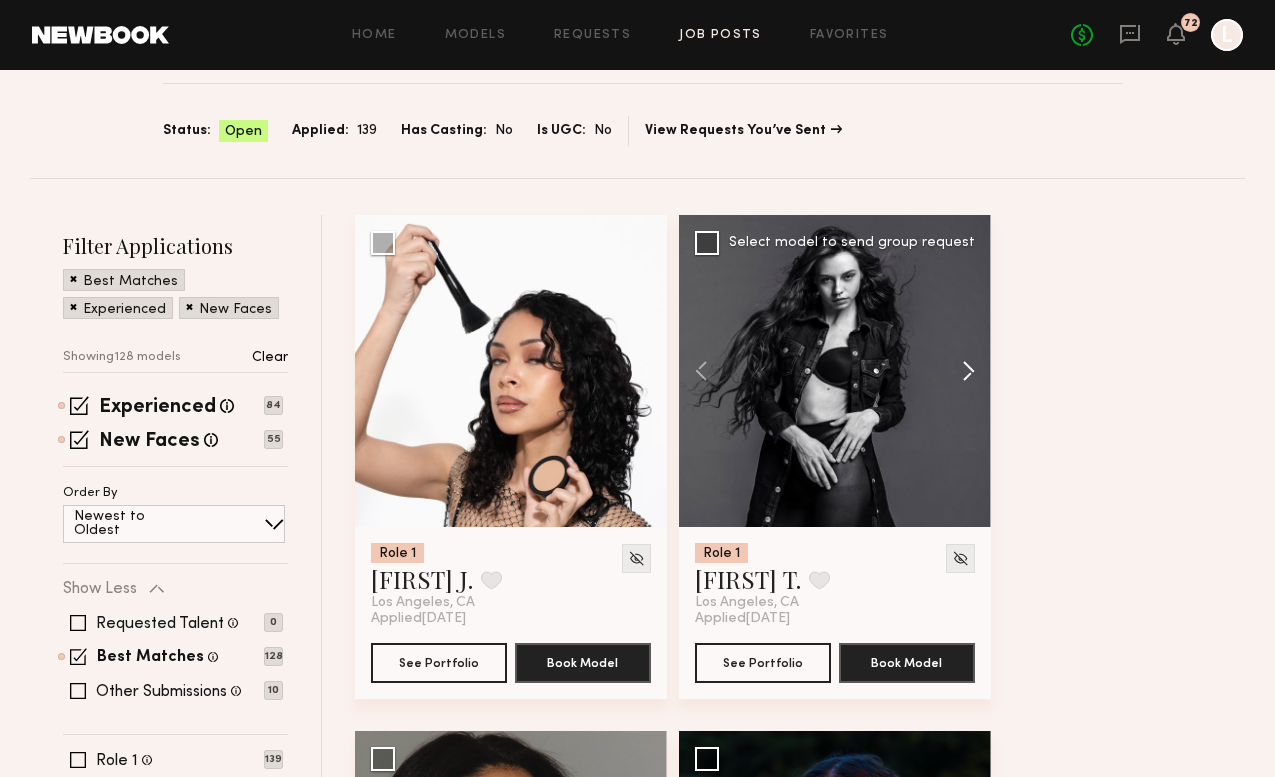 click 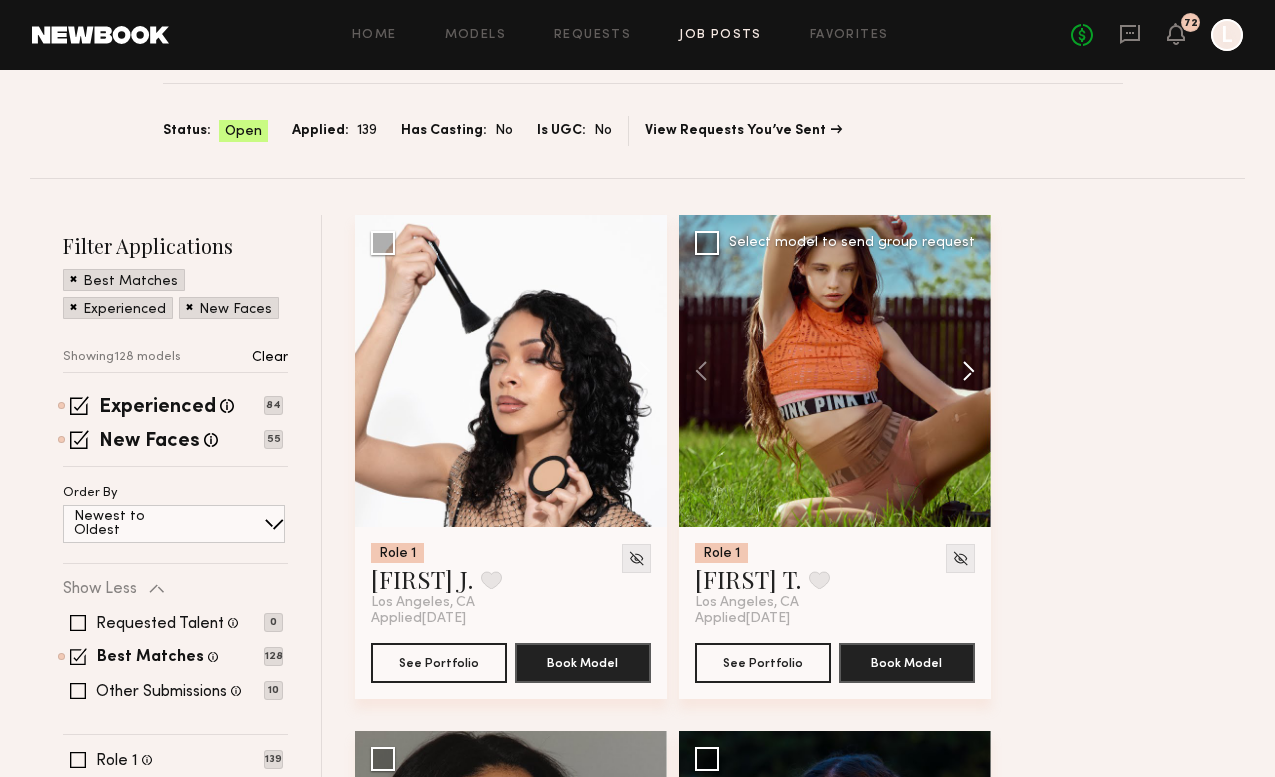 click 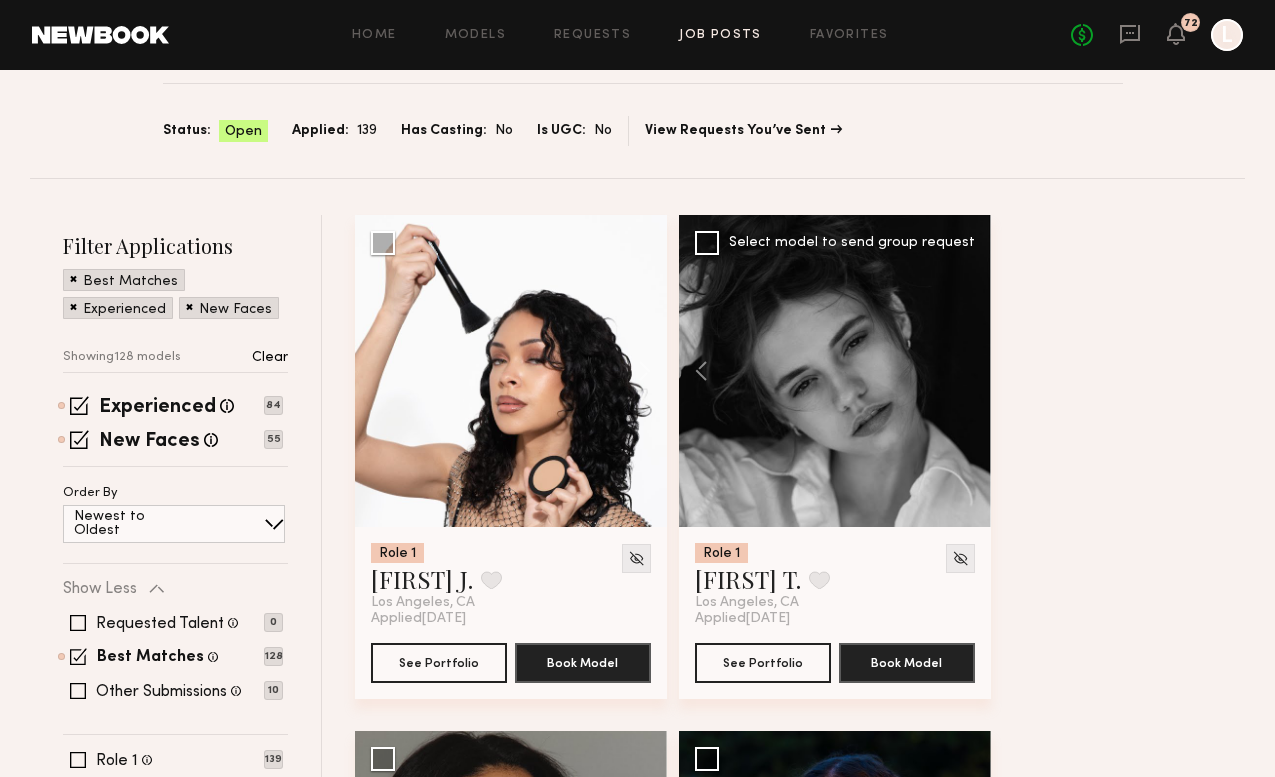 click 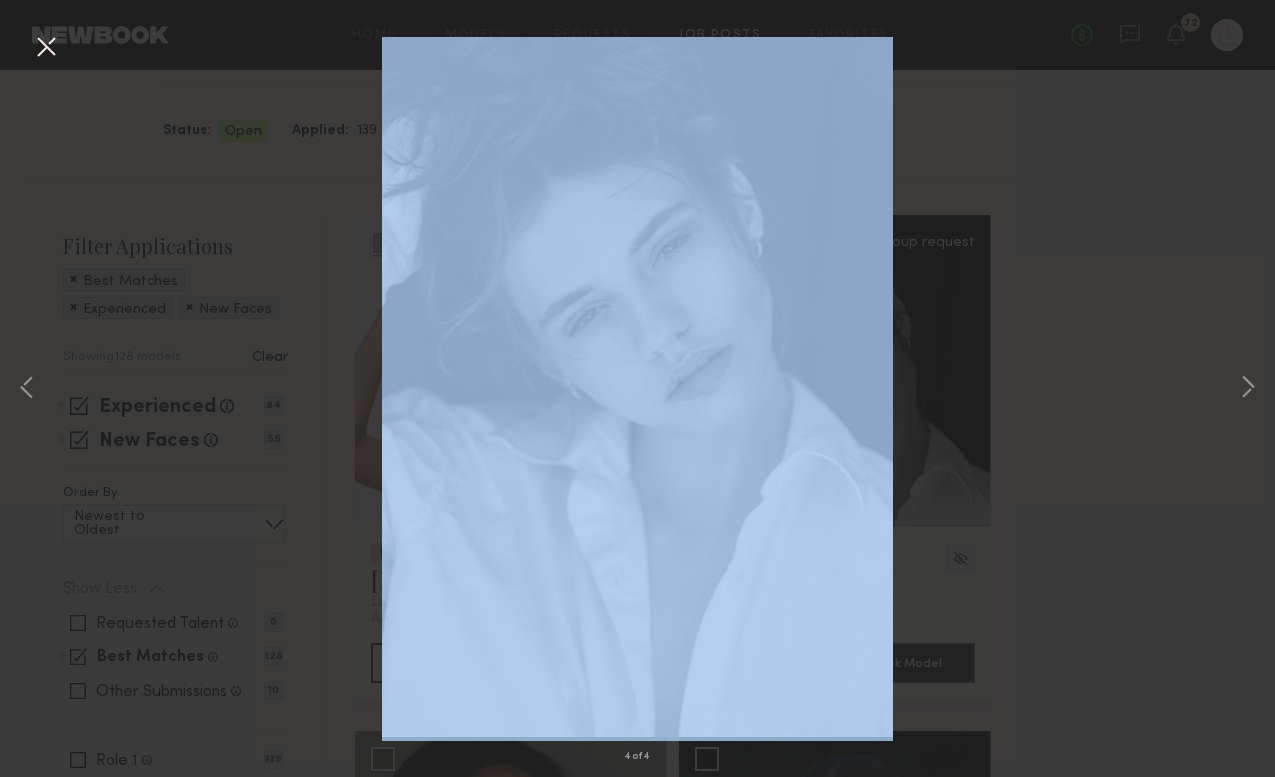 click on "4  of  4" at bounding box center [637, 388] 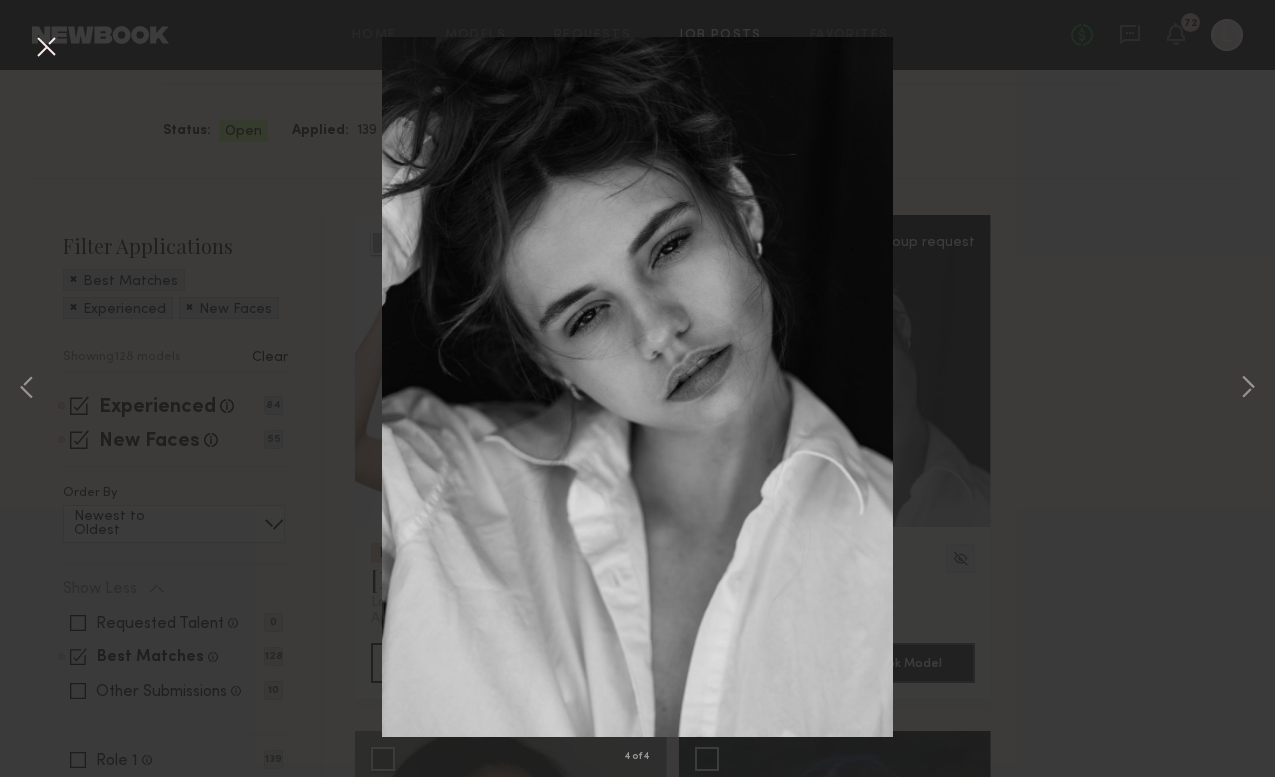 click on "4  of  4" at bounding box center (637, 388) 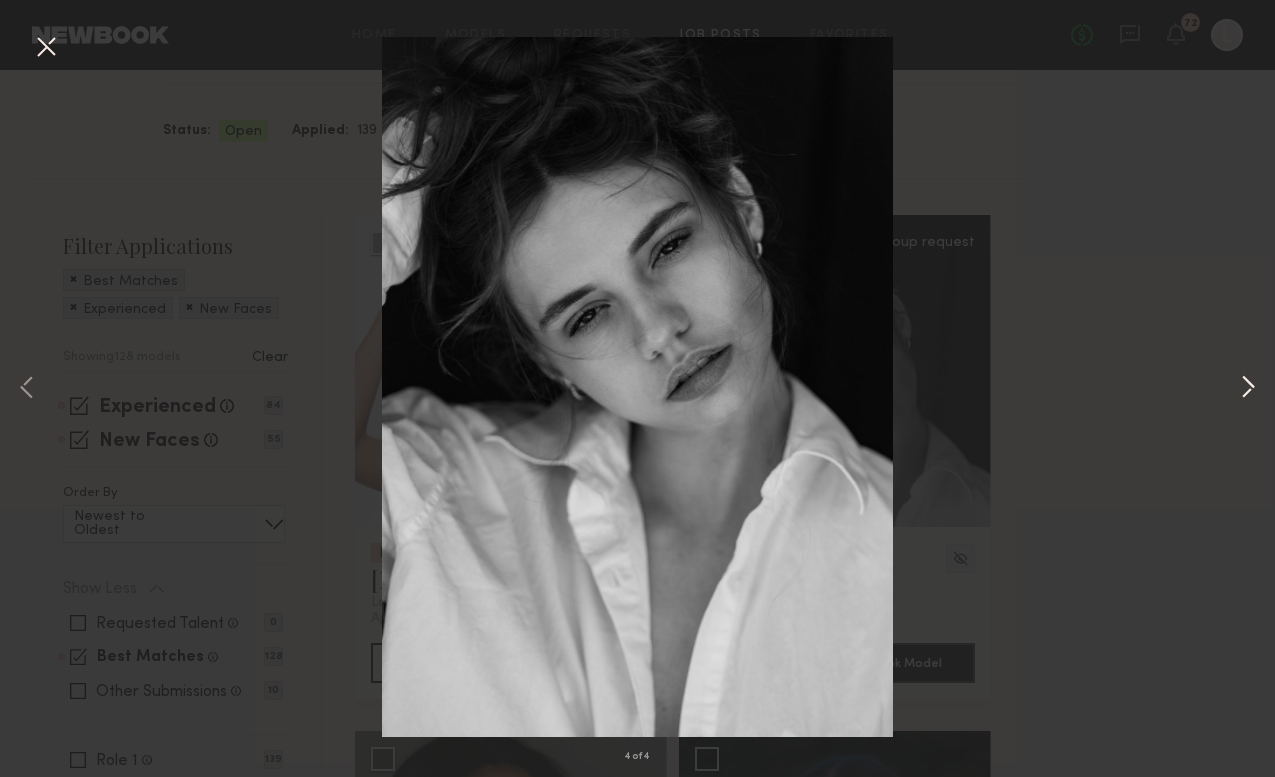 click at bounding box center (1248, 389) 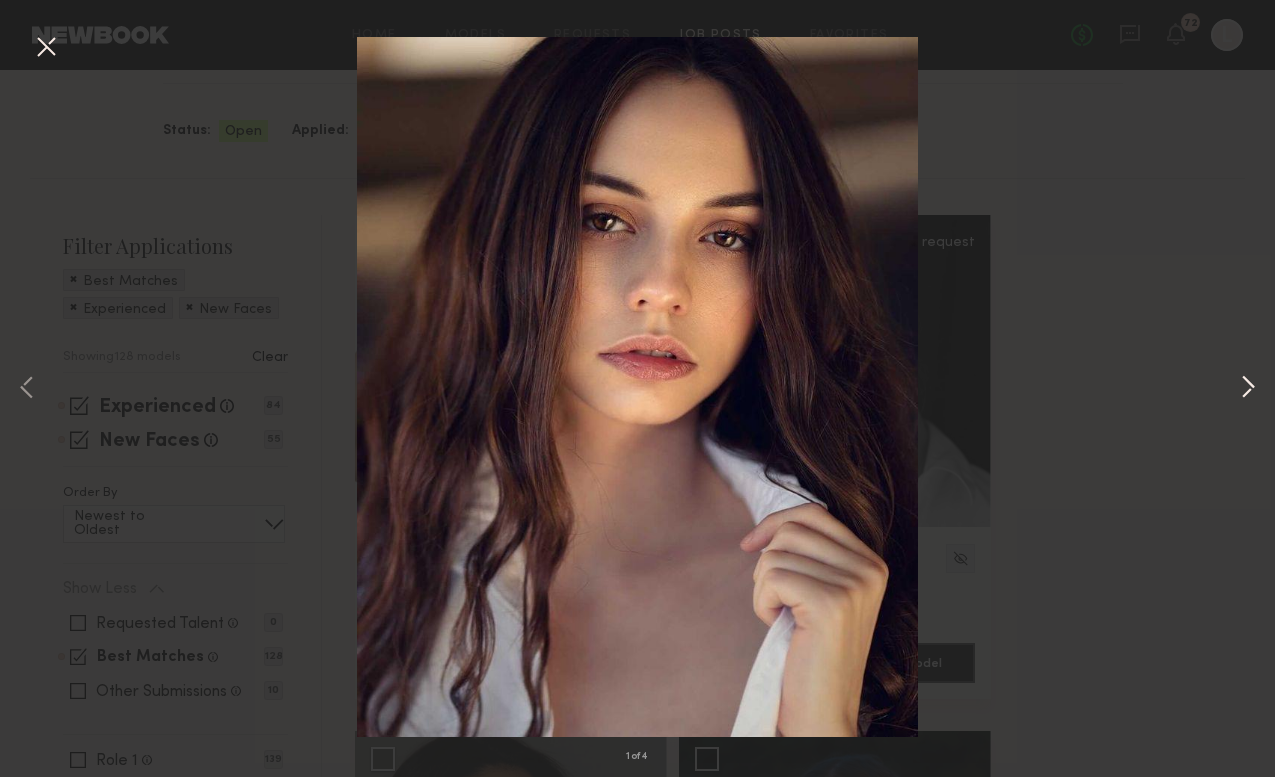 click at bounding box center (1248, 389) 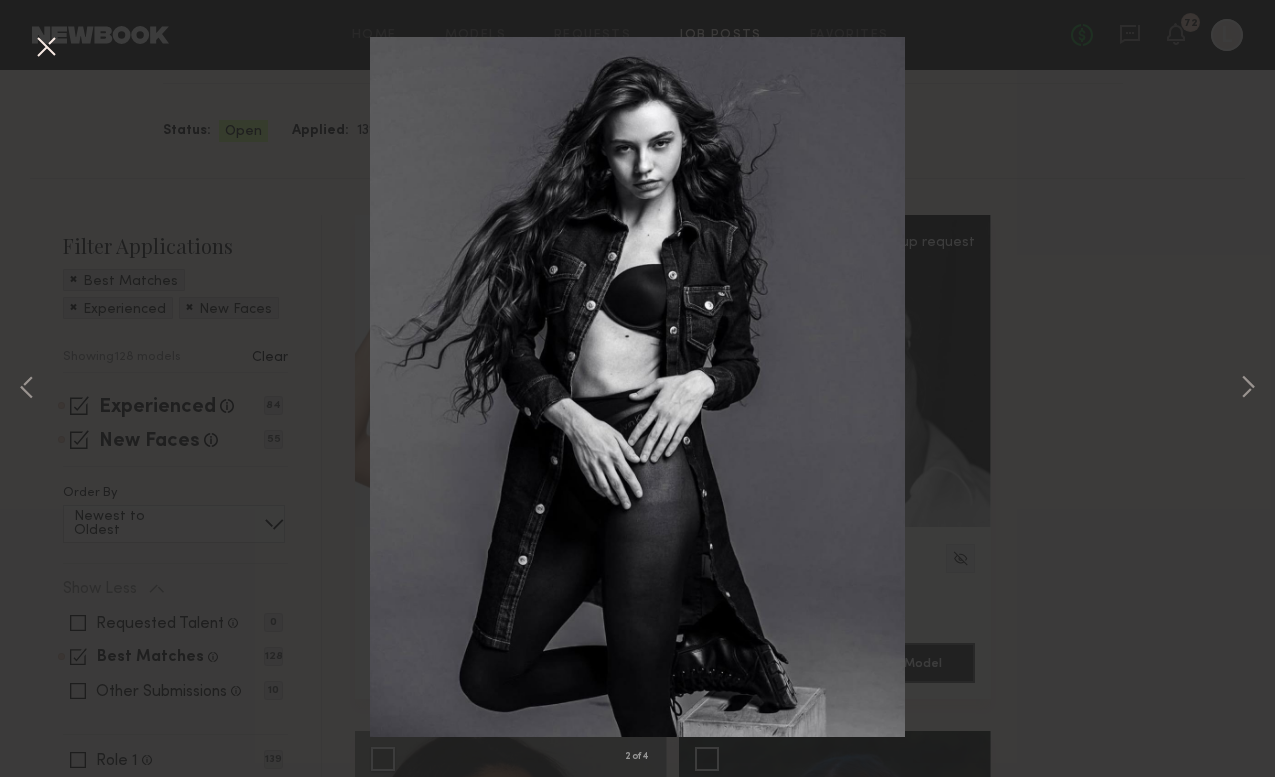 click at bounding box center [46, 48] 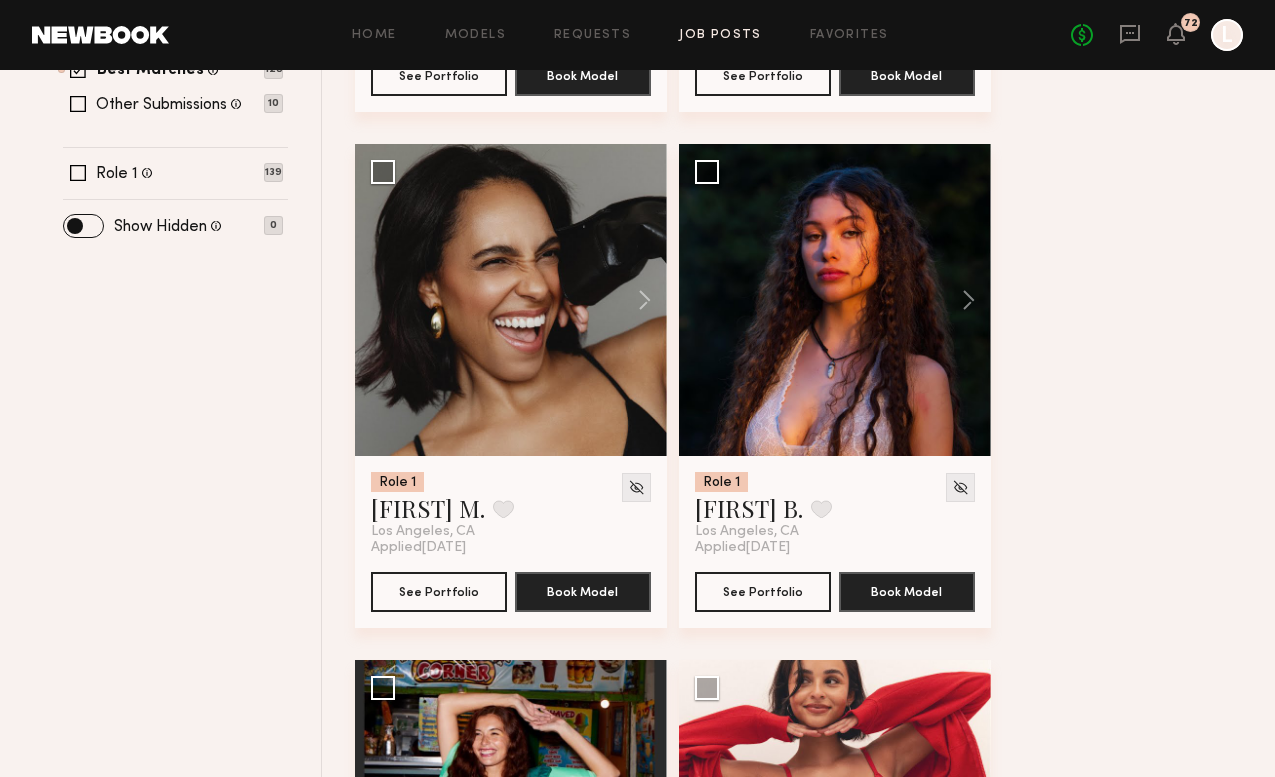 scroll, scrollTop: 692, scrollLeft: 0, axis: vertical 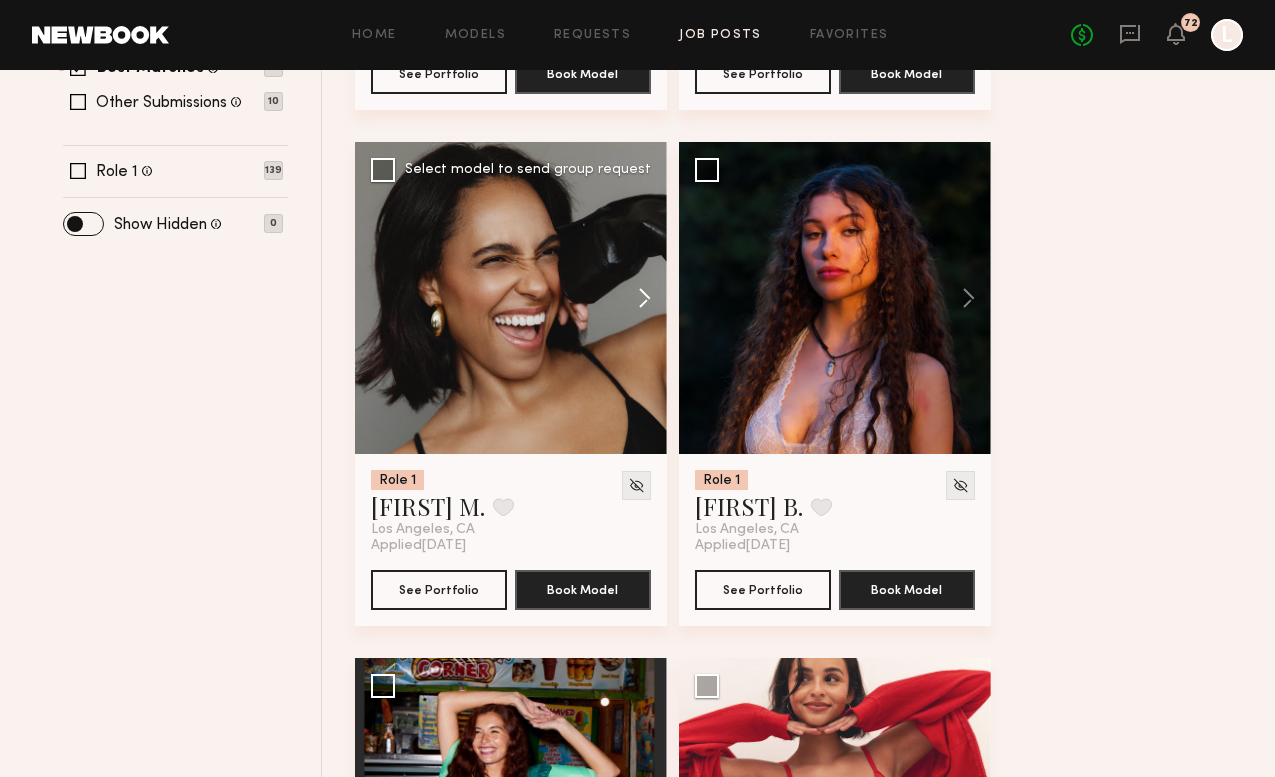 click 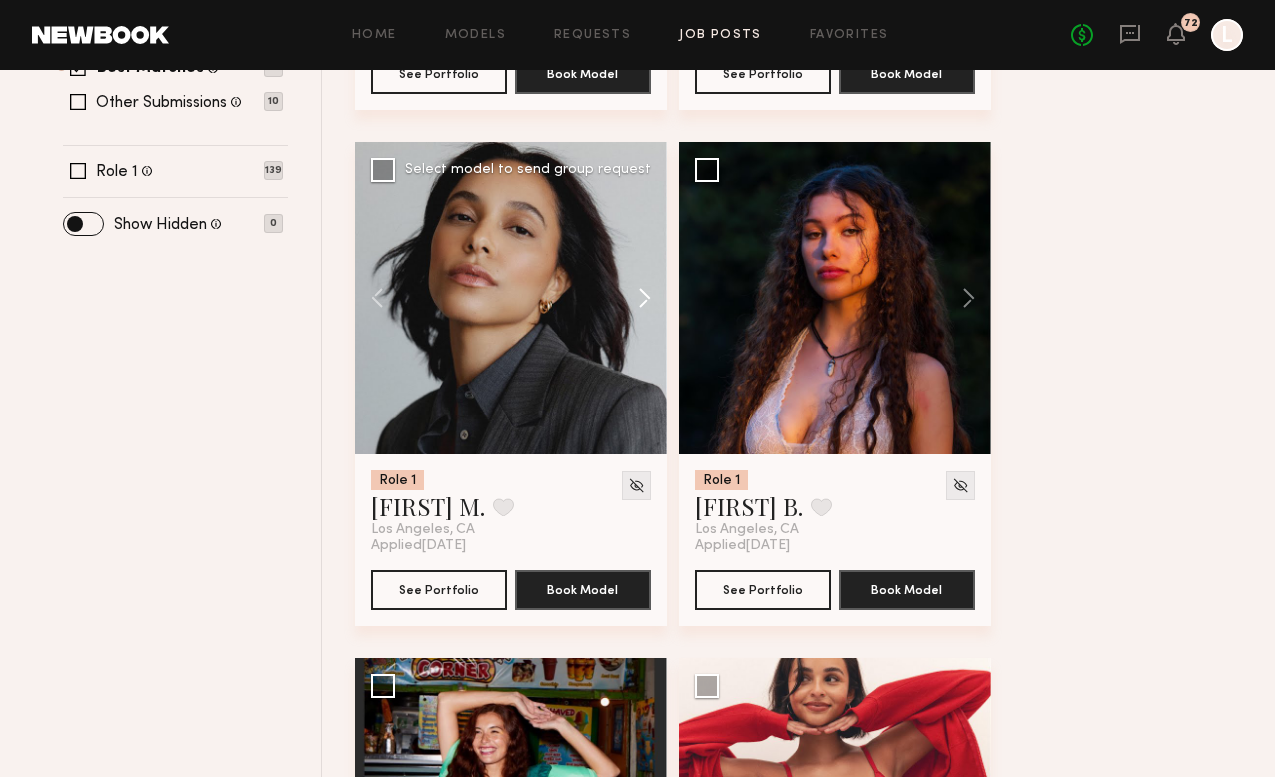 click 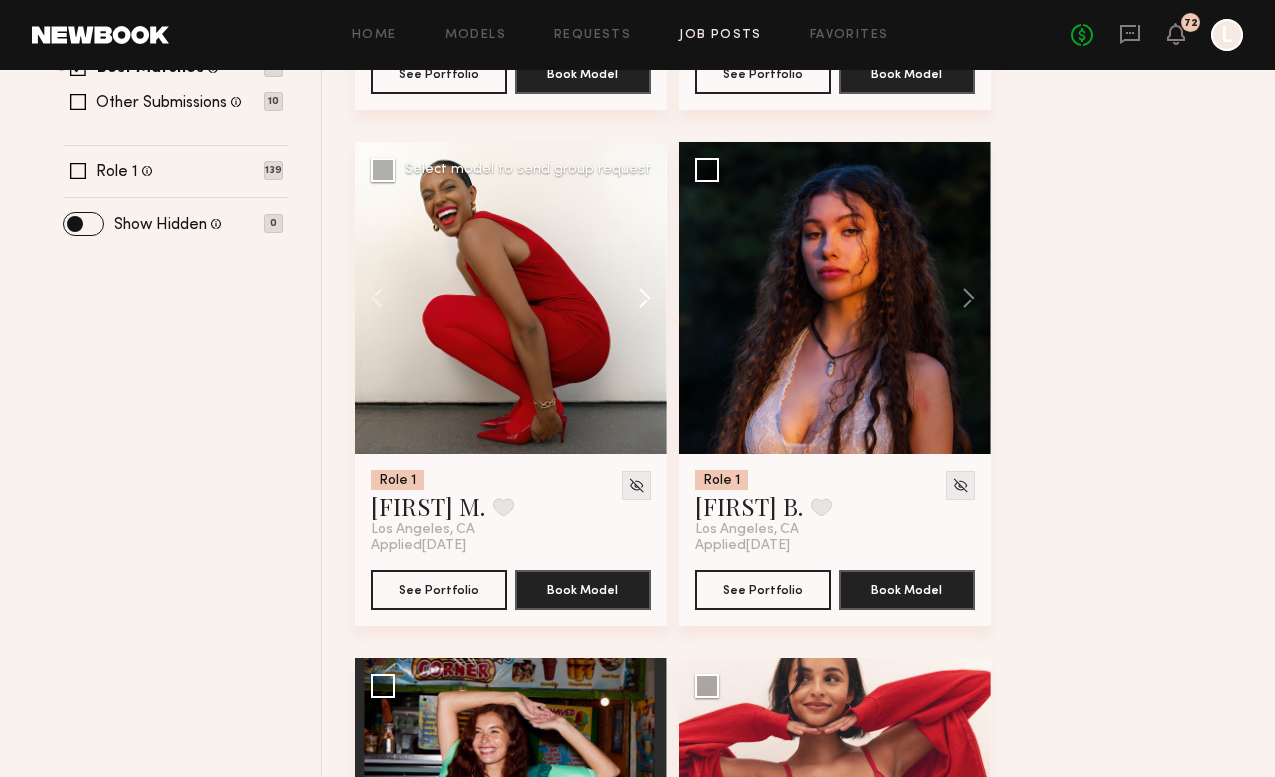 click 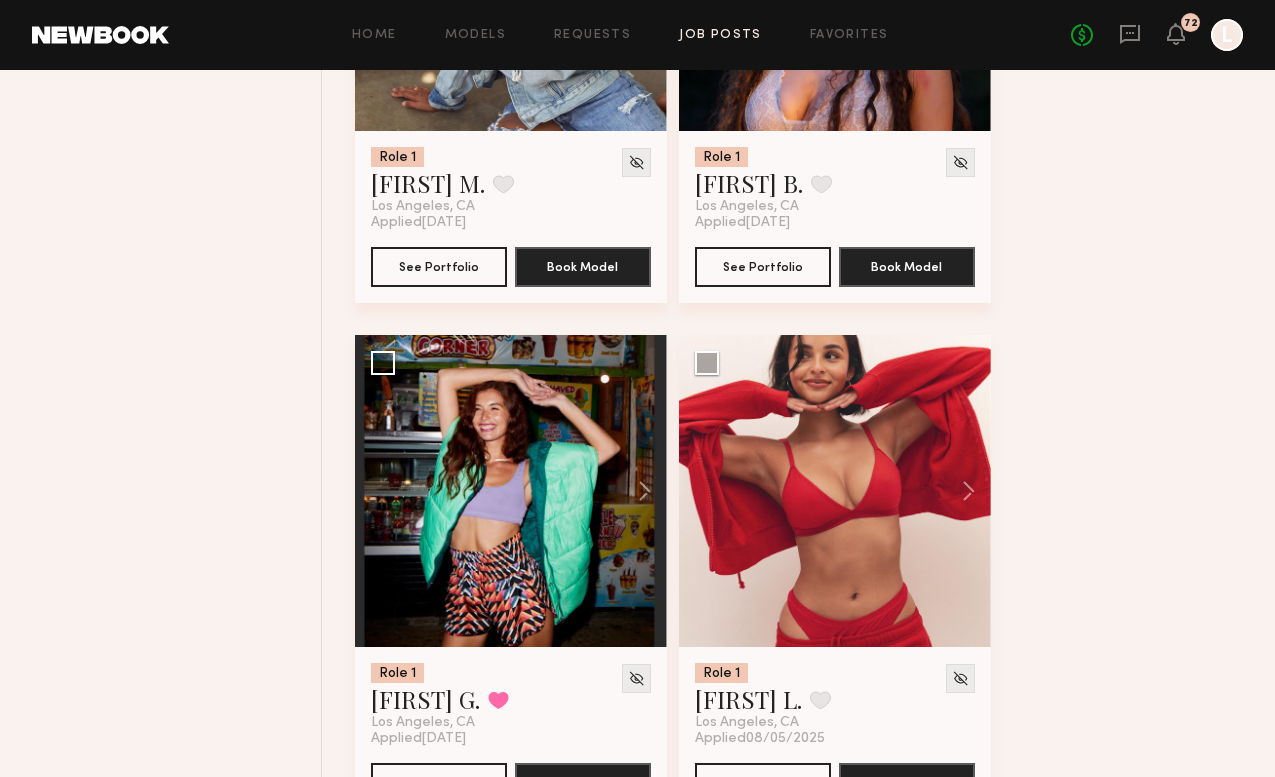scroll, scrollTop: 1026, scrollLeft: 0, axis: vertical 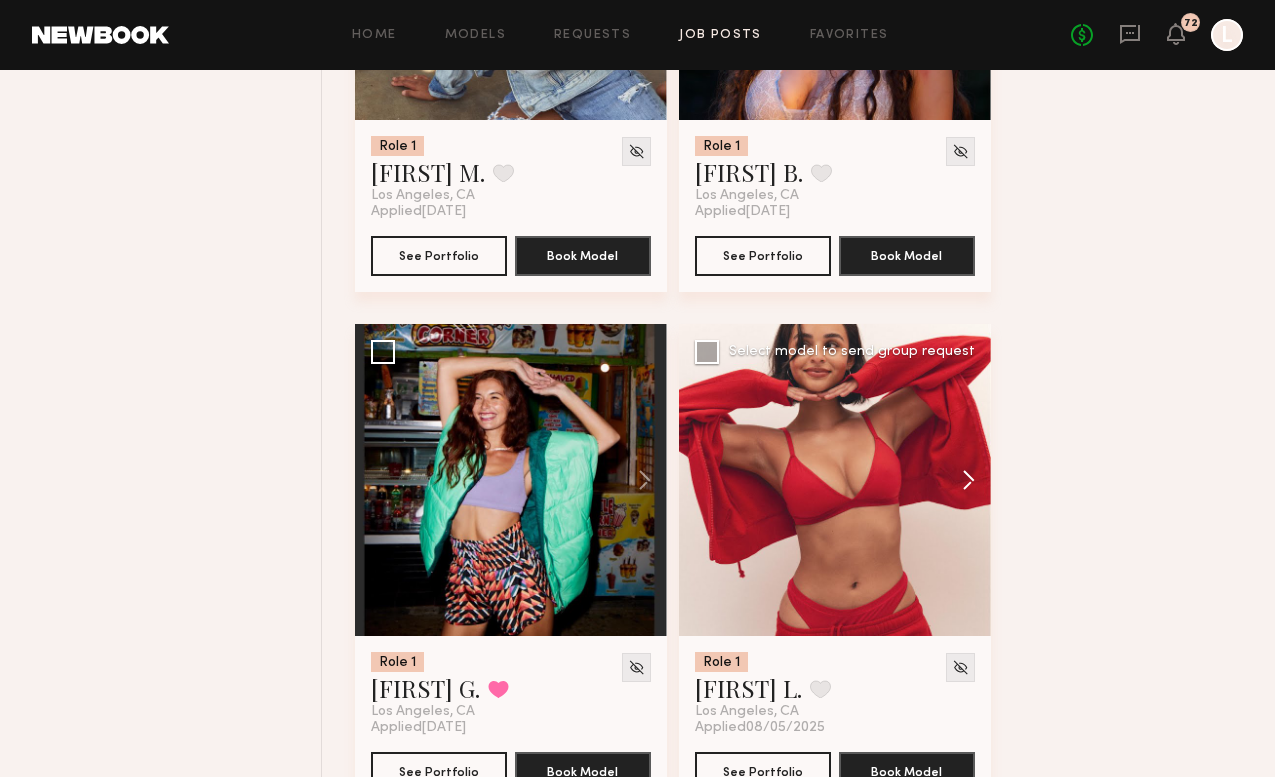 click 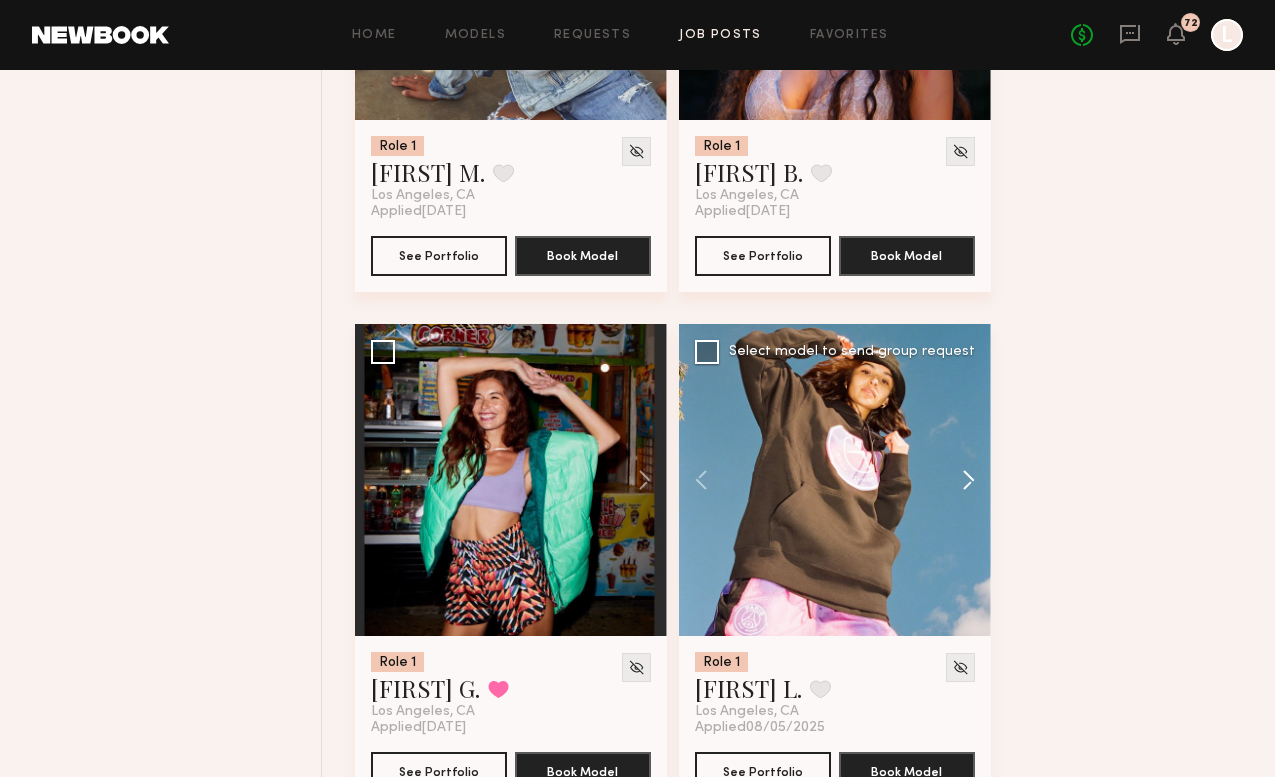 click 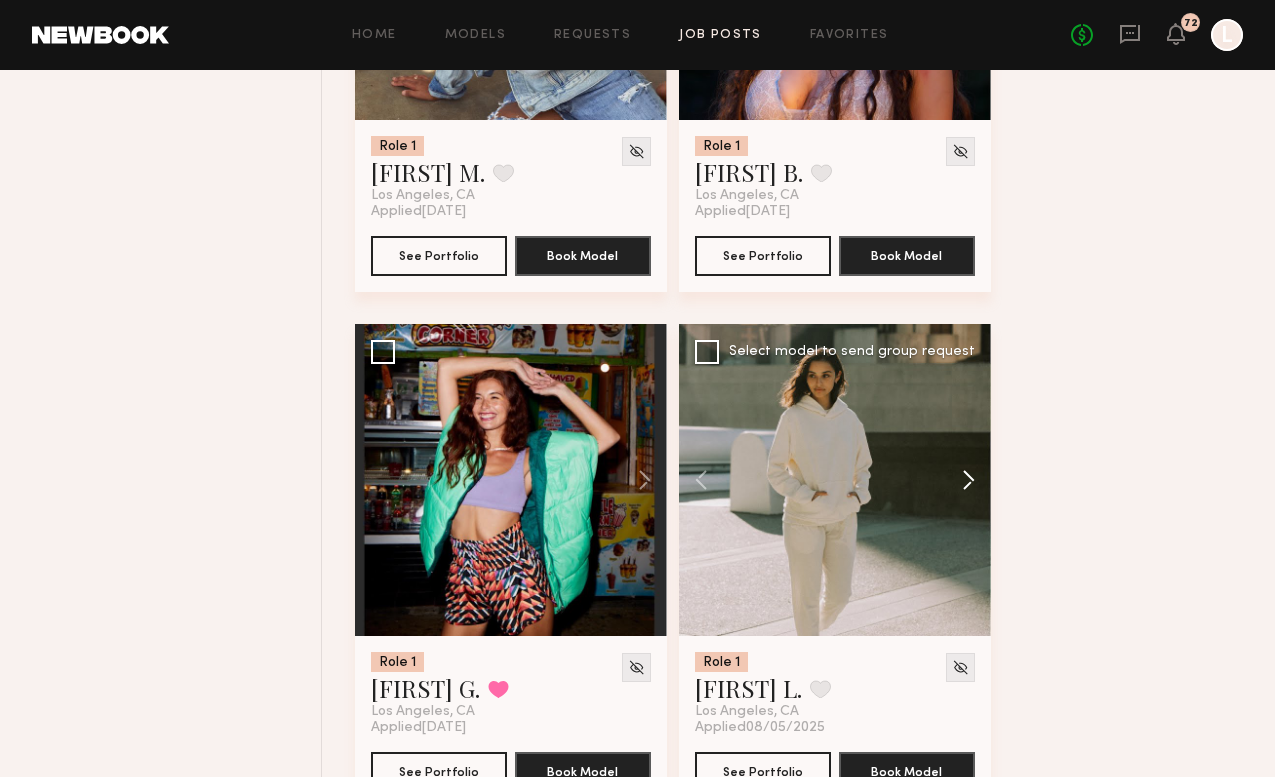 click 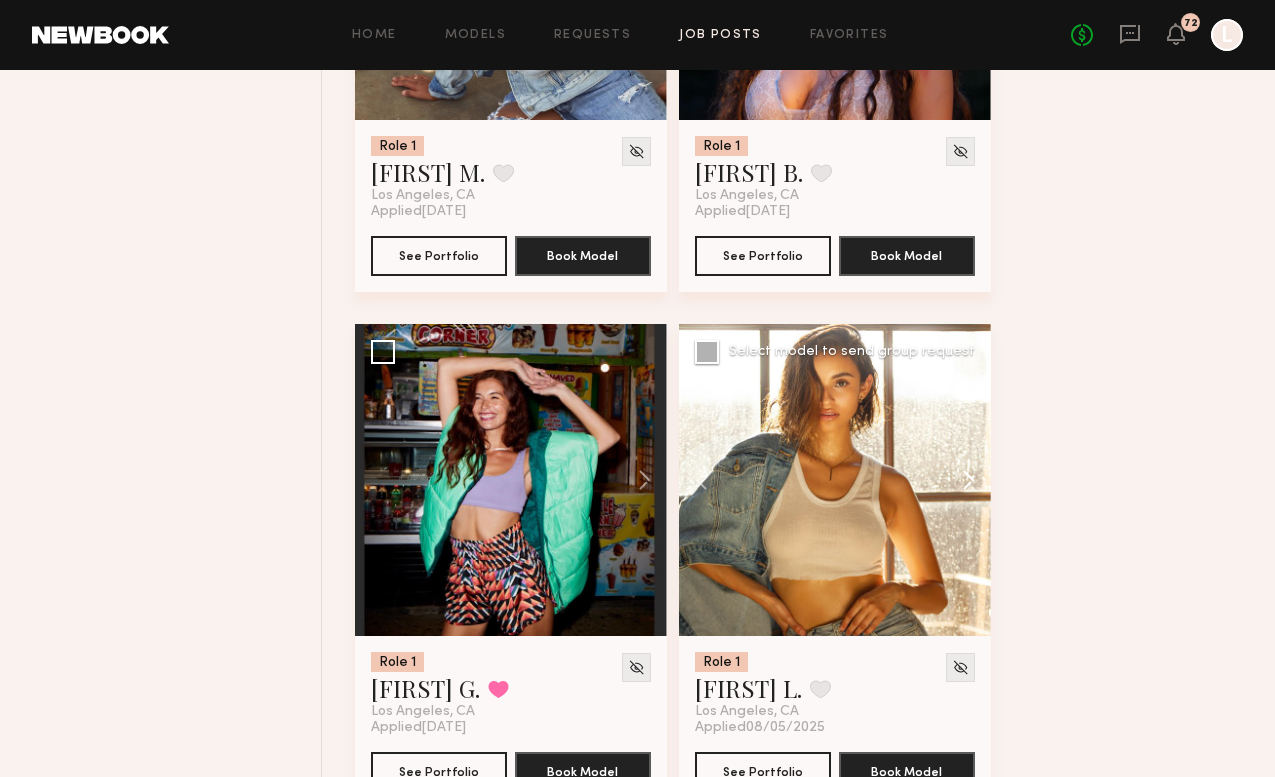 click 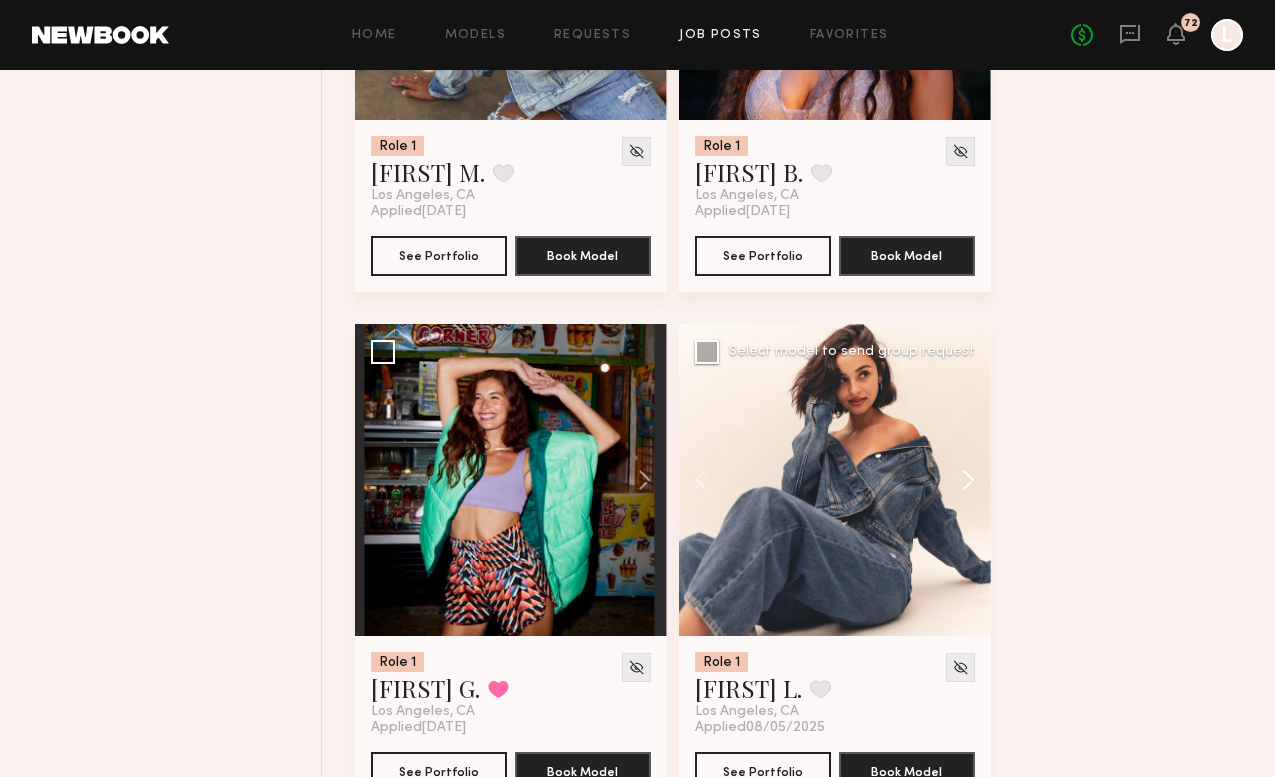 click 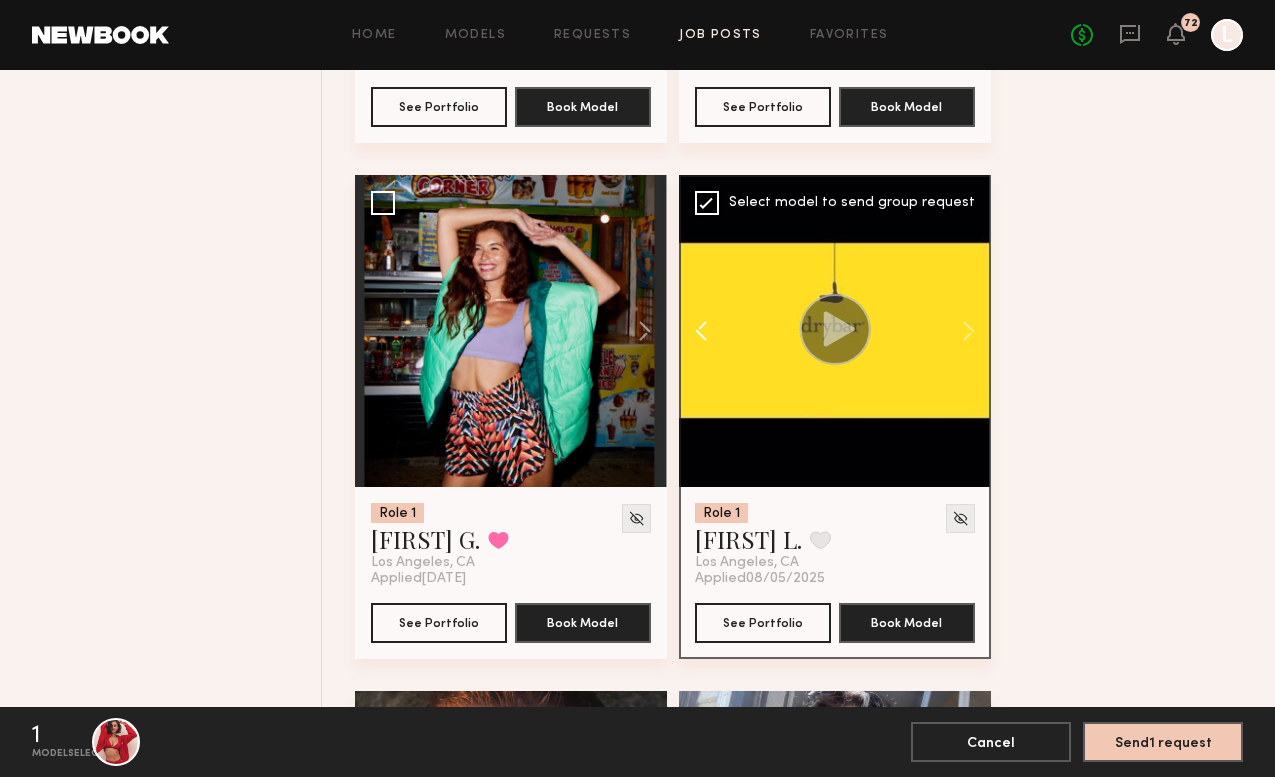 scroll, scrollTop: 1176, scrollLeft: 0, axis: vertical 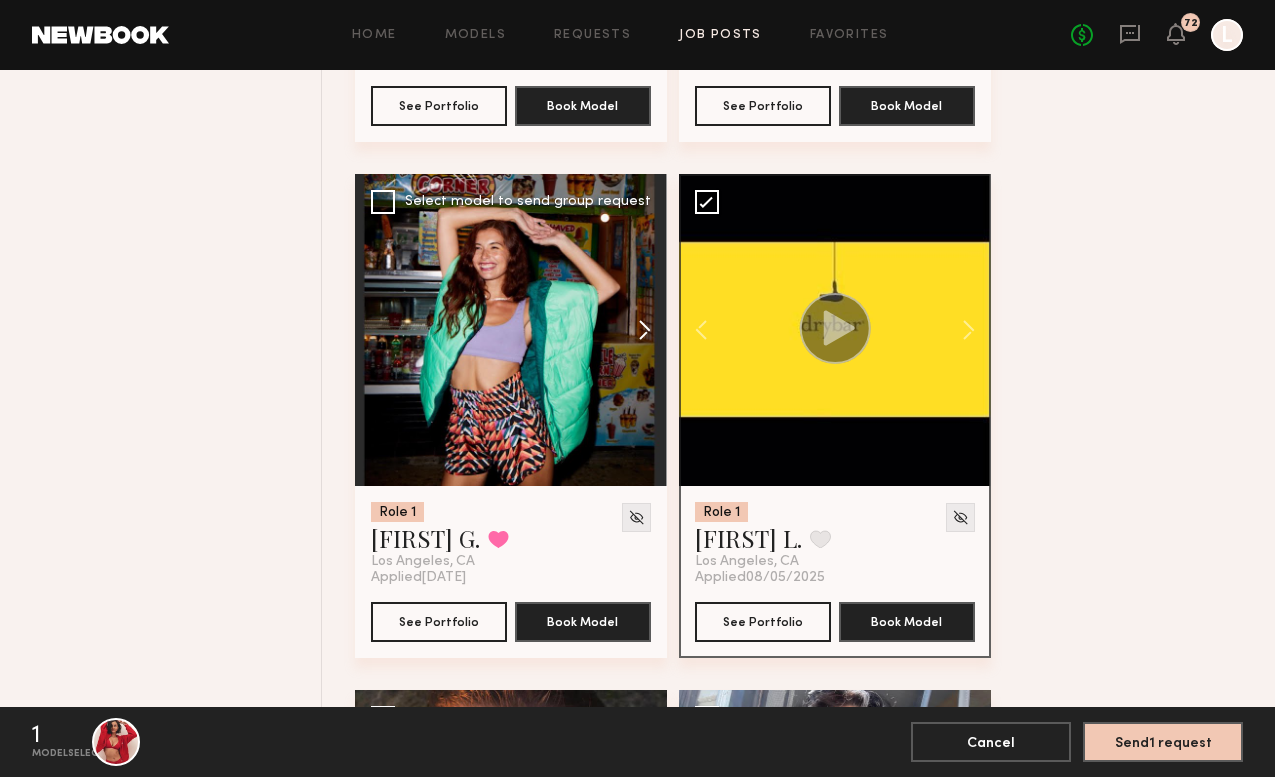 click 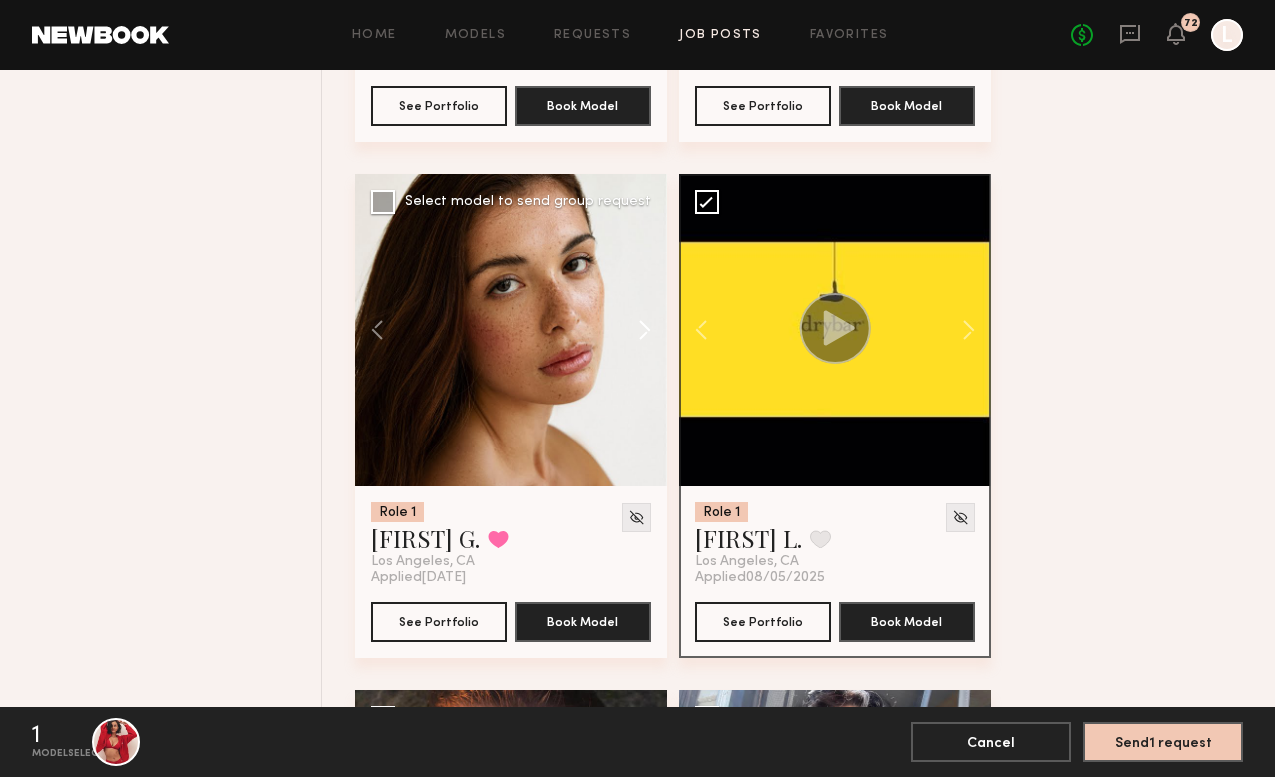 click 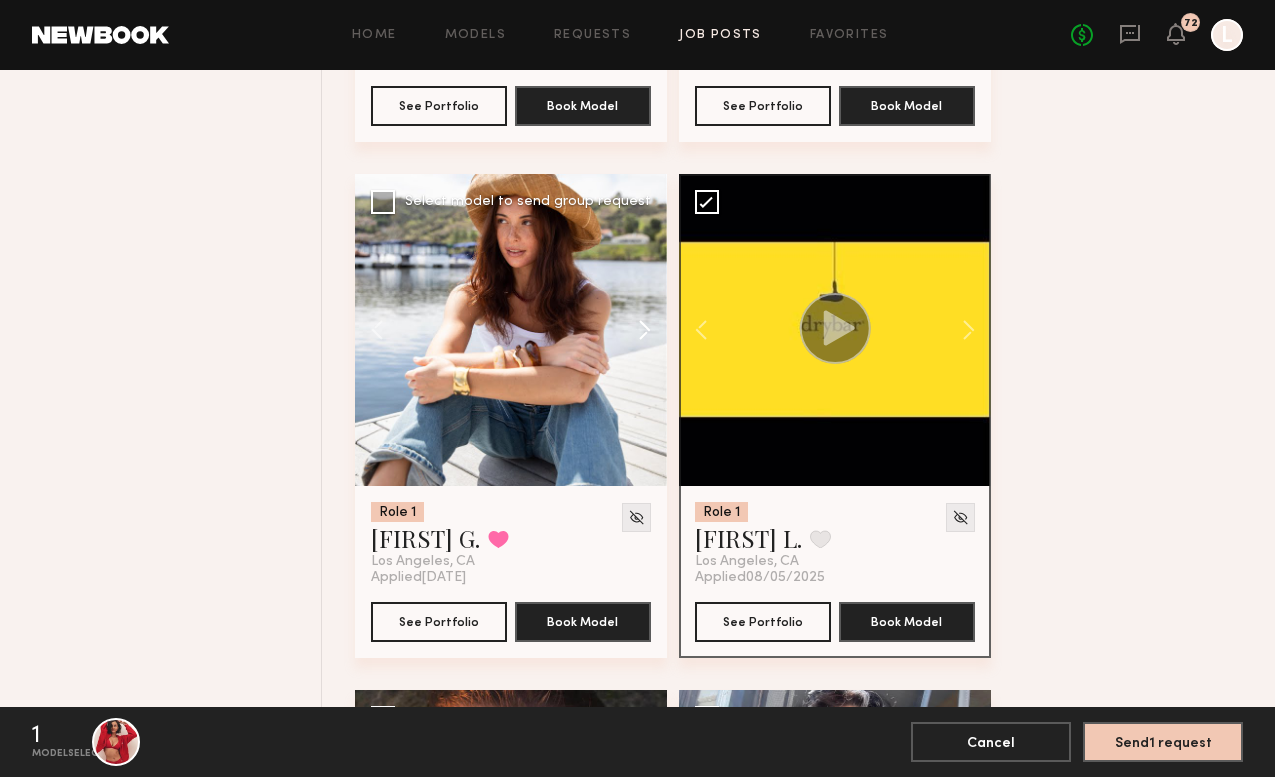 click 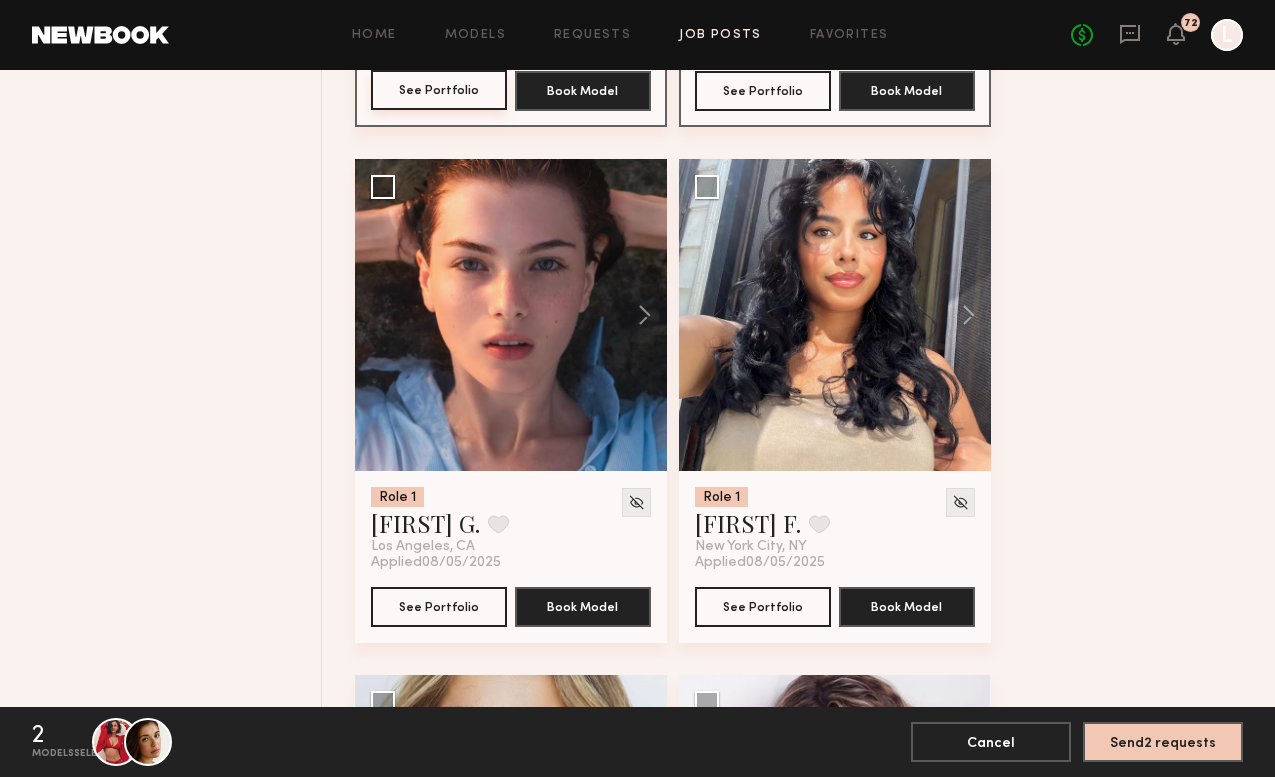 scroll, scrollTop: 1720, scrollLeft: 0, axis: vertical 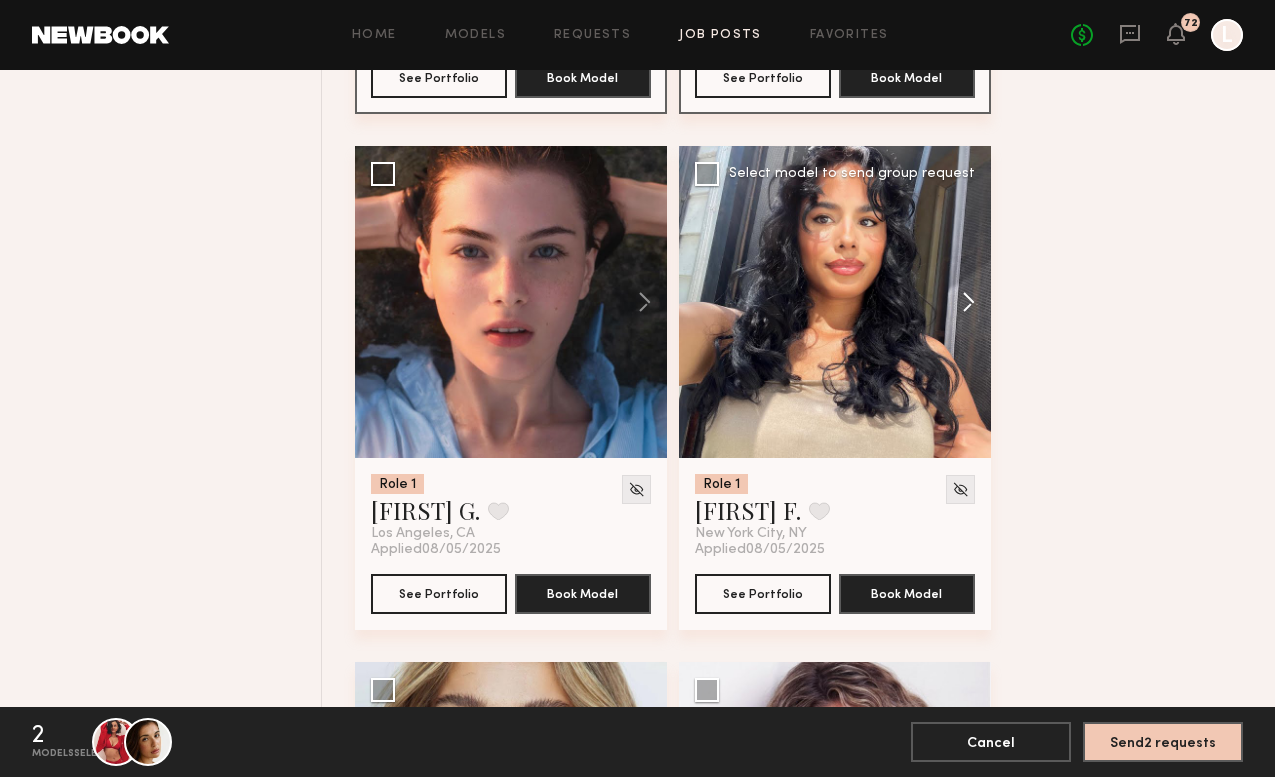 click 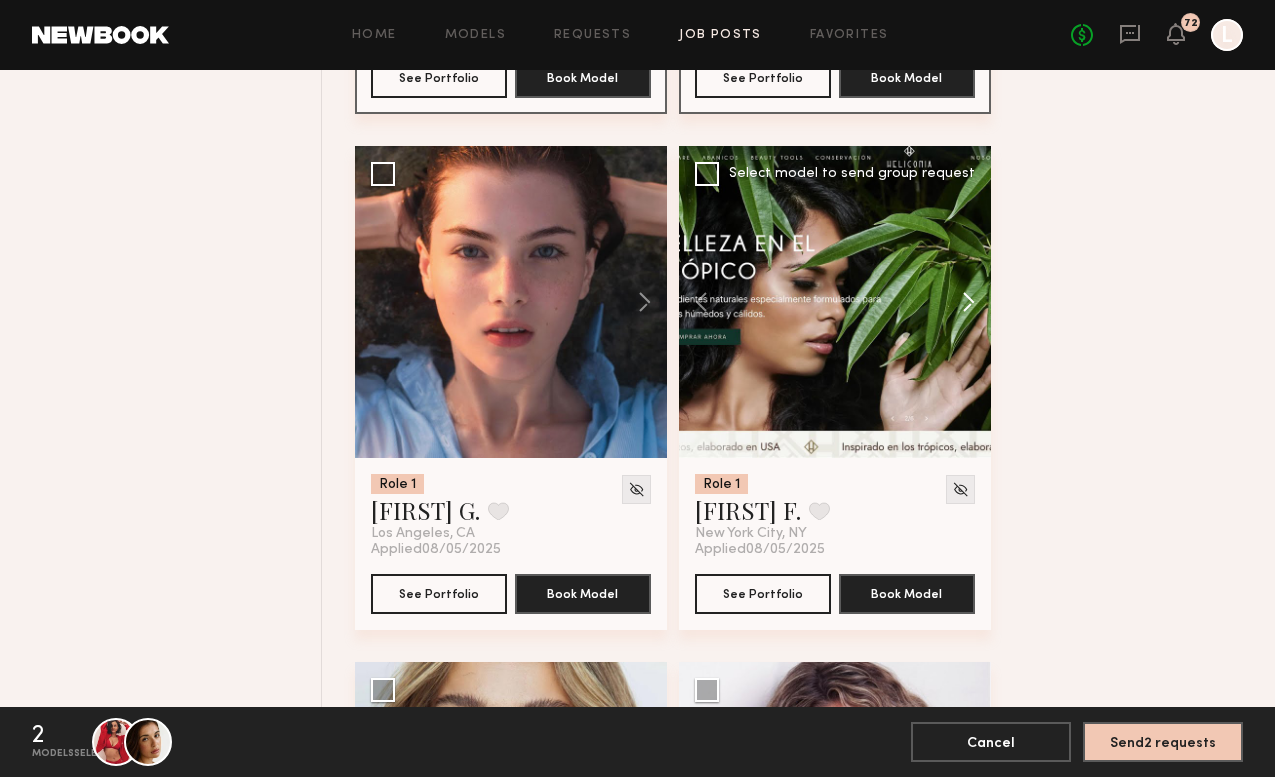 click 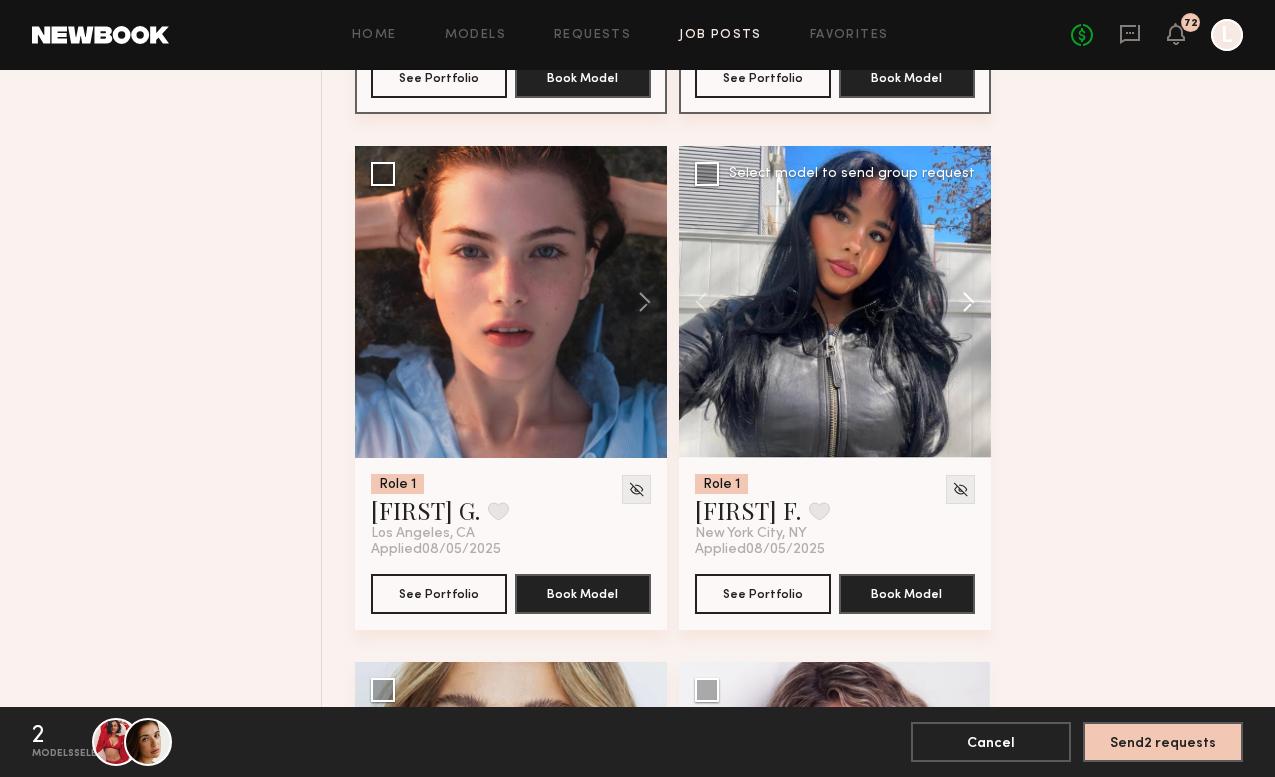 click 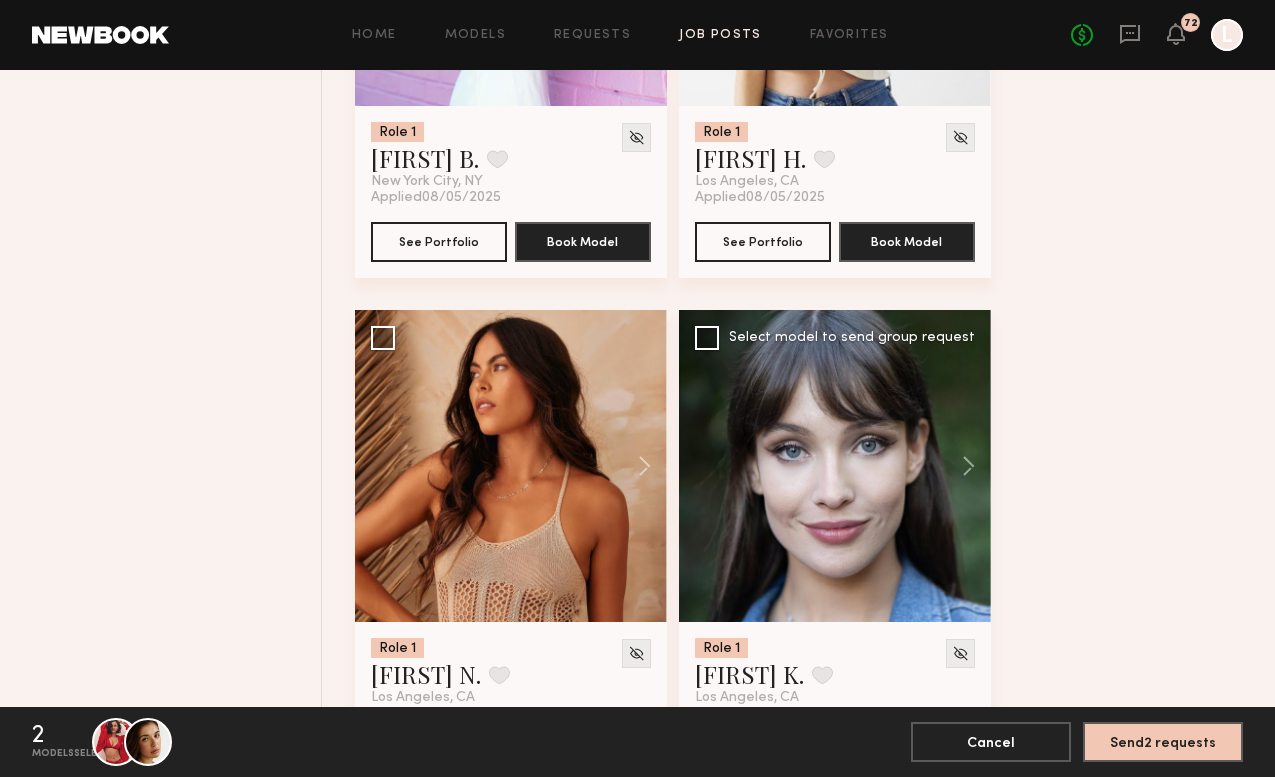 scroll, scrollTop: 4728, scrollLeft: 0, axis: vertical 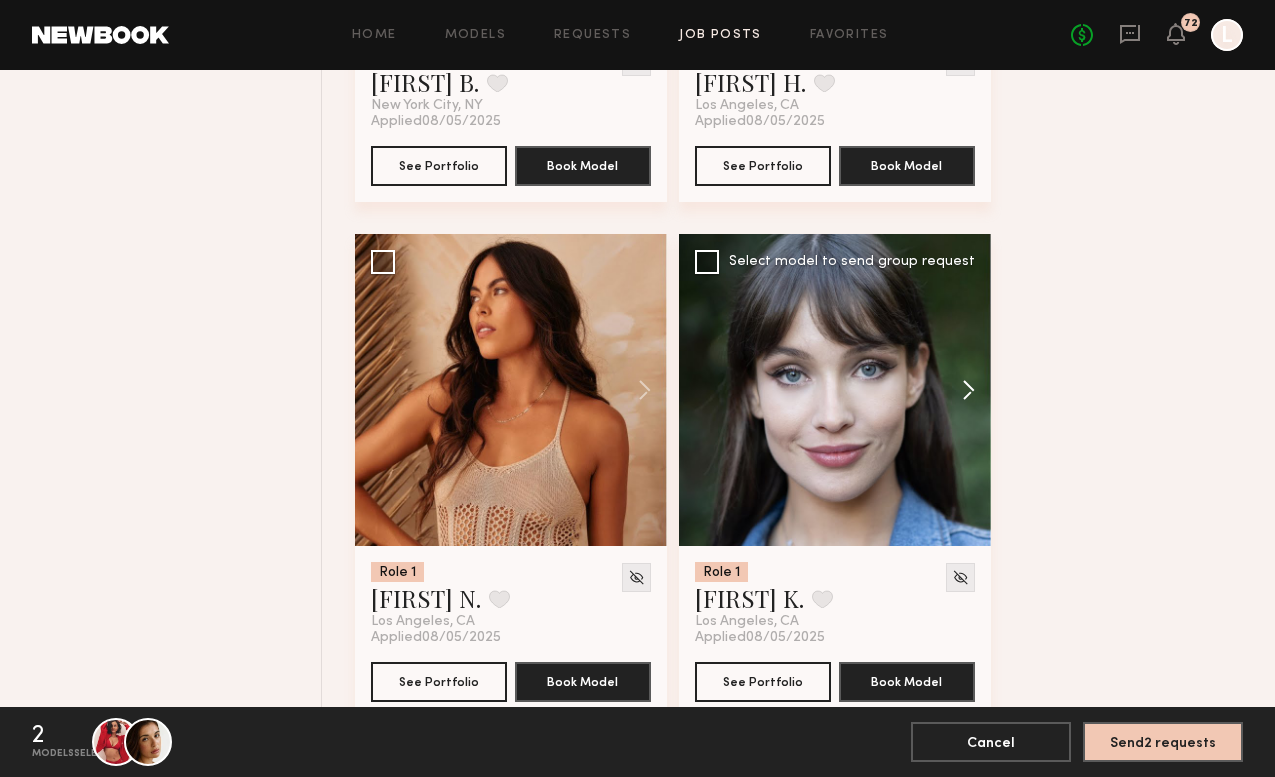 click 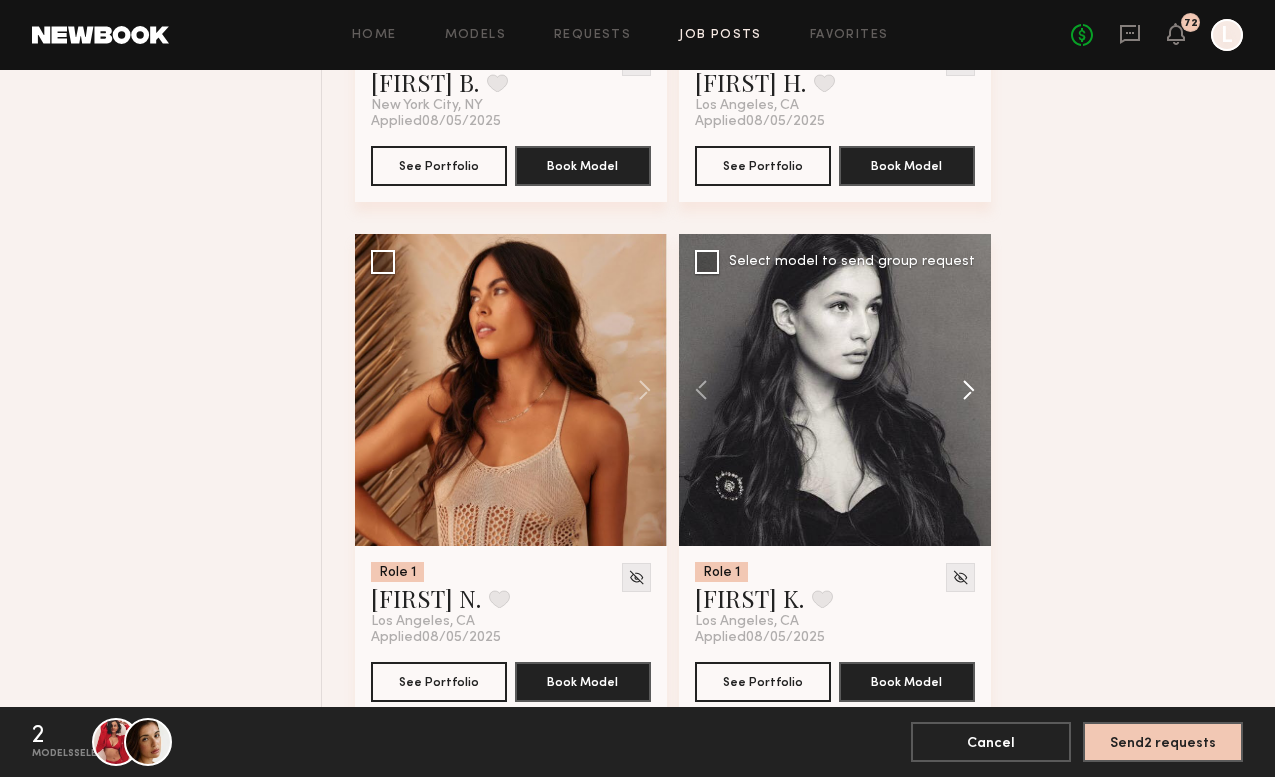 click 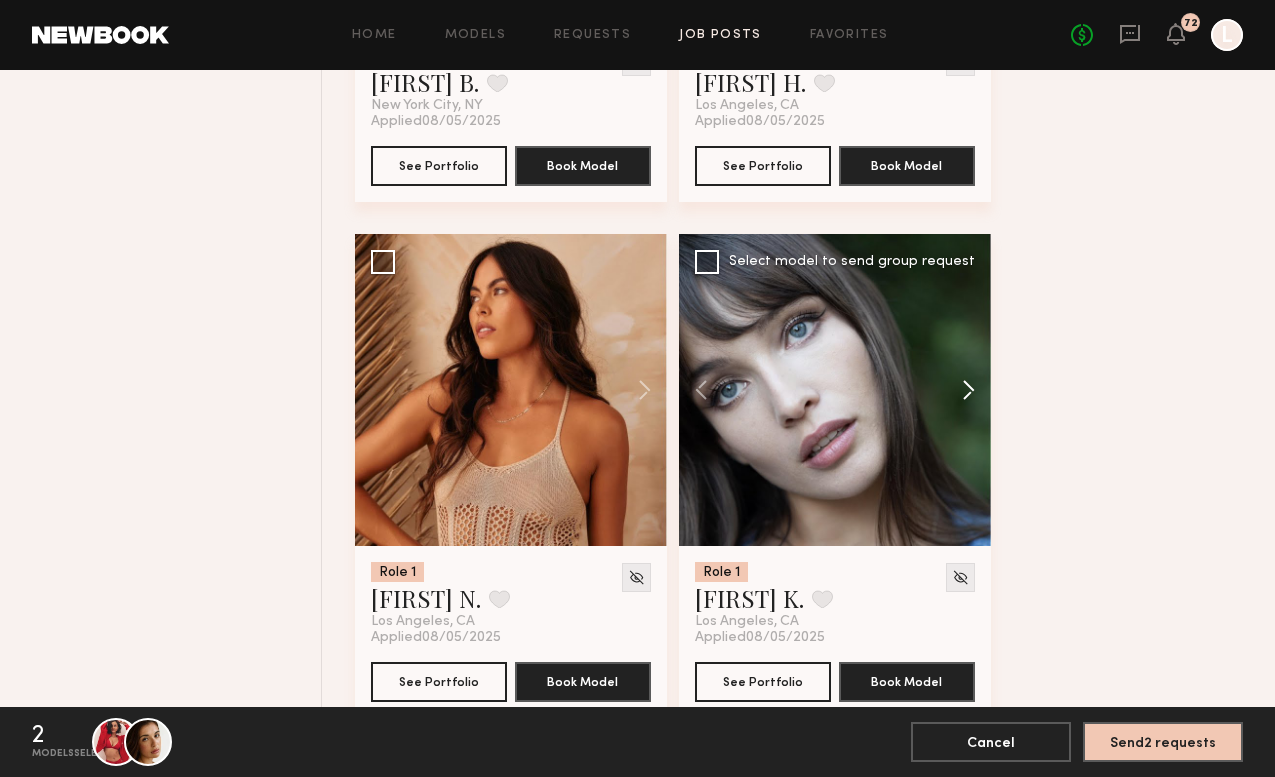 click 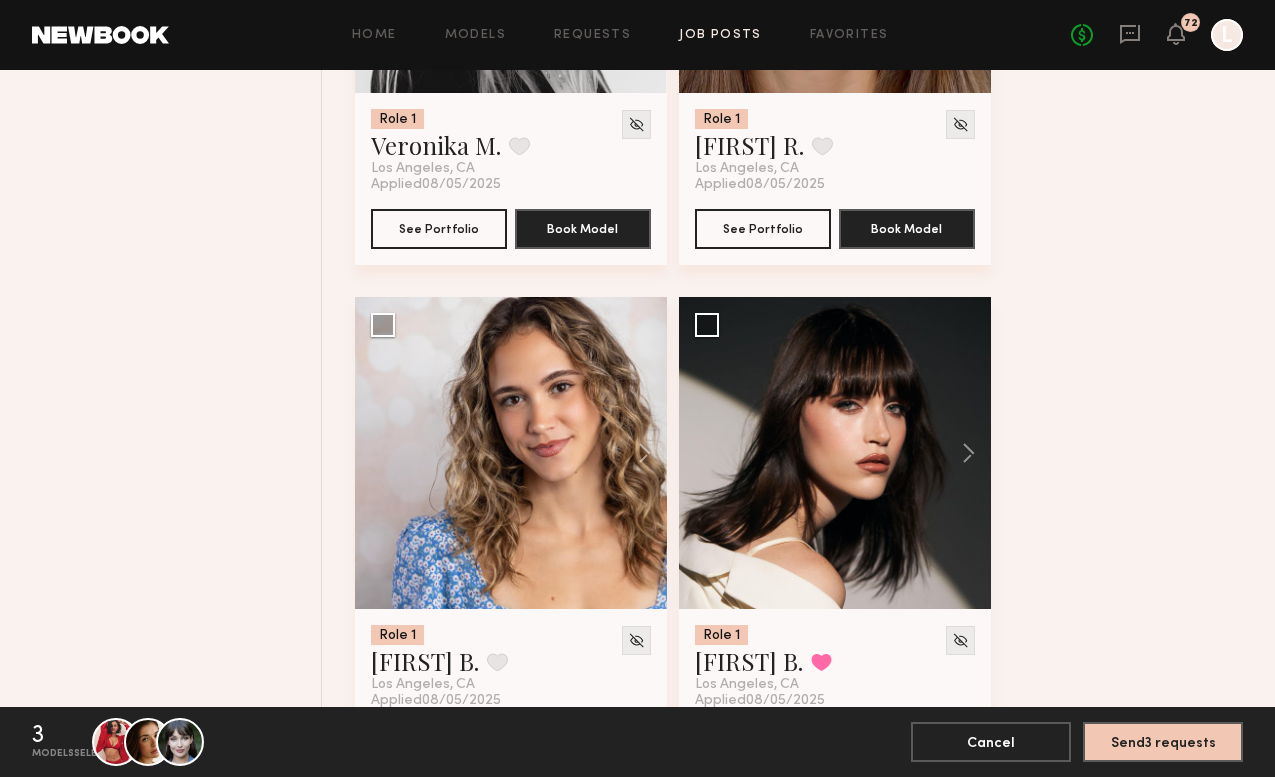 scroll, scrollTop: 8278, scrollLeft: 0, axis: vertical 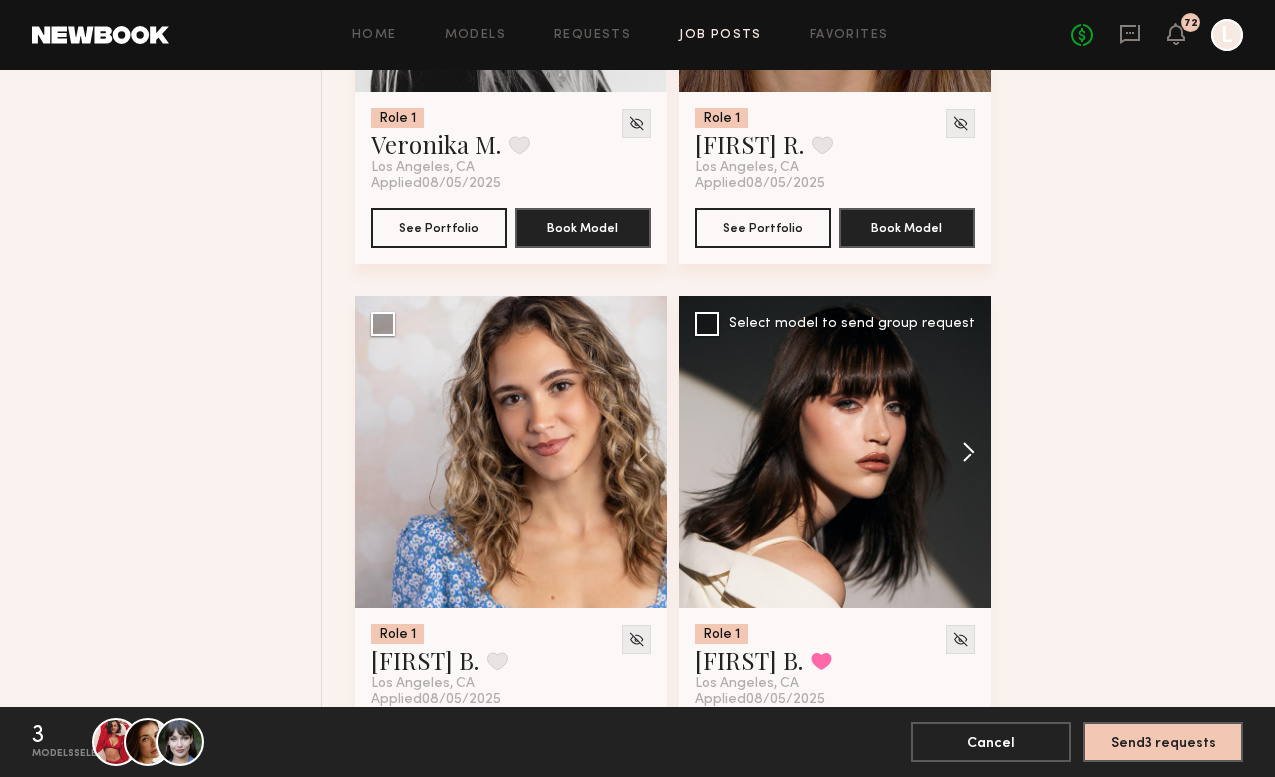 click 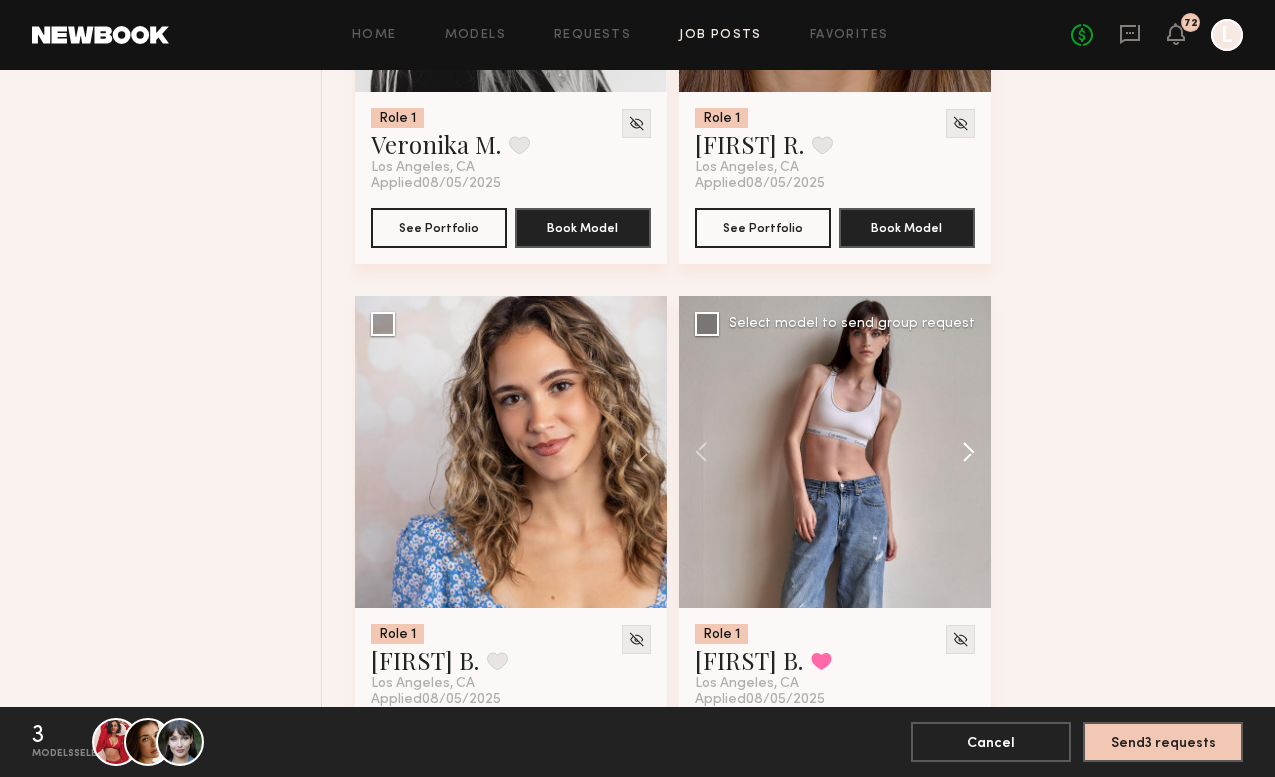 click 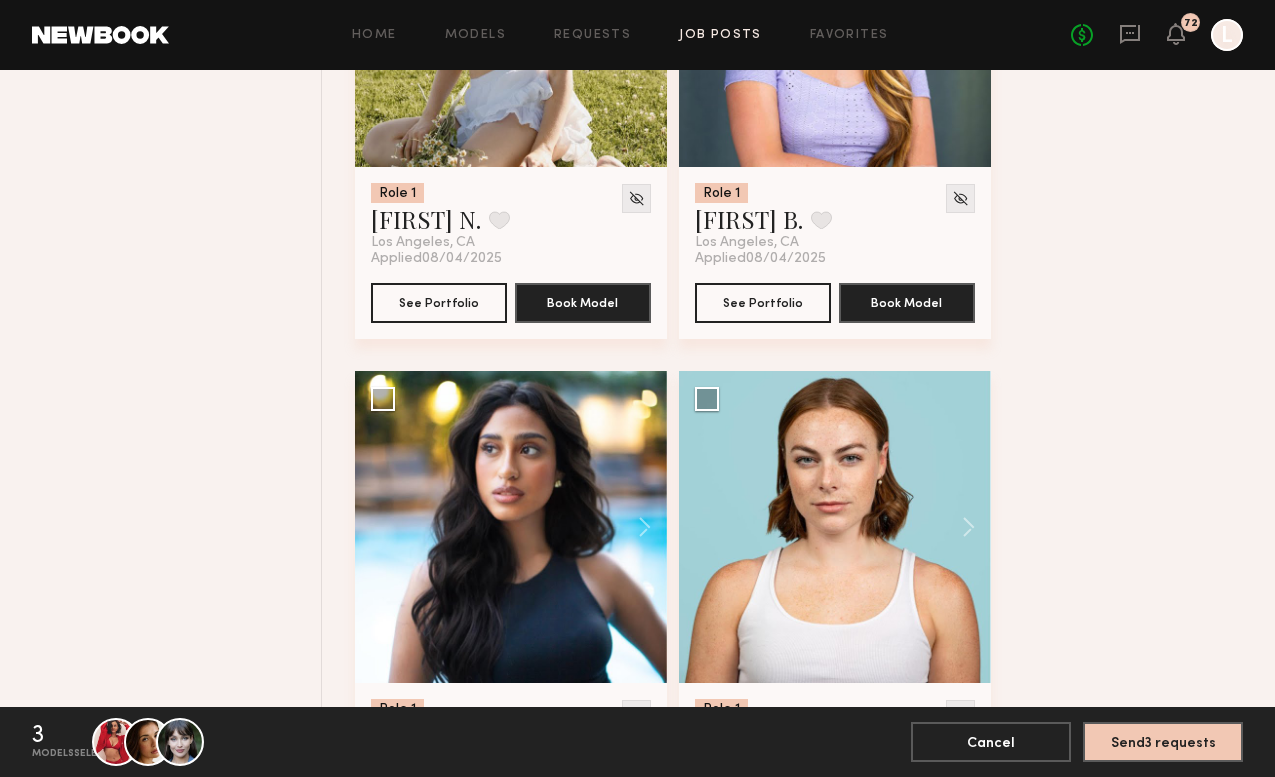 scroll, scrollTop: 10270, scrollLeft: 0, axis: vertical 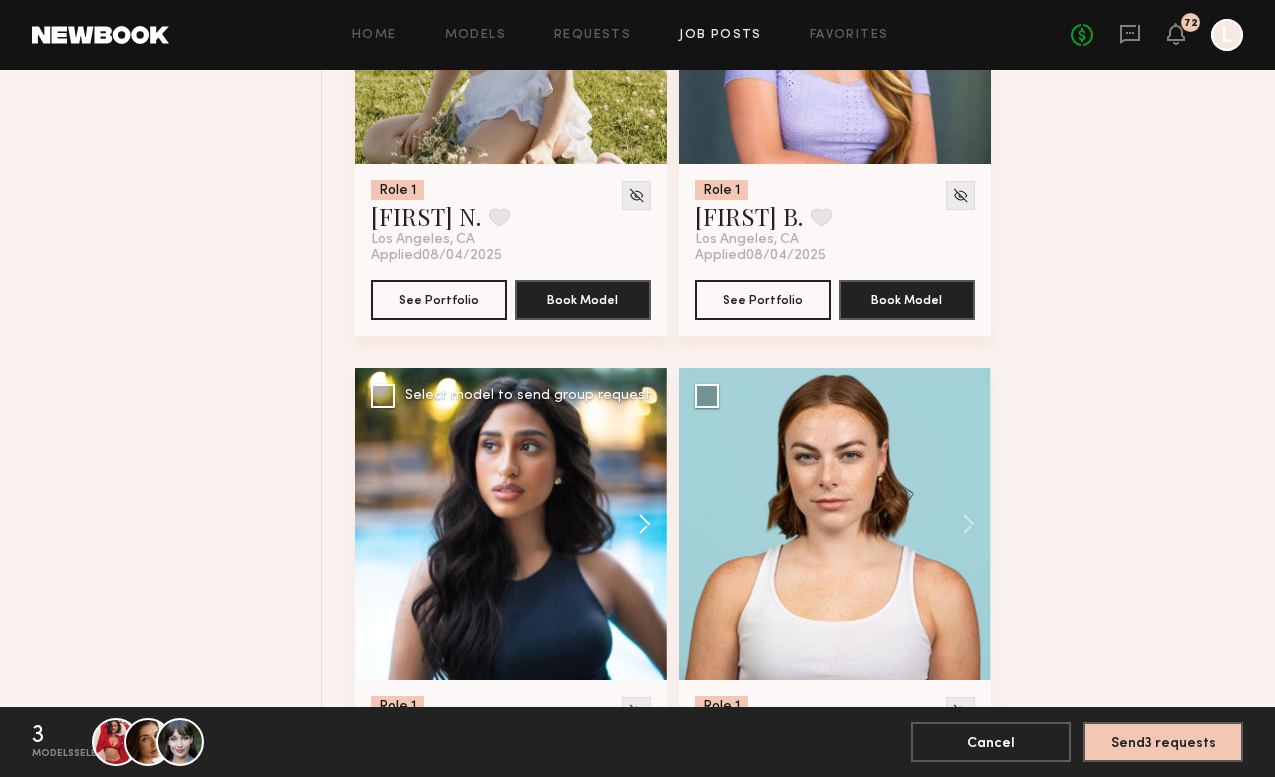 click 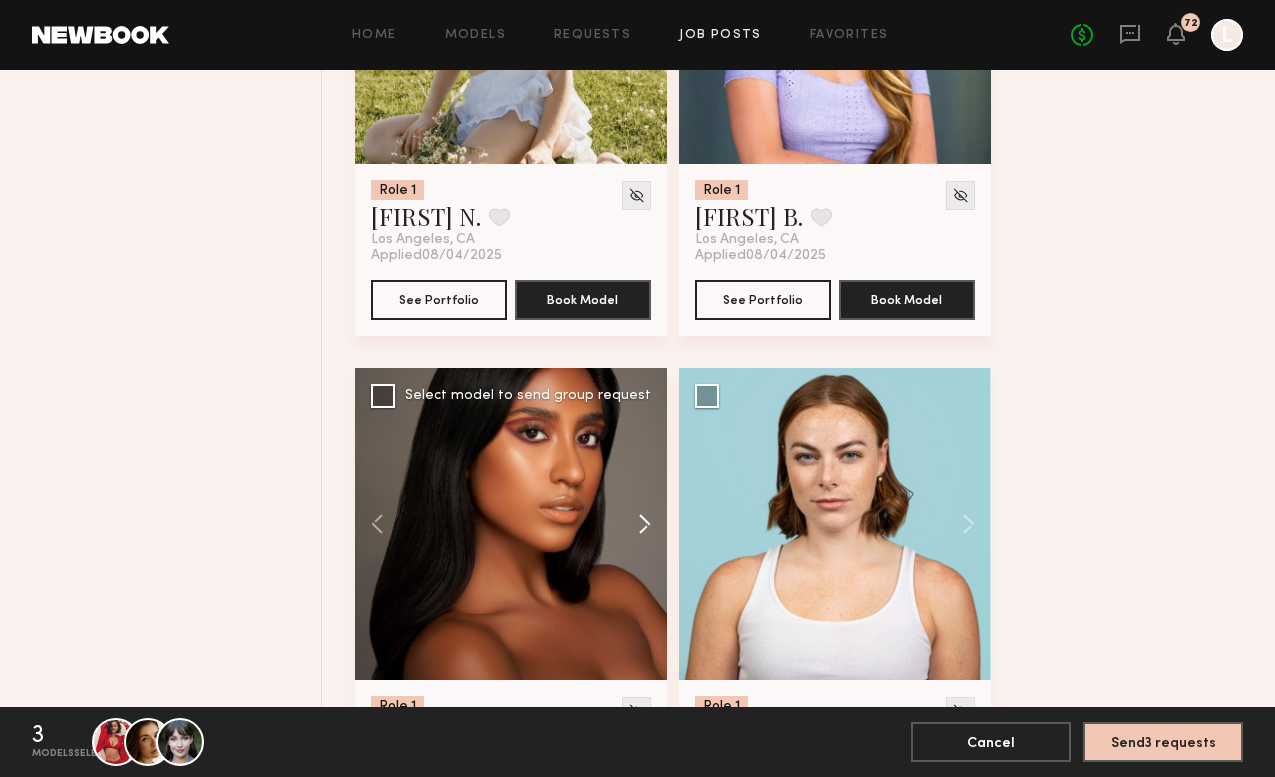 click 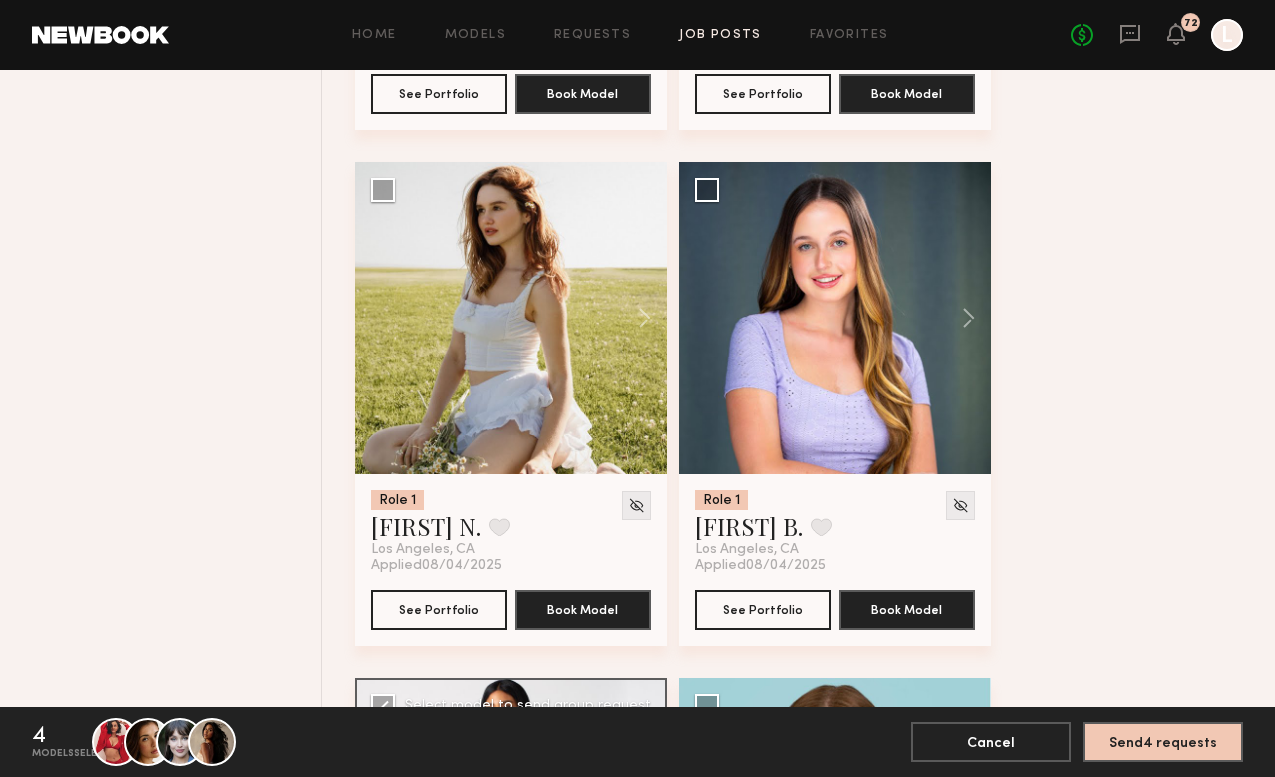 scroll, scrollTop: 9955, scrollLeft: 0, axis: vertical 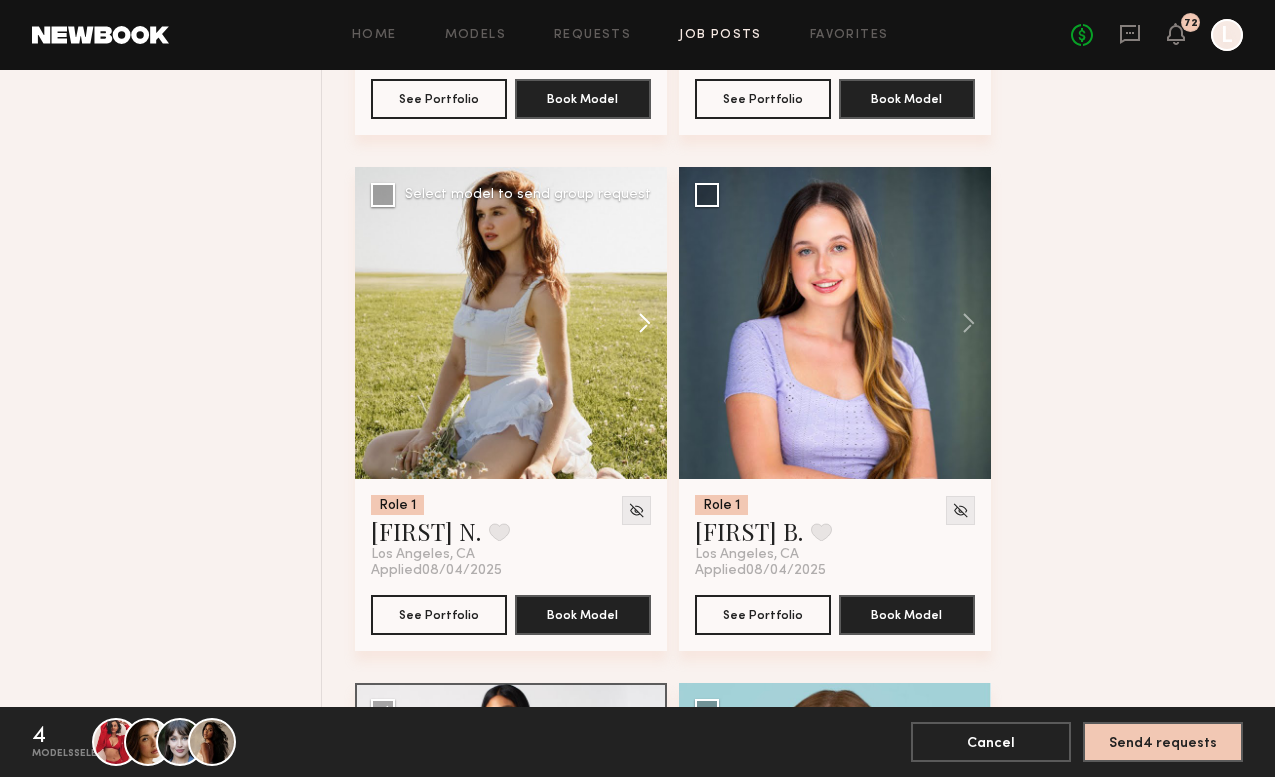 click 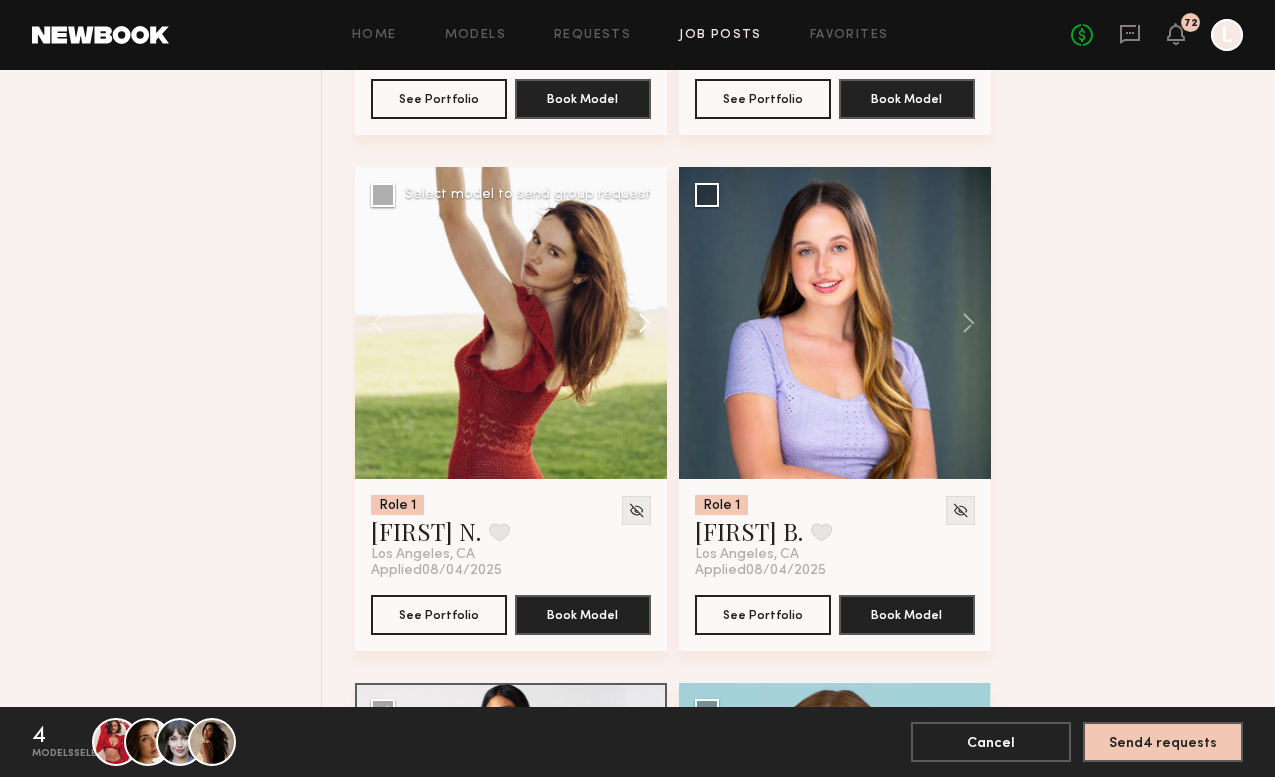 click 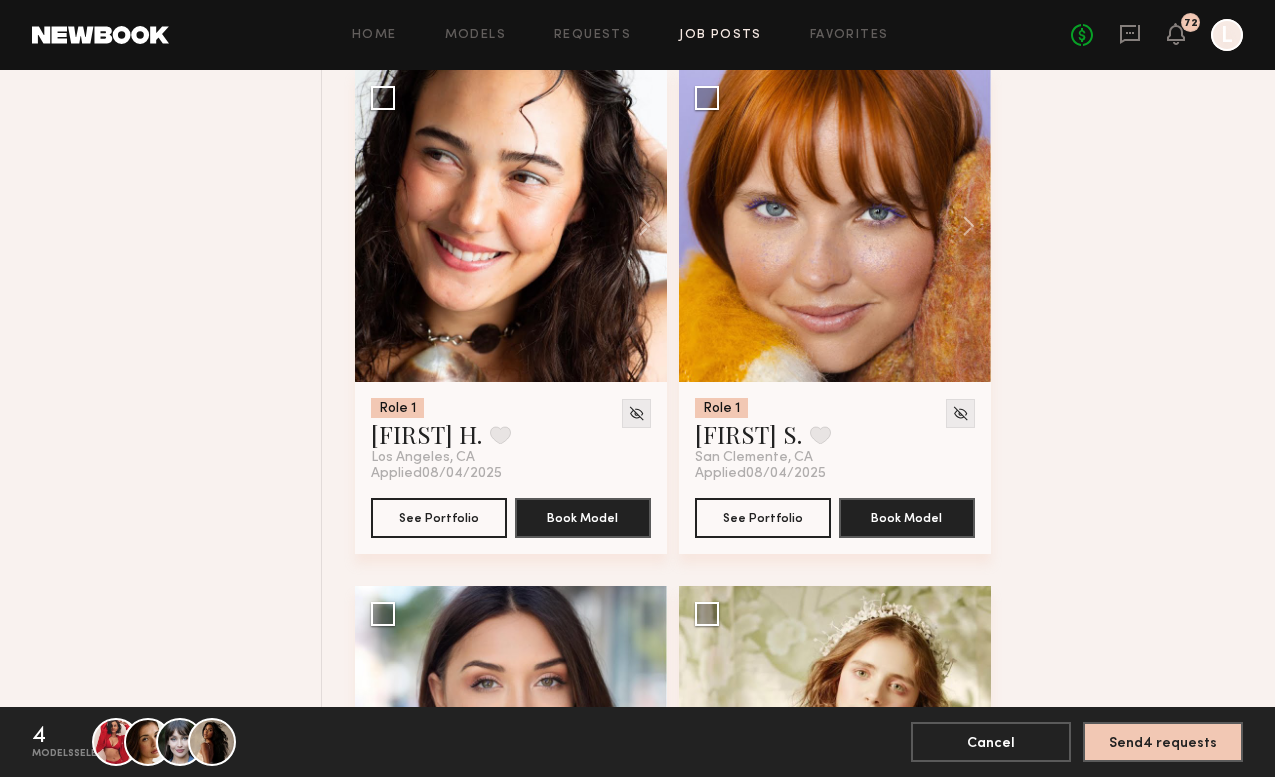 scroll, scrollTop: 13666, scrollLeft: 0, axis: vertical 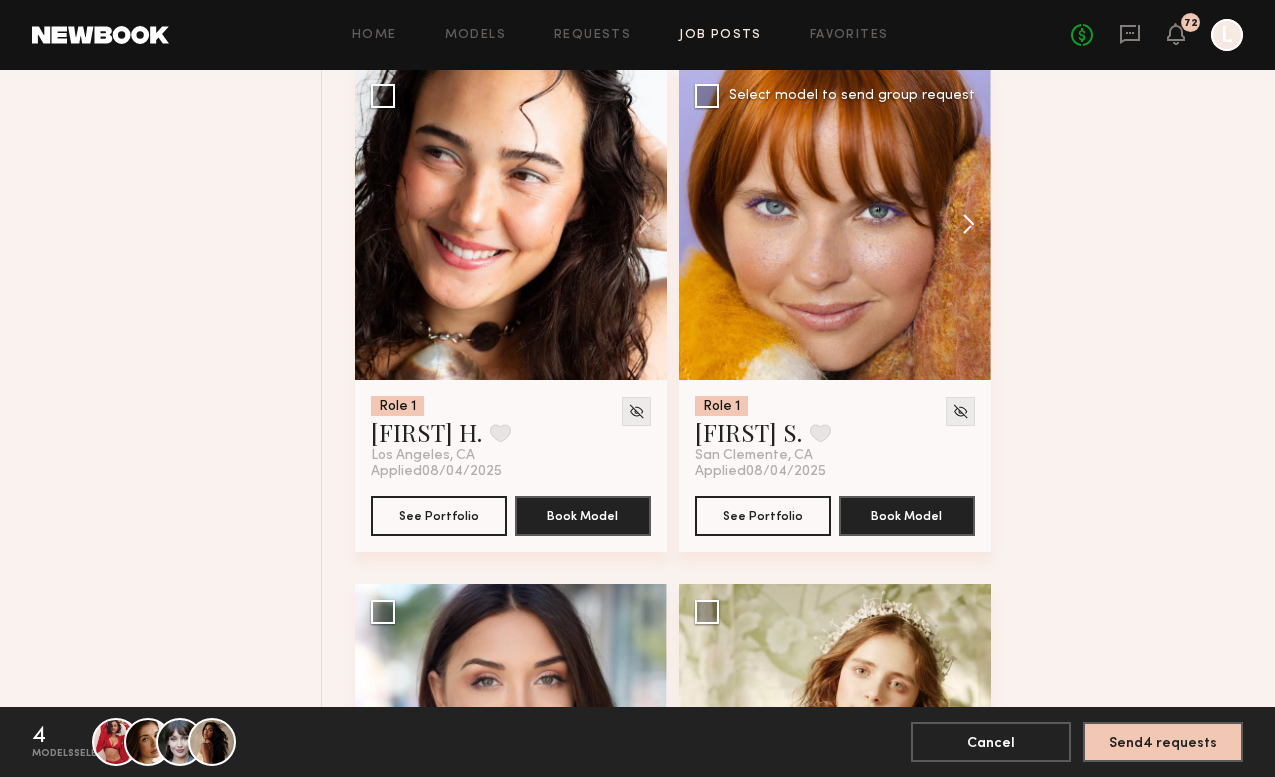 click 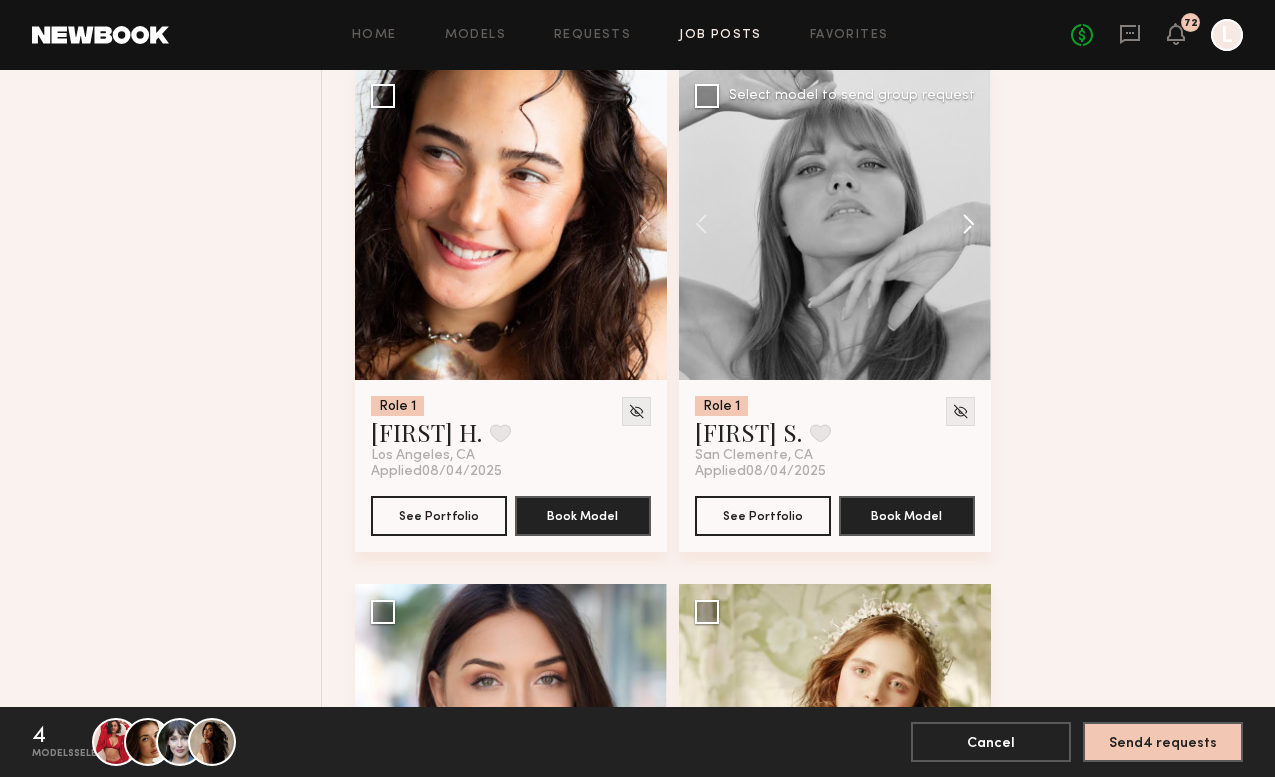 click 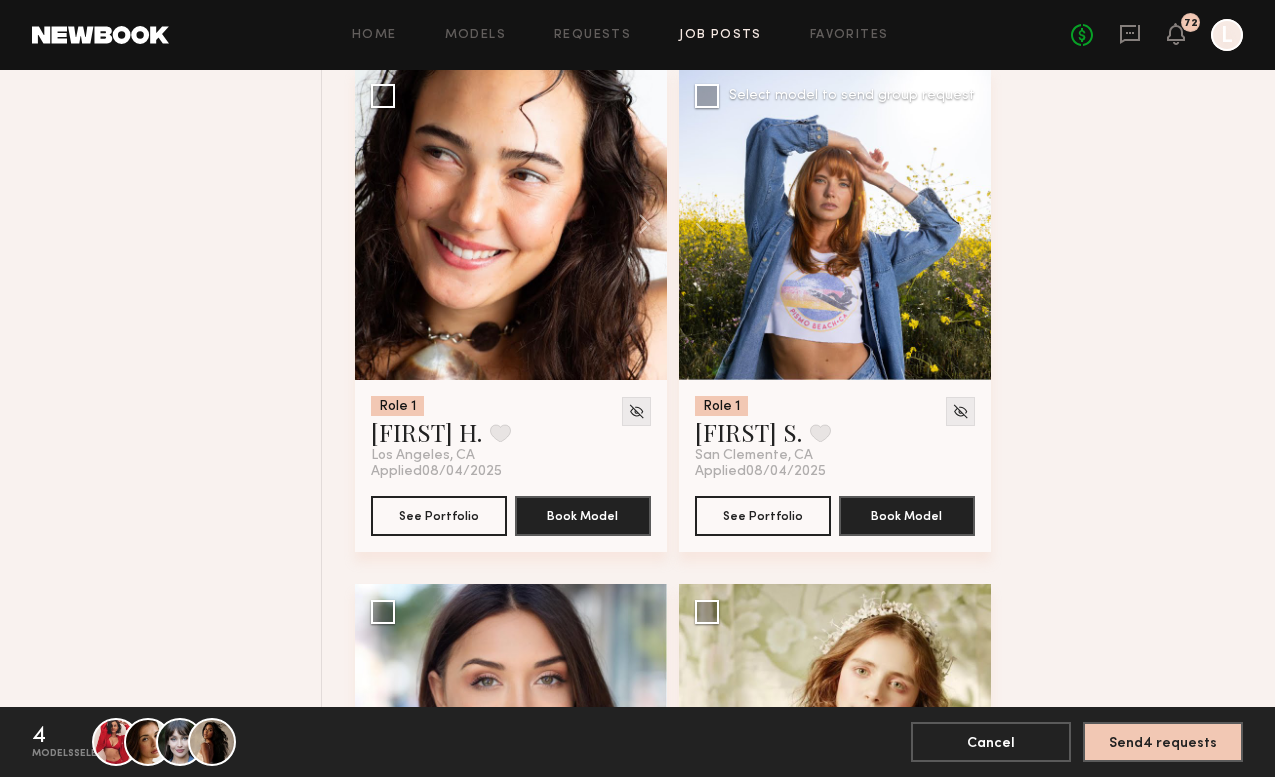 click 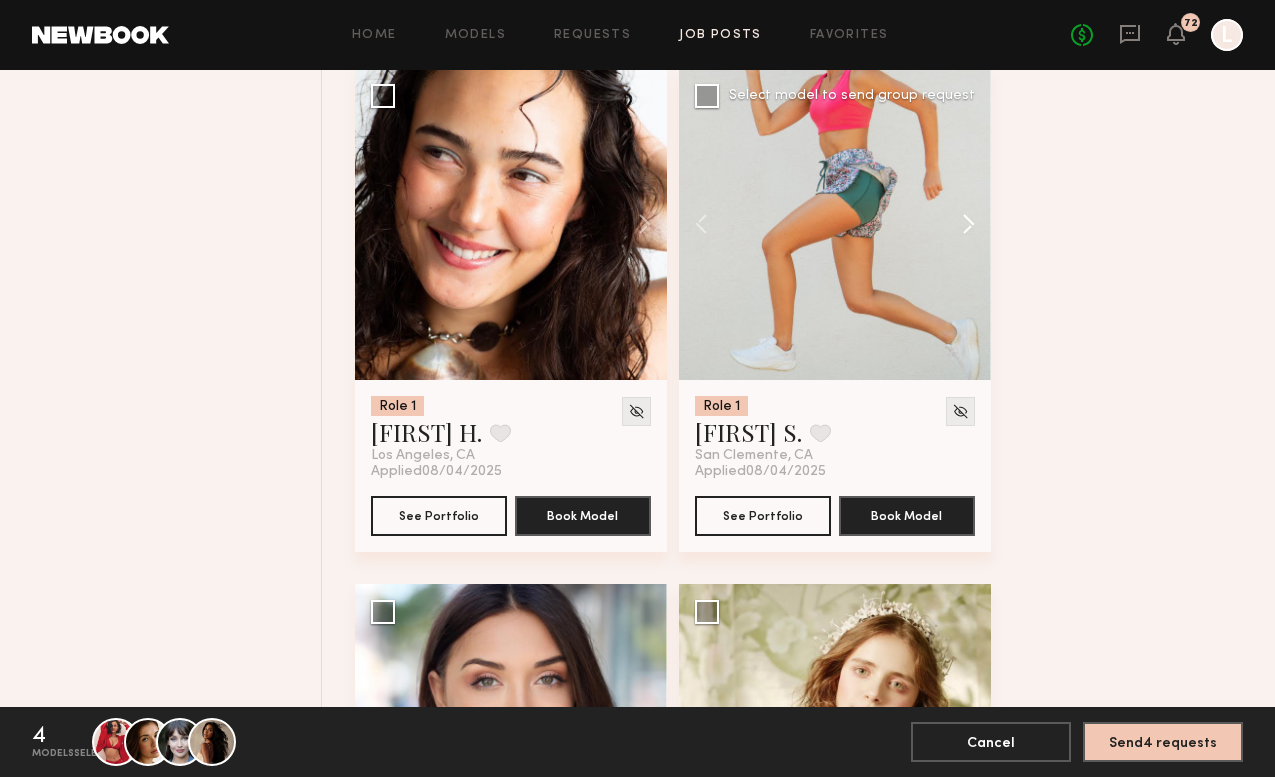 click 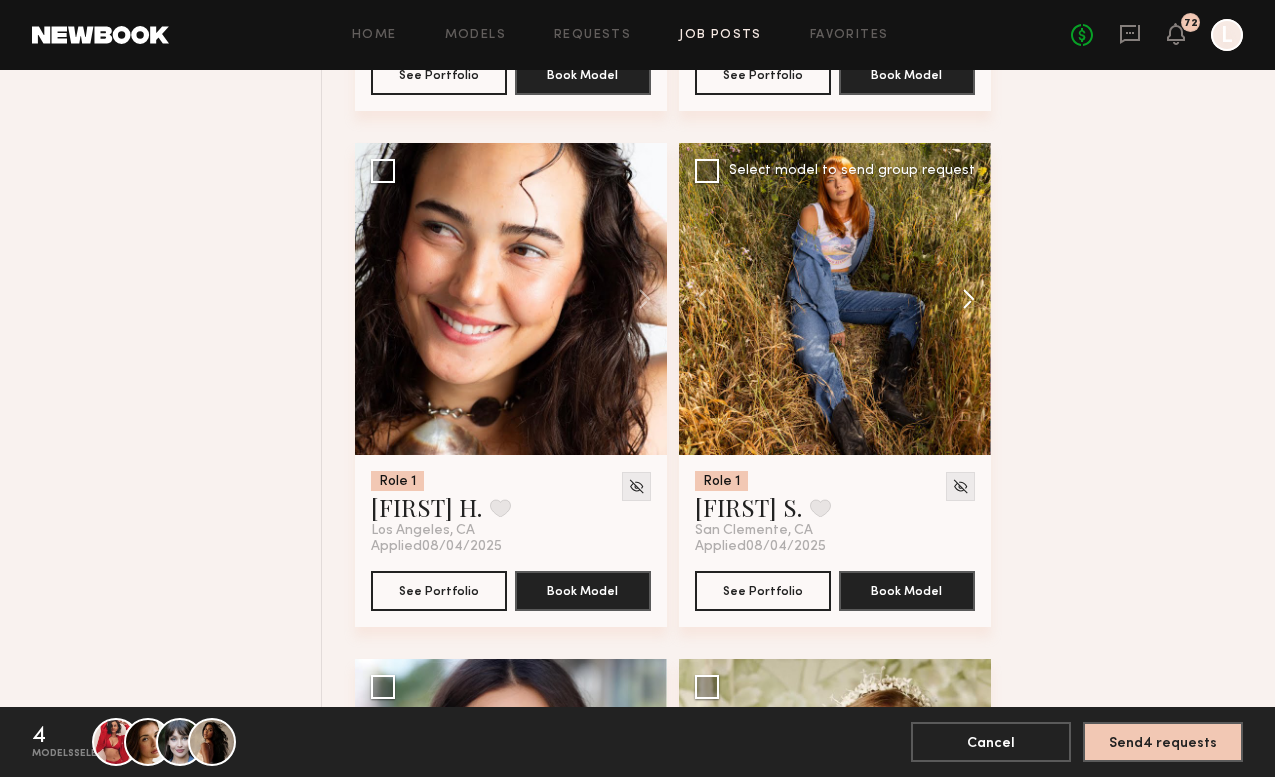 scroll, scrollTop: 13587, scrollLeft: 0, axis: vertical 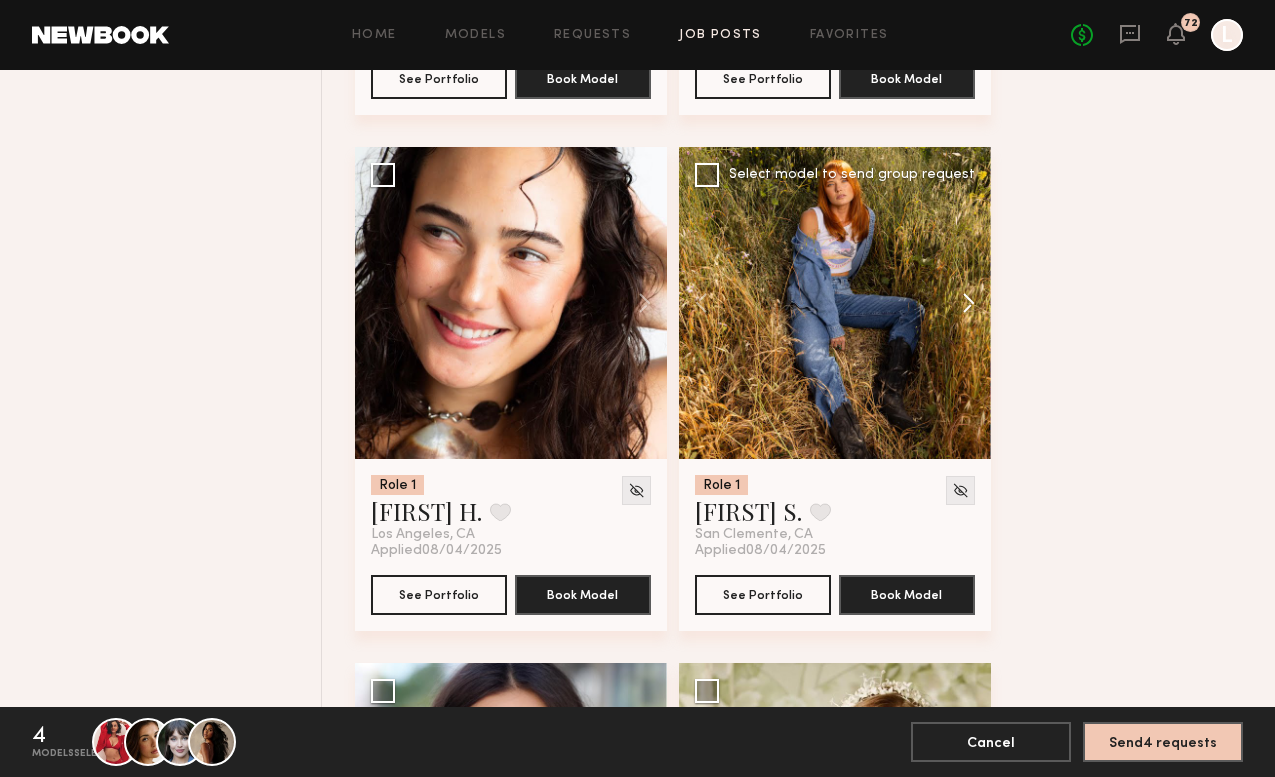click 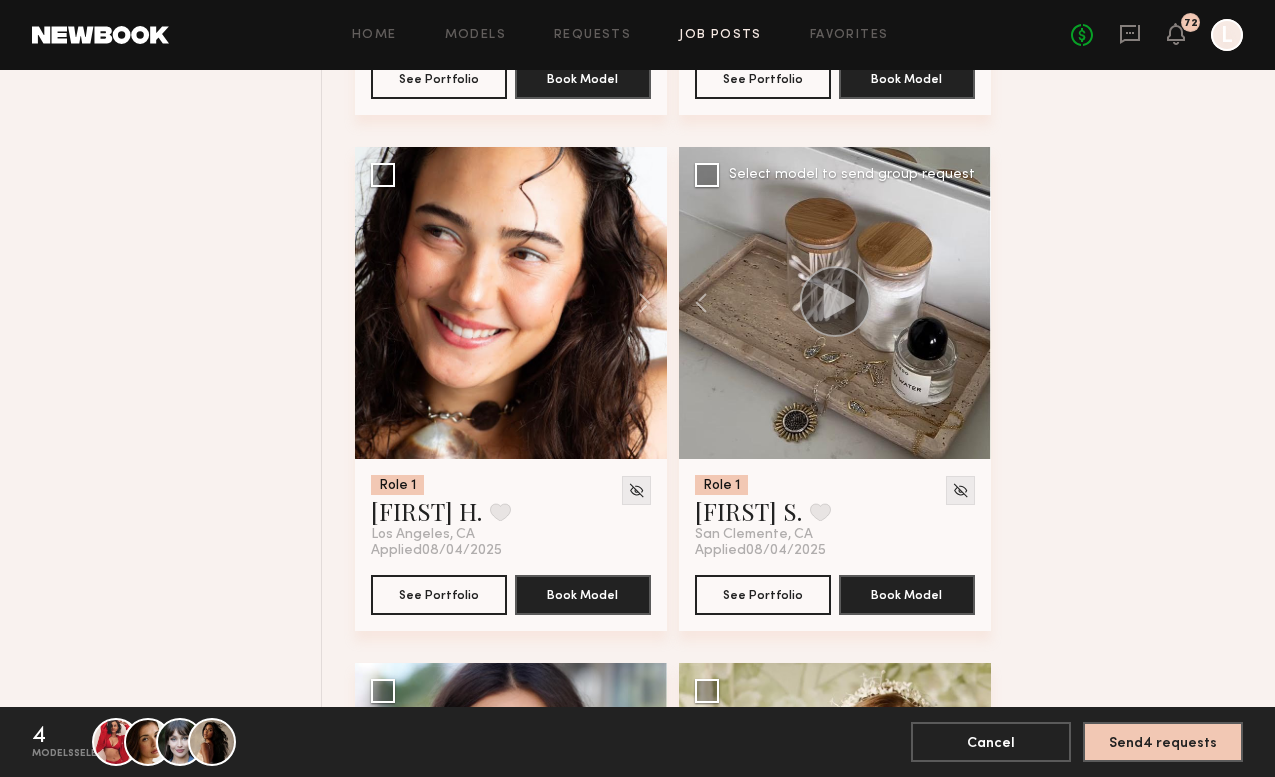 click 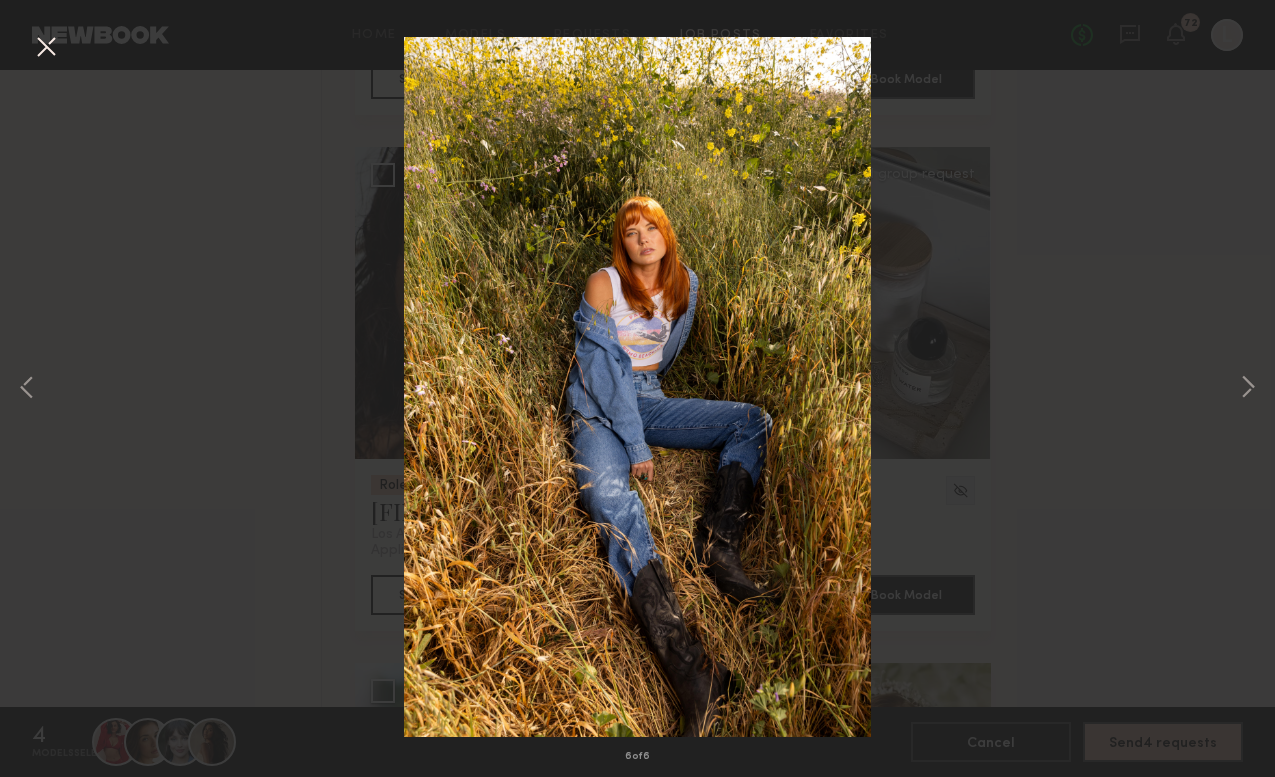 click on "6  of  6" at bounding box center [637, 388] 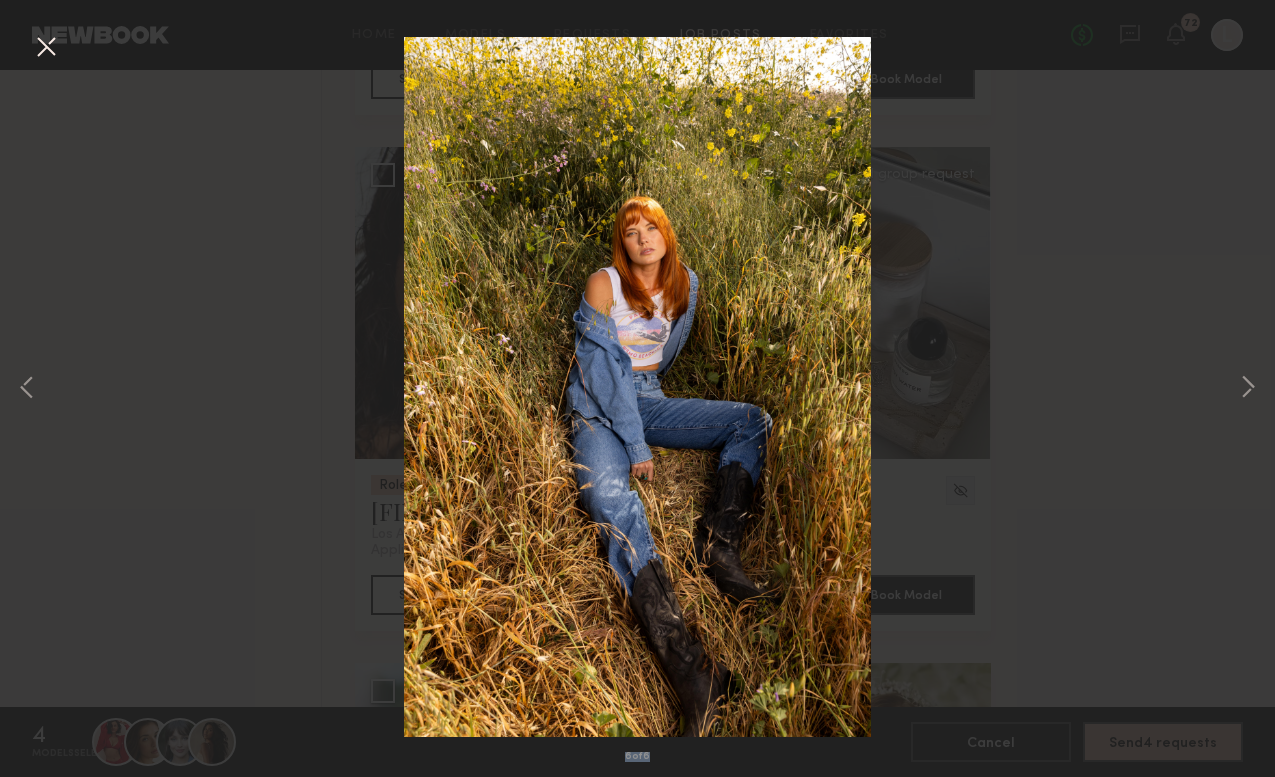 click on "6  of  6" at bounding box center [637, 388] 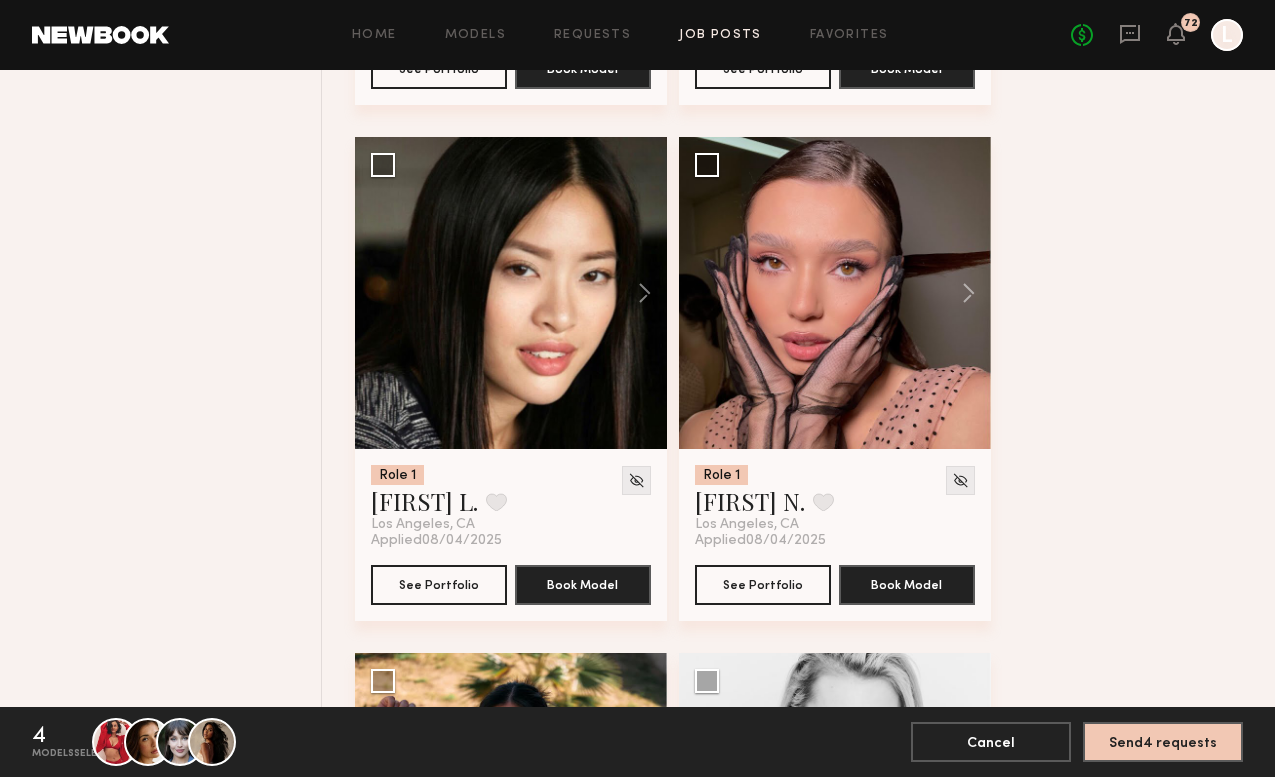 scroll, scrollTop: 15662, scrollLeft: 0, axis: vertical 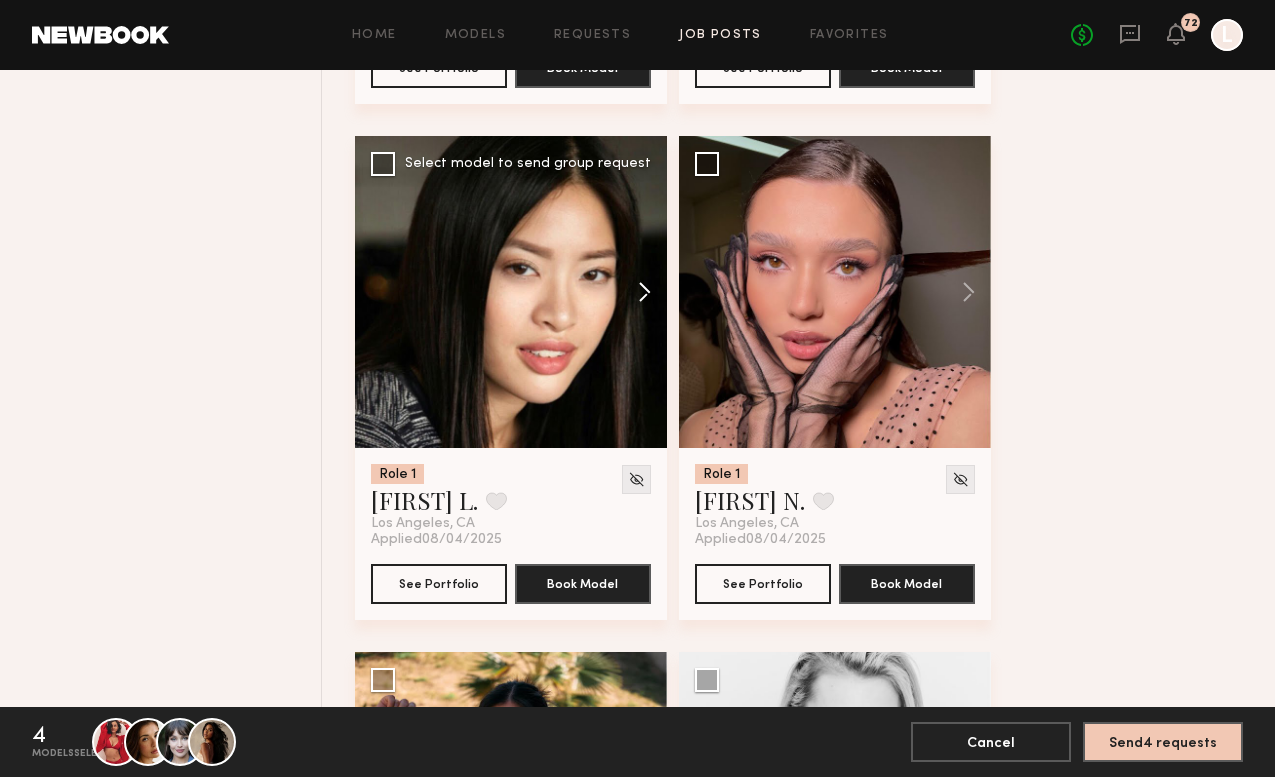 click 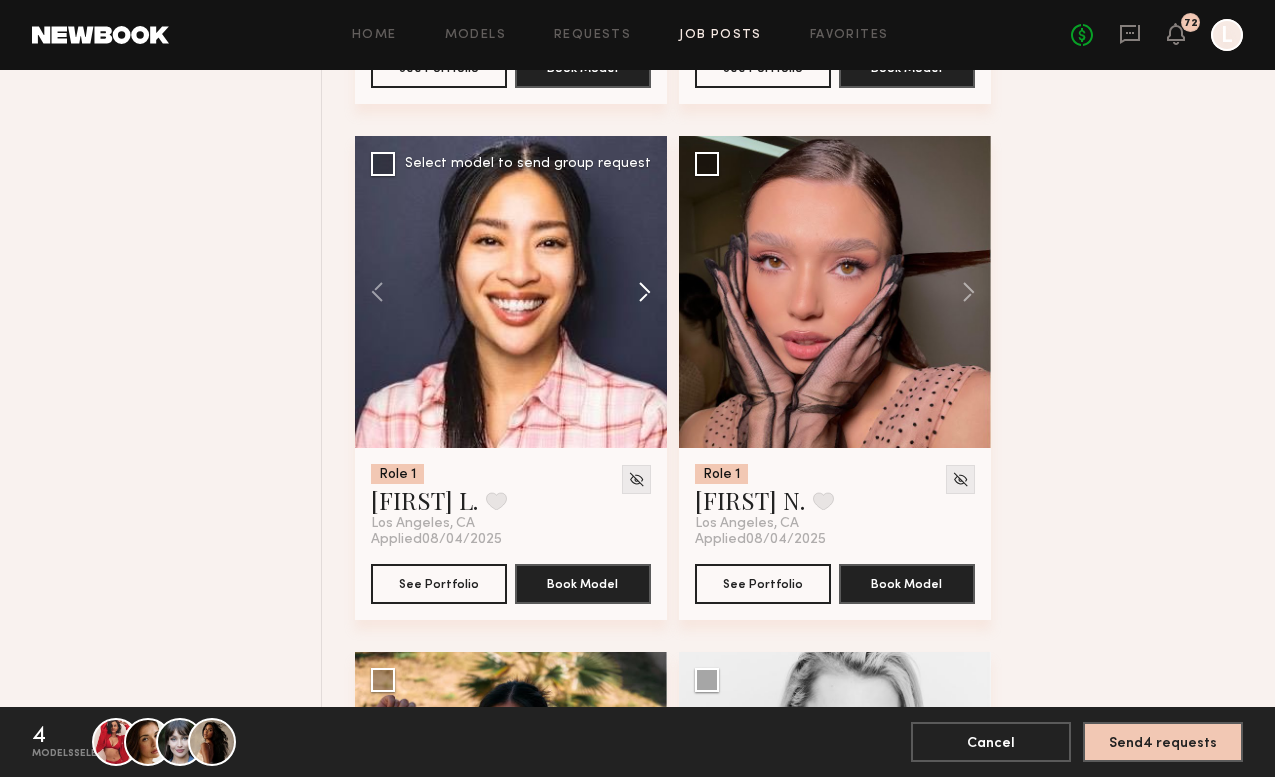 click 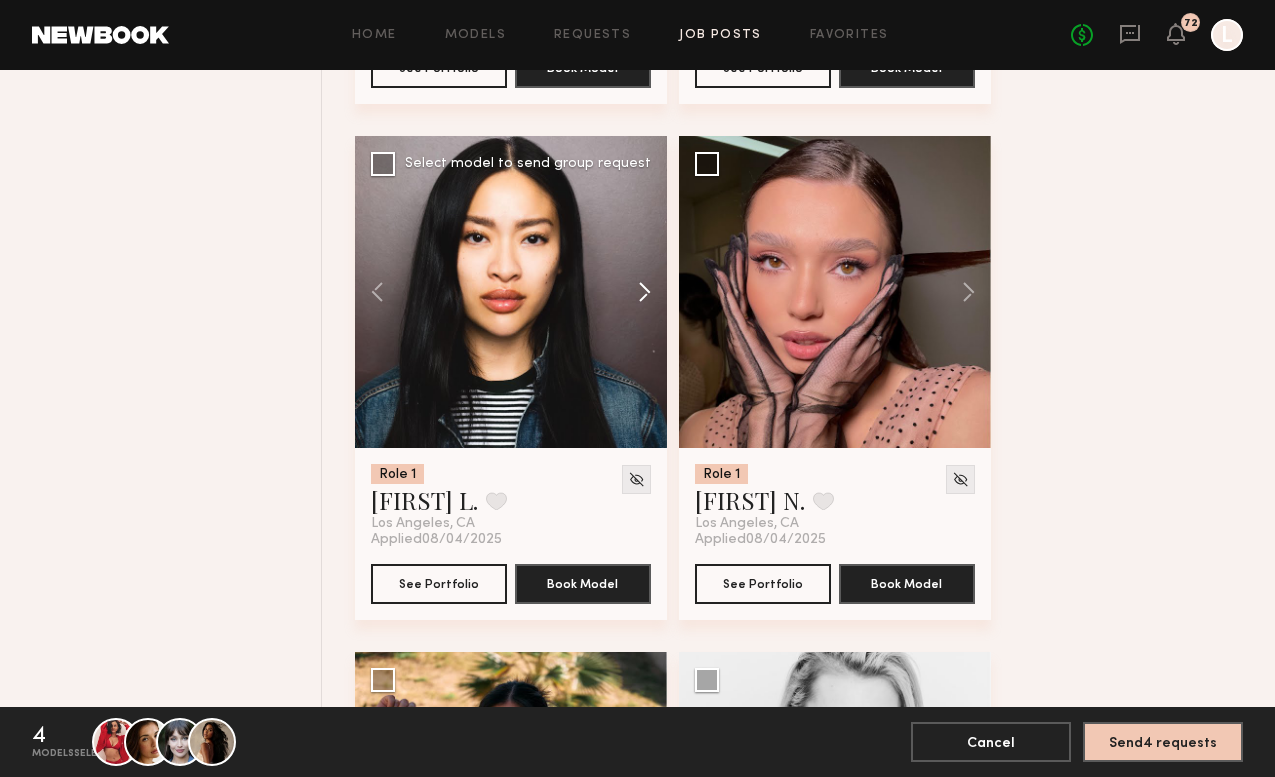 click 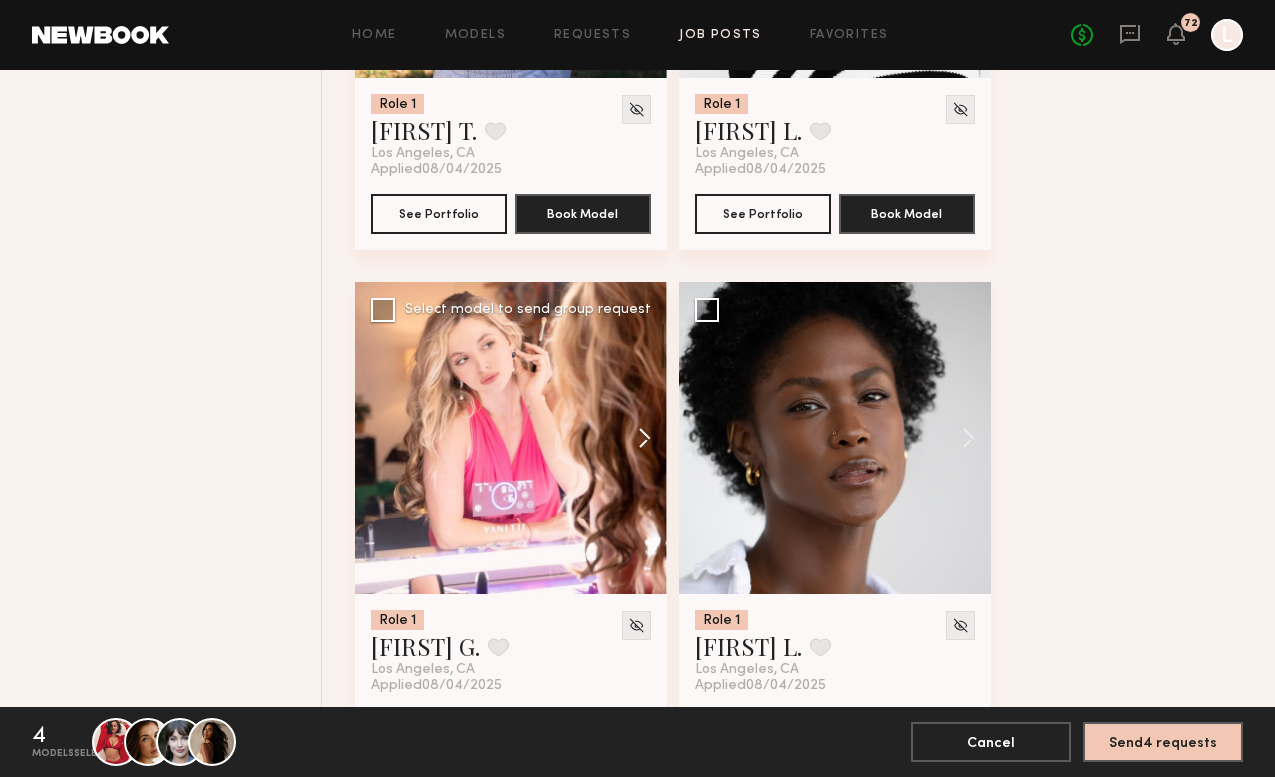 scroll, scrollTop: 16545, scrollLeft: 0, axis: vertical 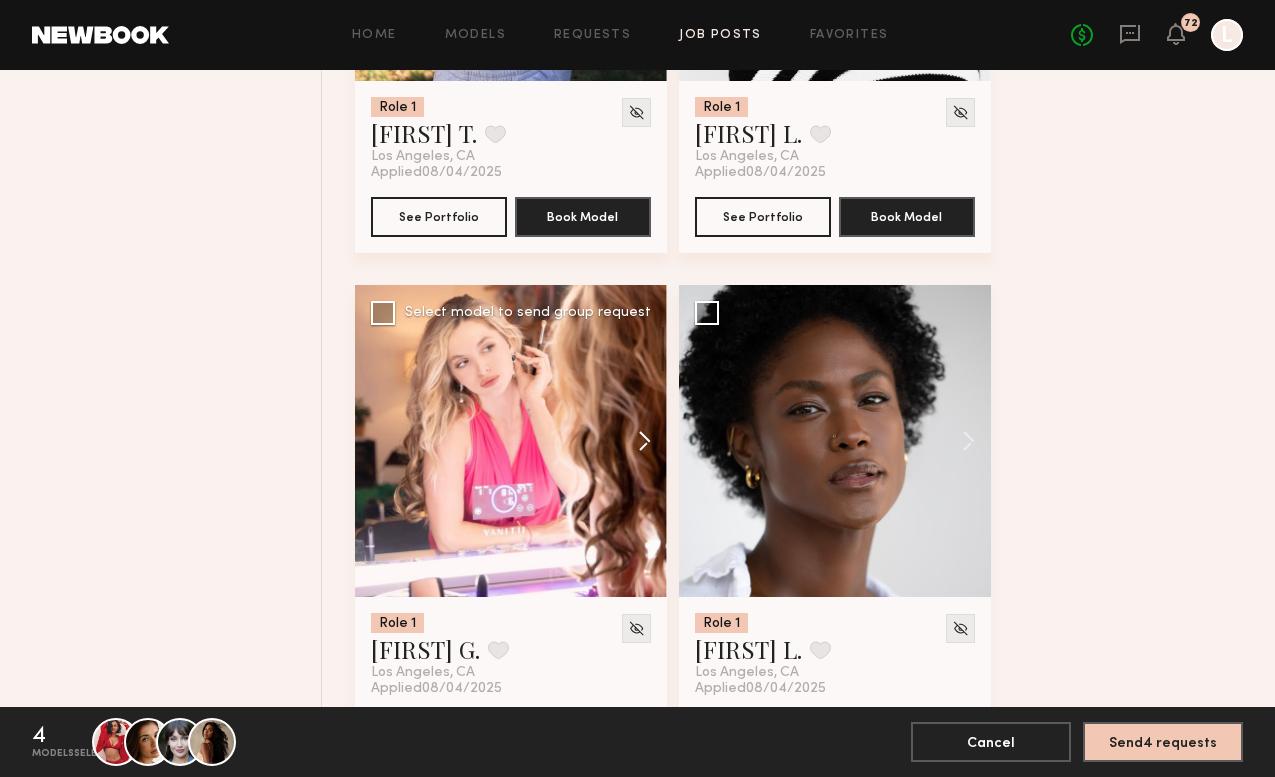 click 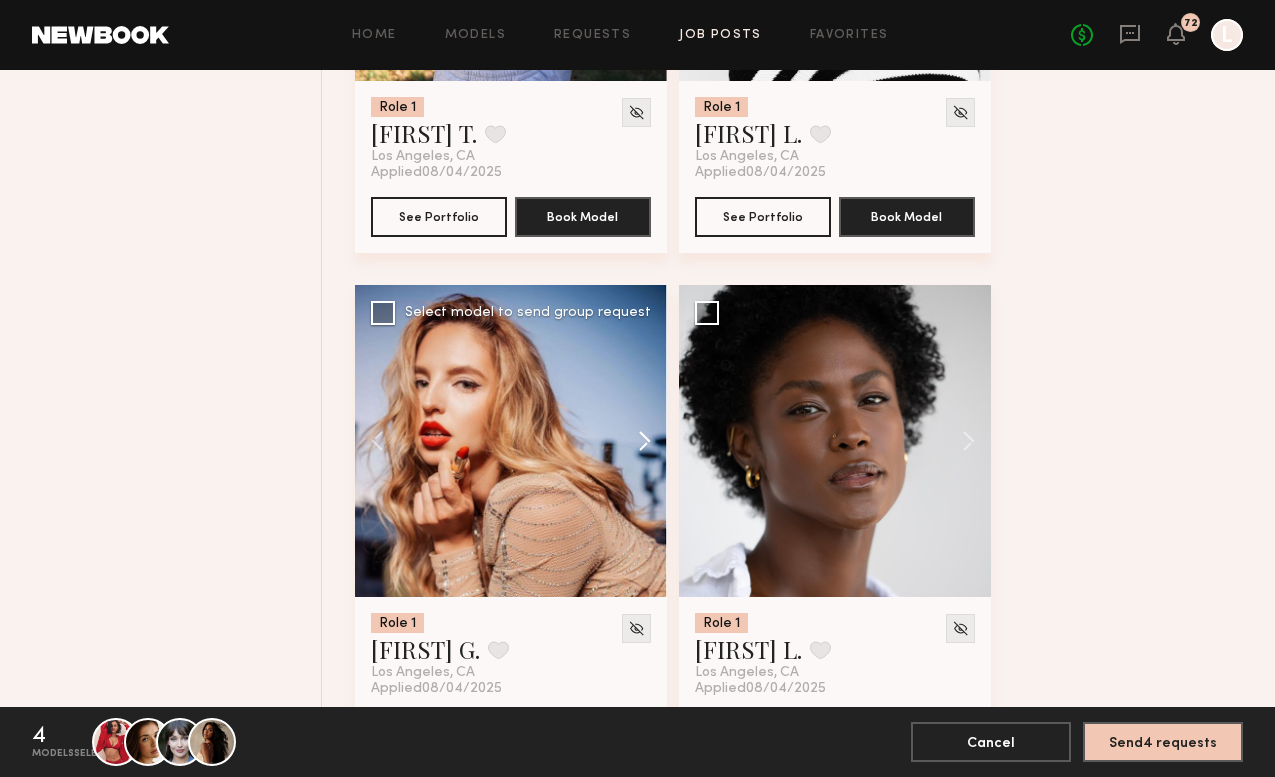 click 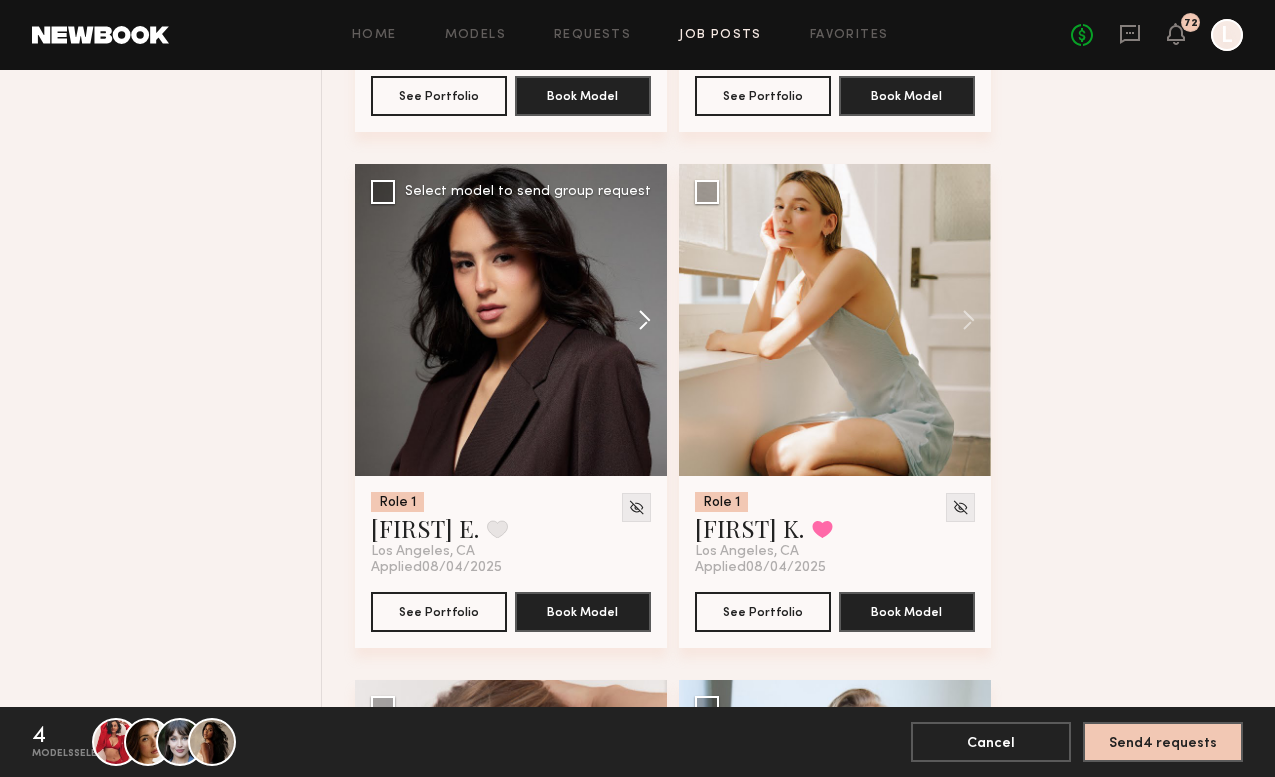 scroll, scrollTop: 18730, scrollLeft: 0, axis: vertical 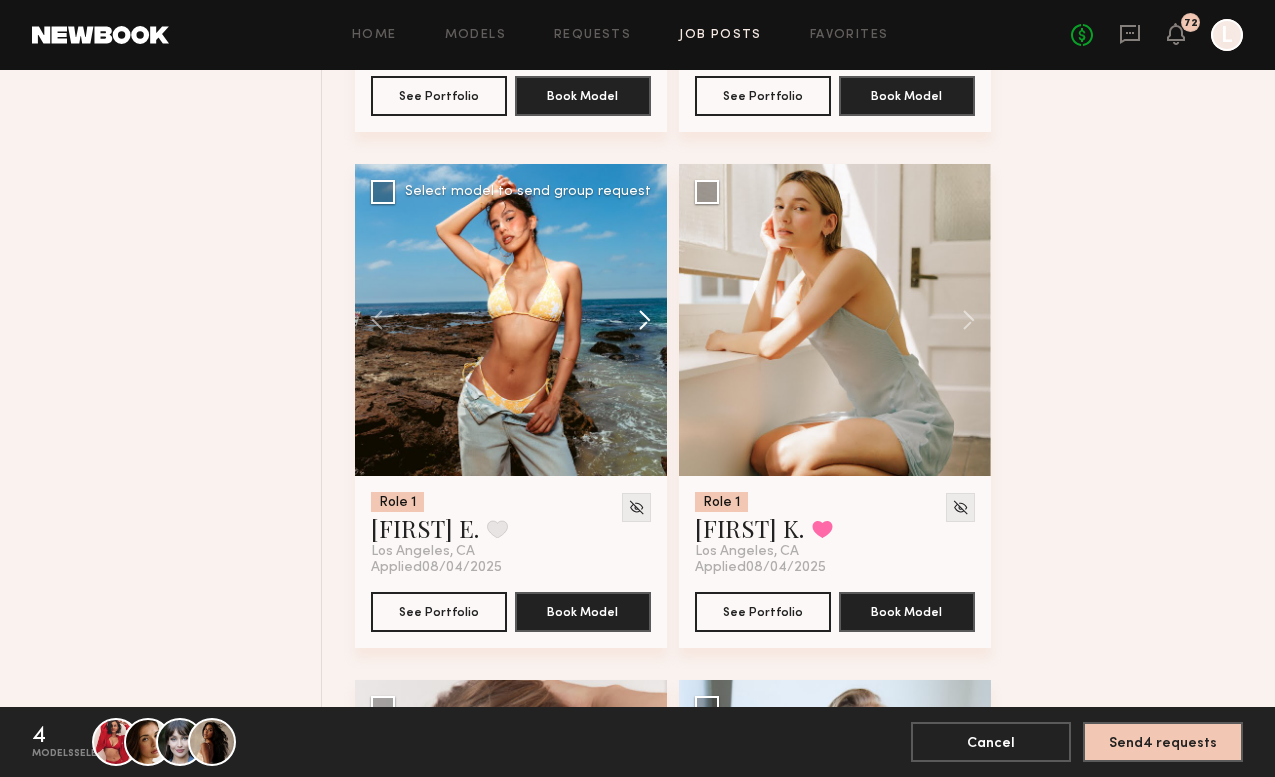 click 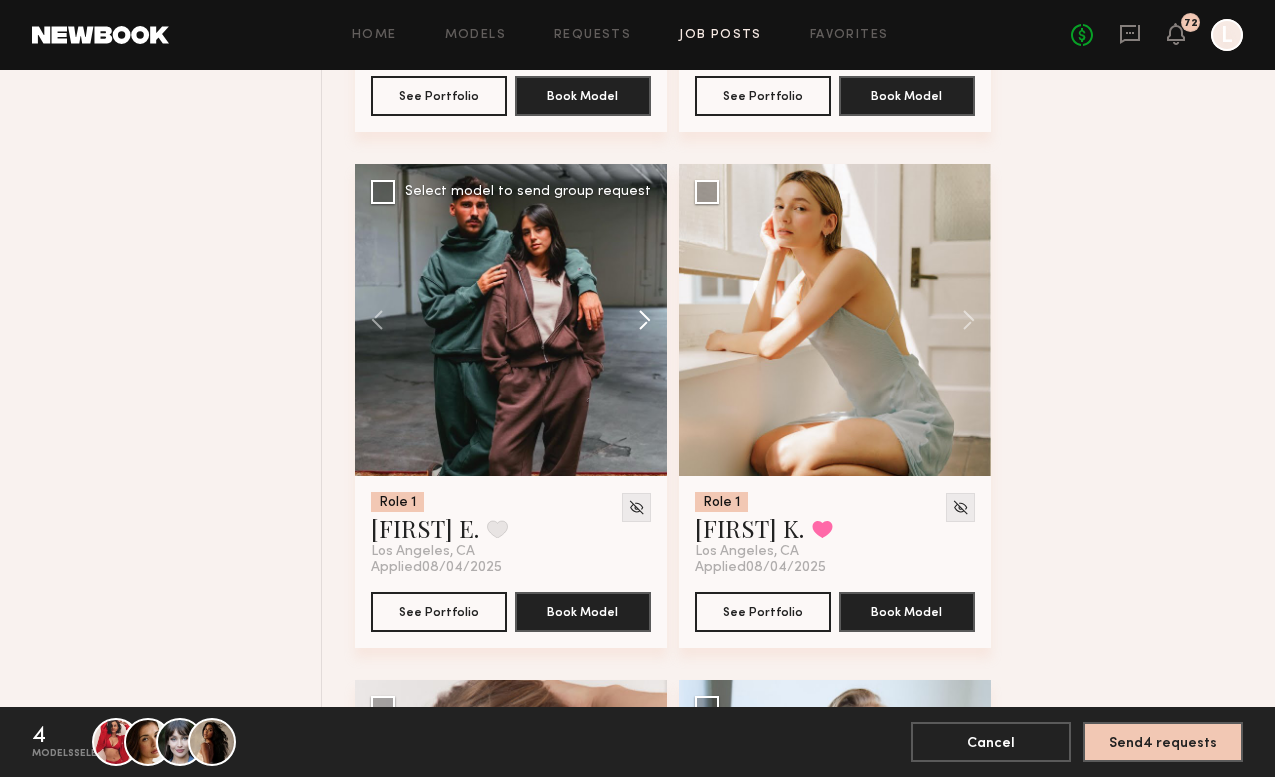 click 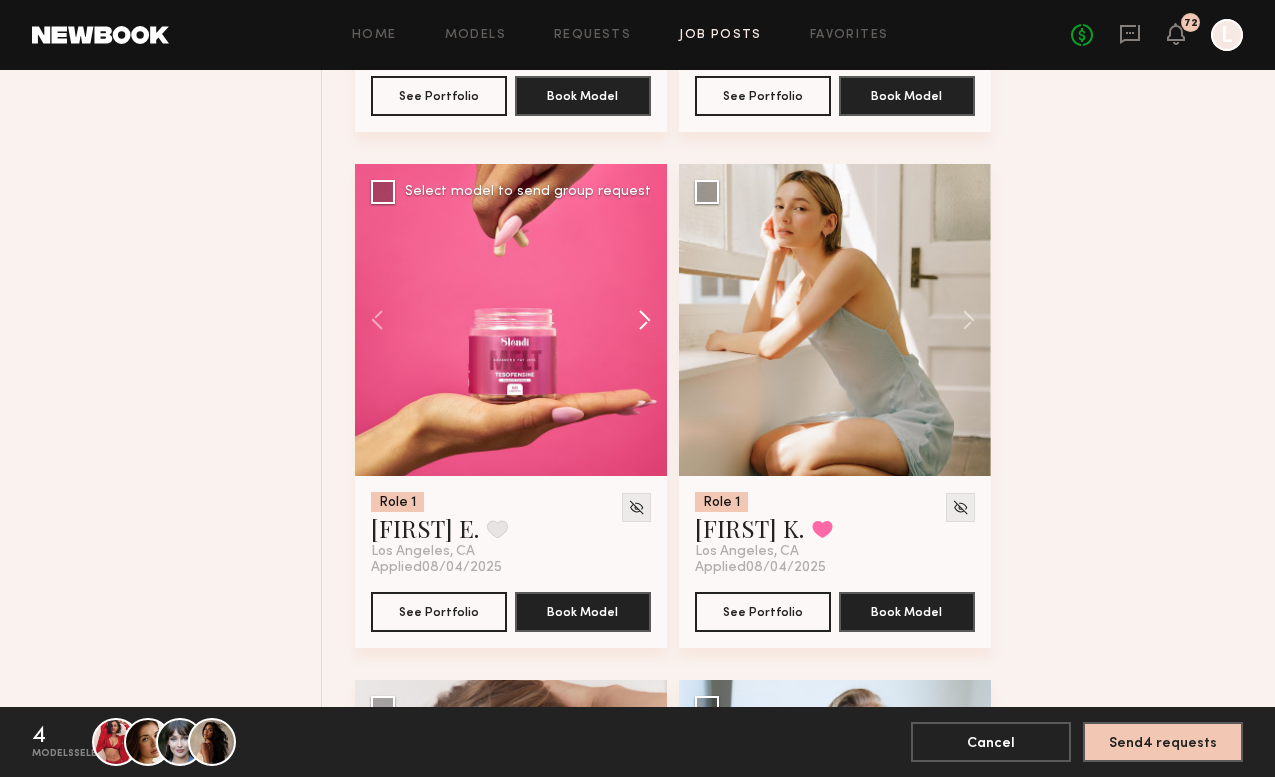 click 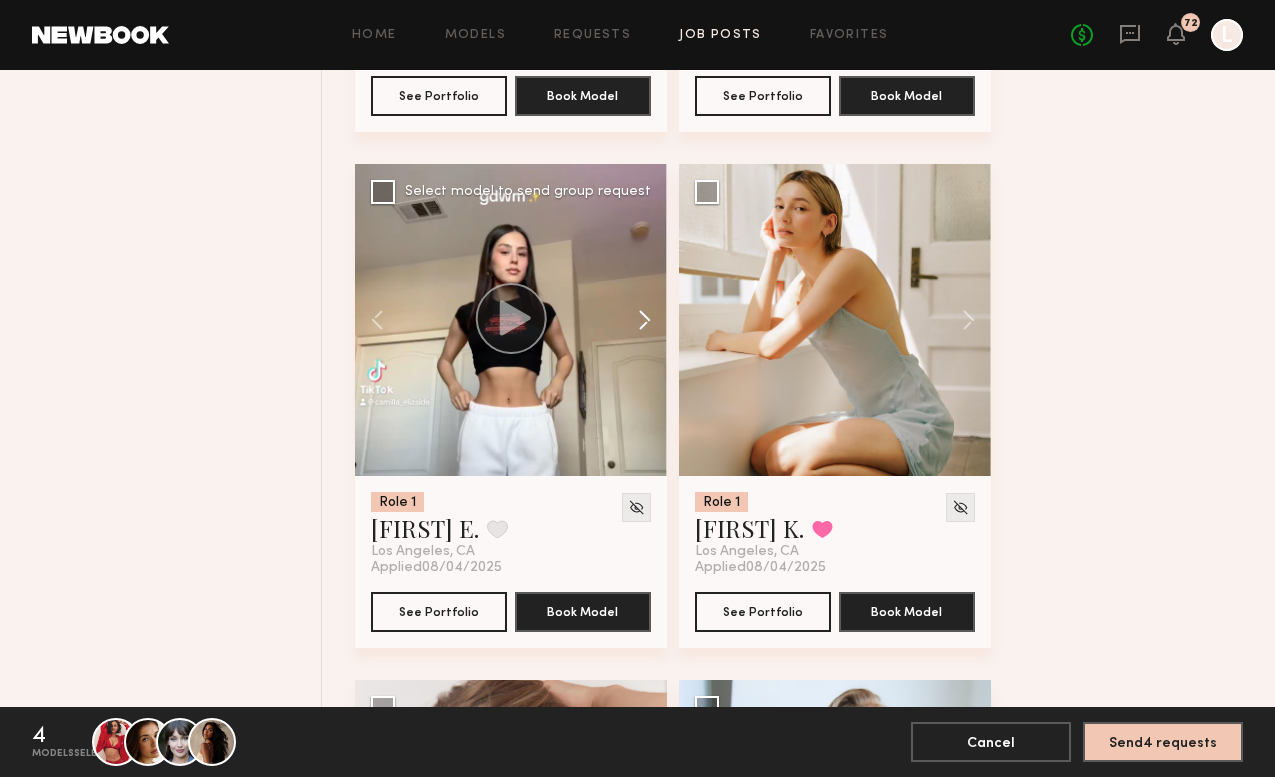 click 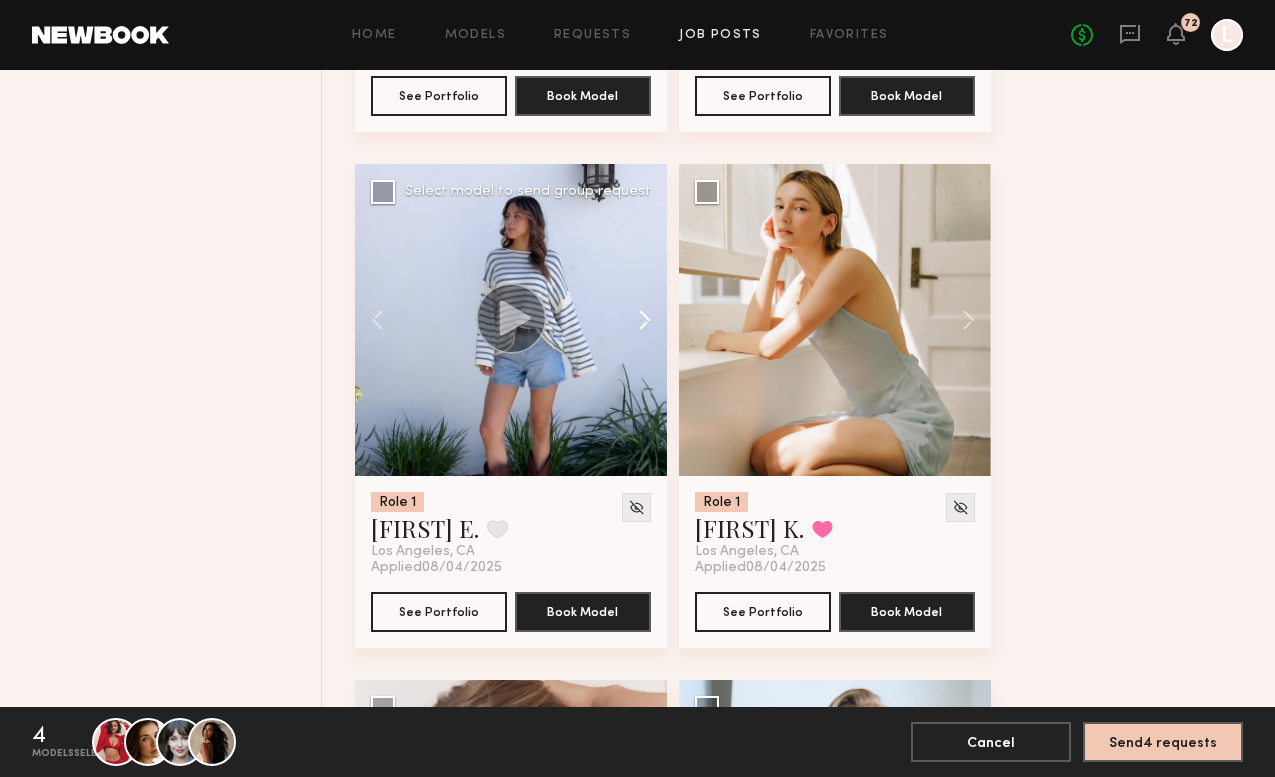 click 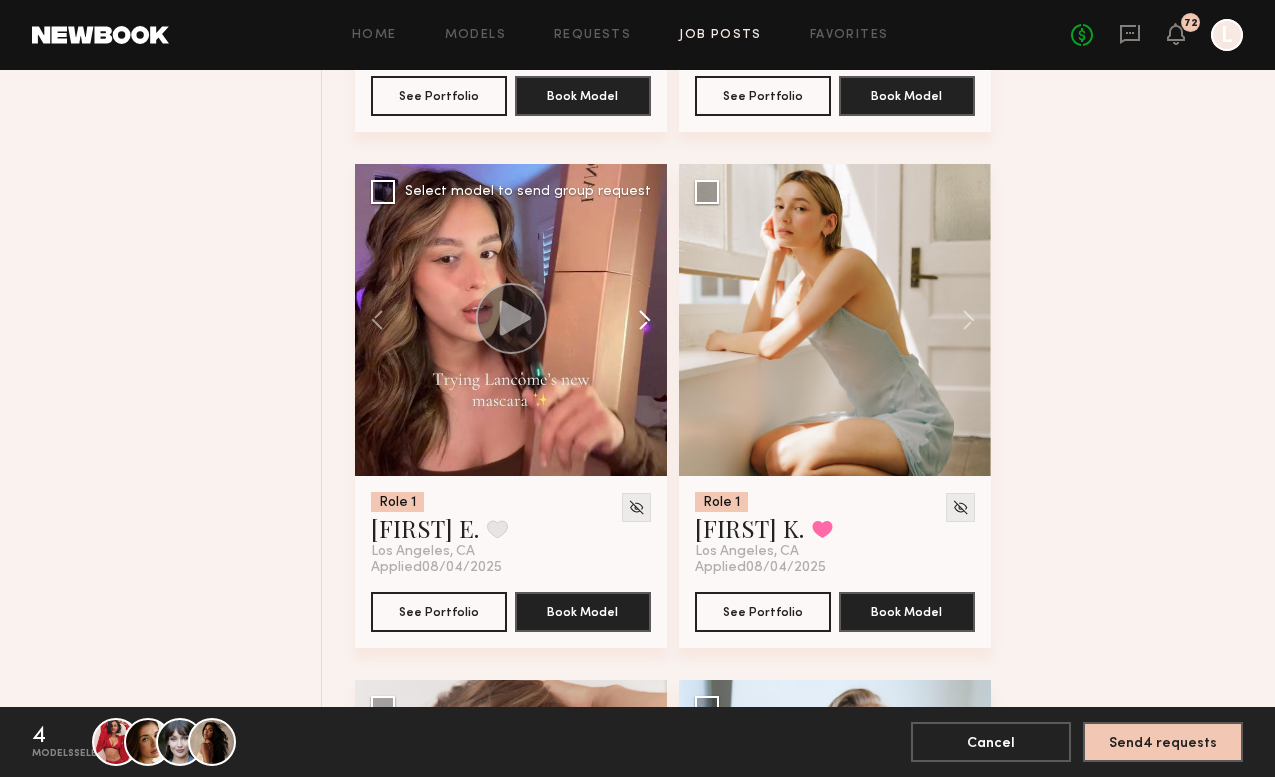 click 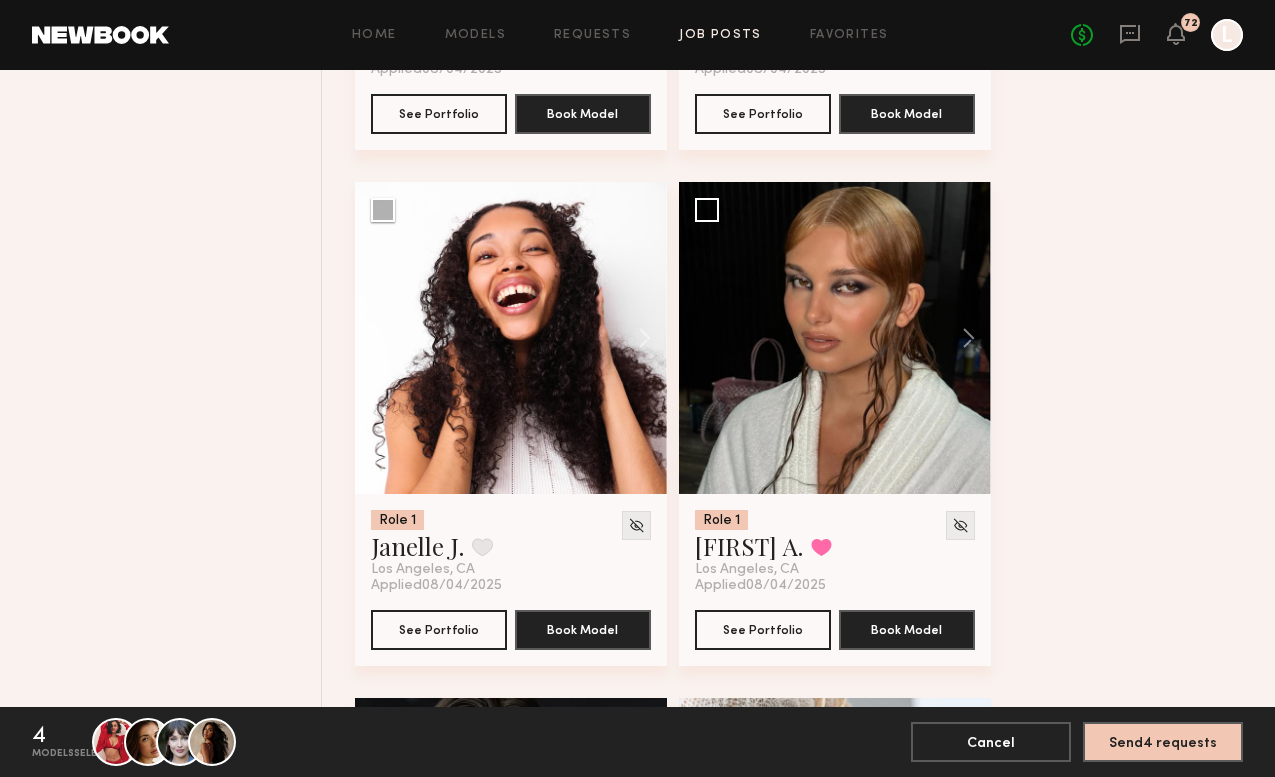 scroll, scrollTop: 20258, scrollLeft: 0, axis: vertical 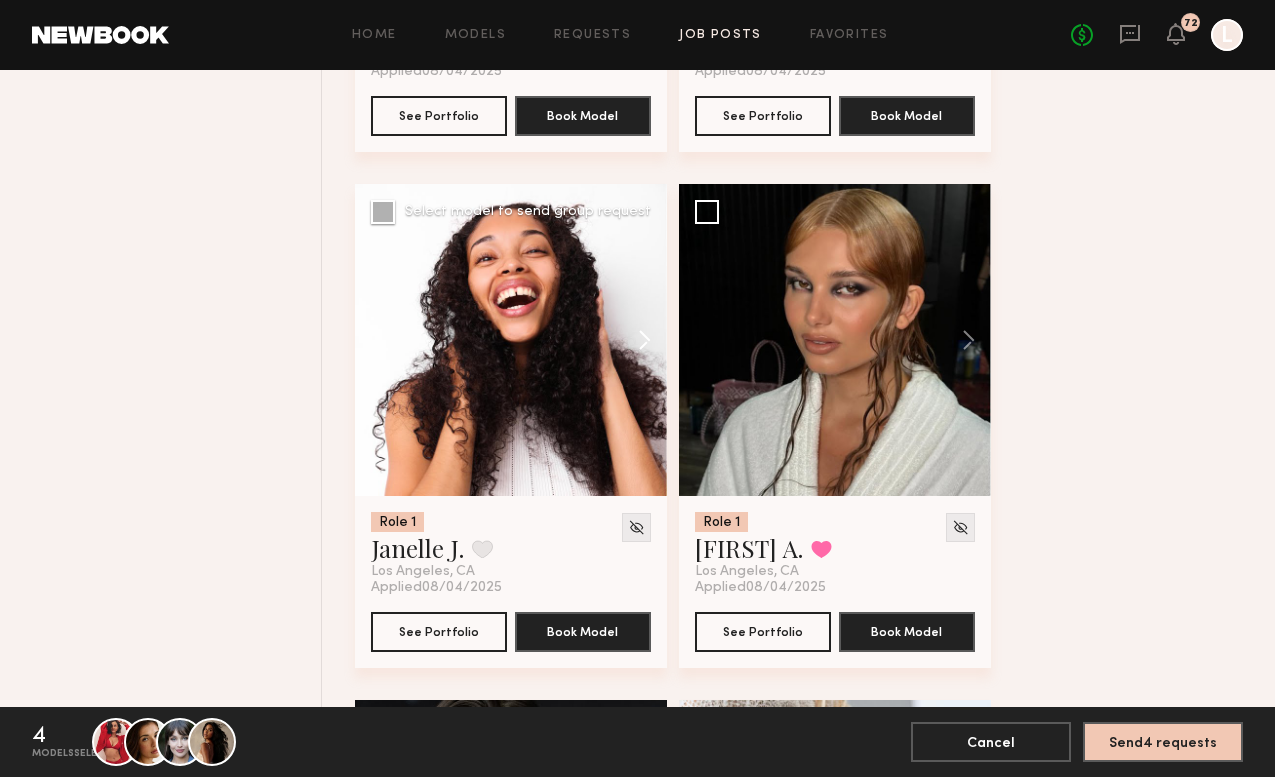 click 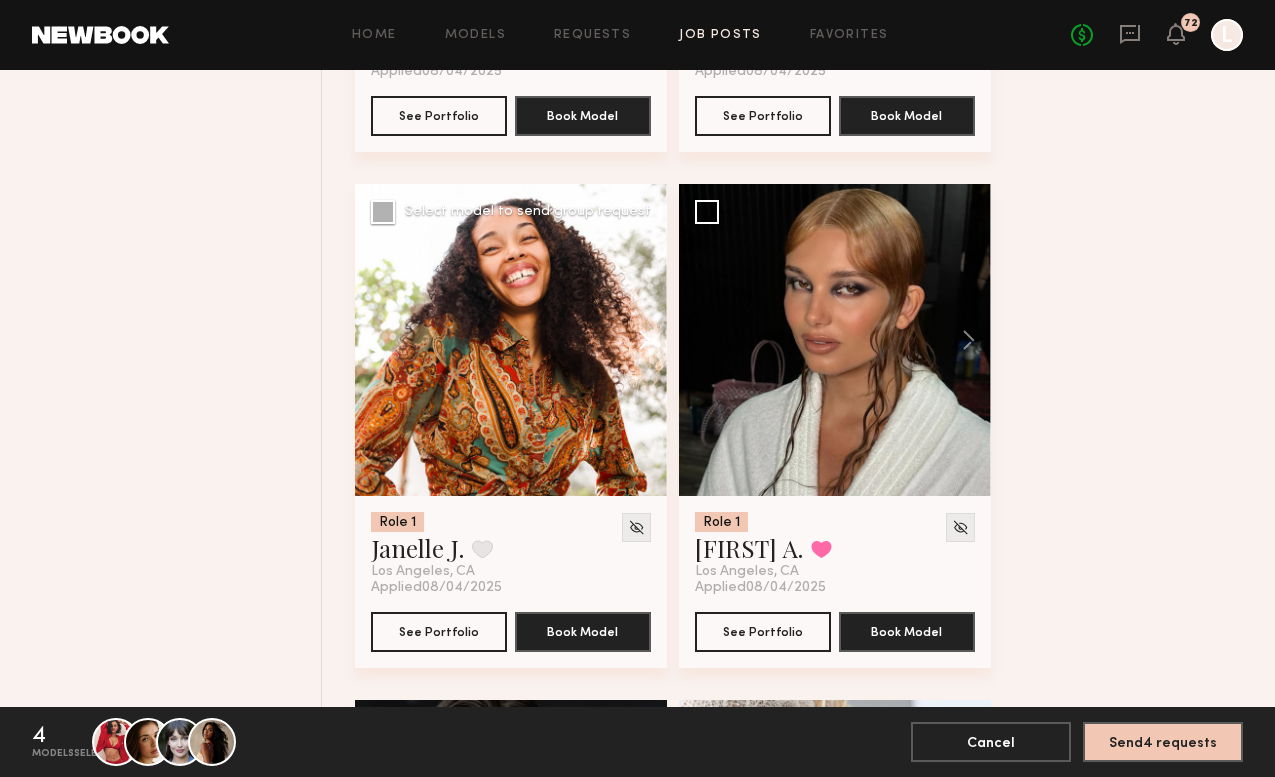 click 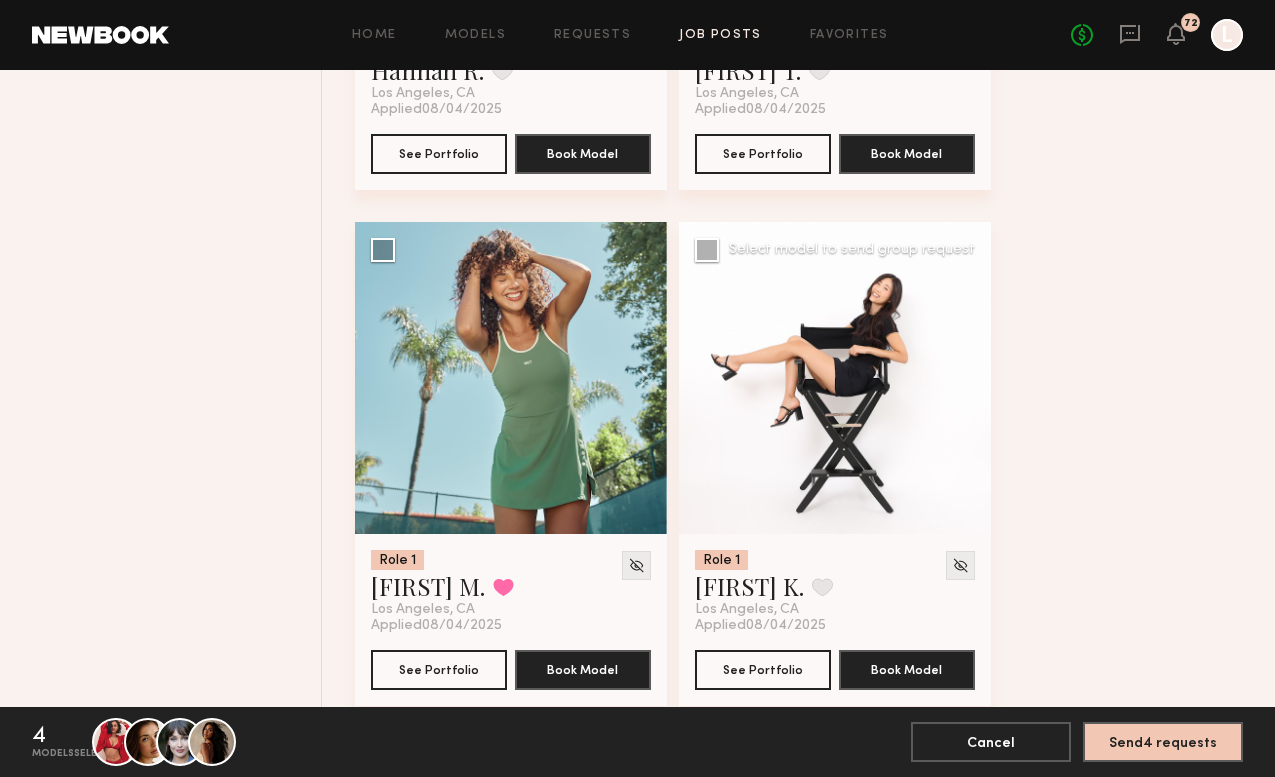 scroll, scrollTop: 21758, scrollLeft: 0, axis: vertical 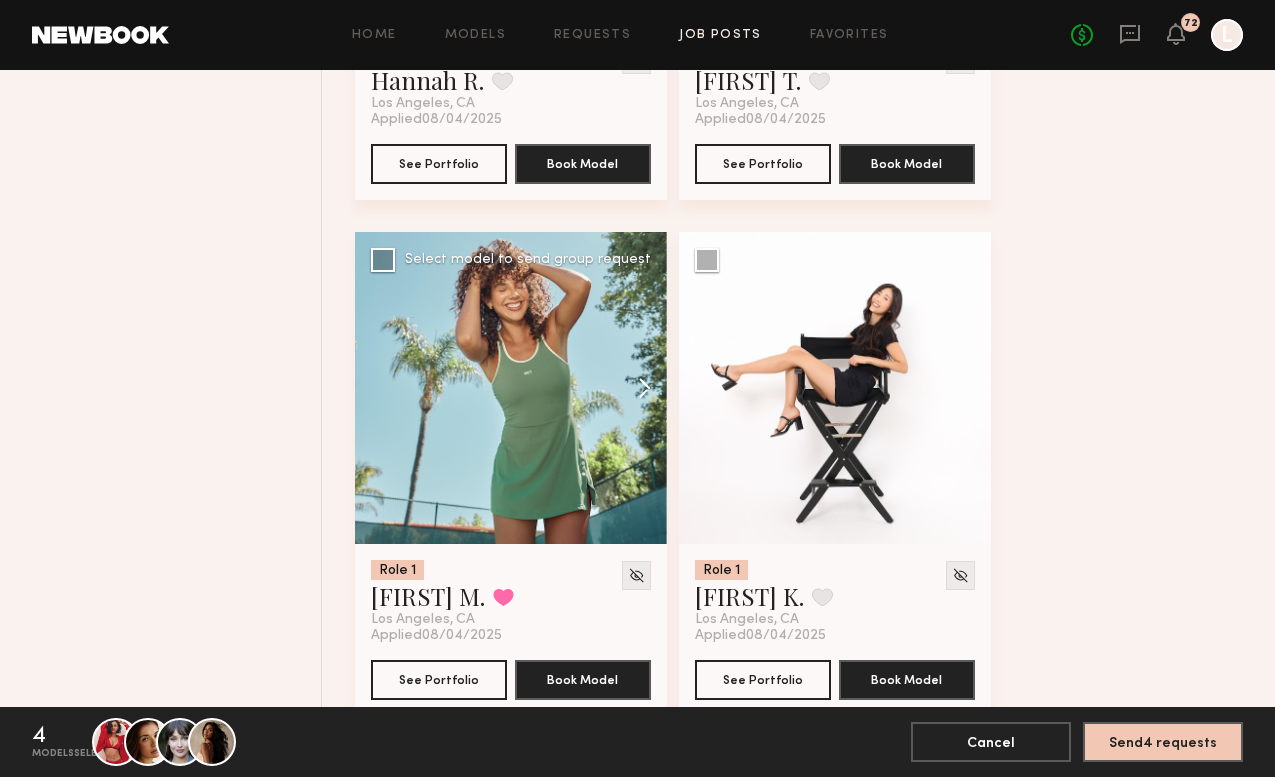 click 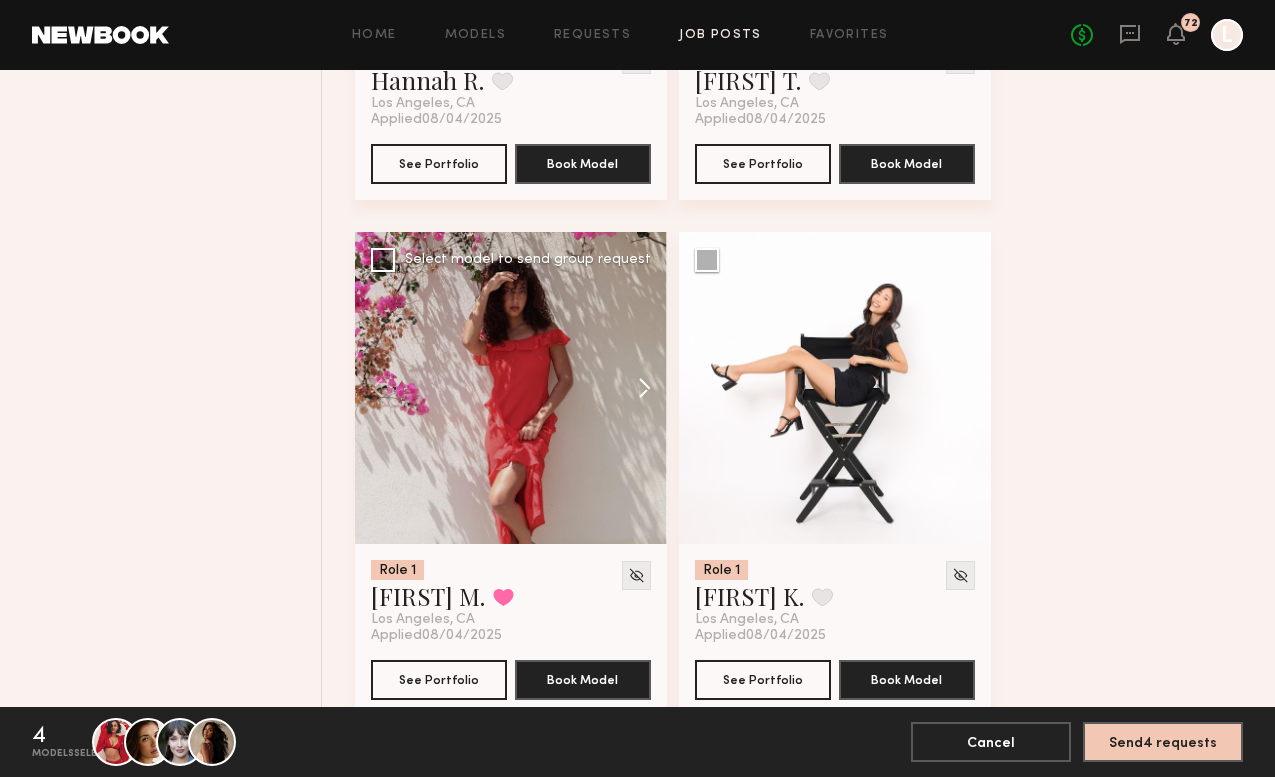 click 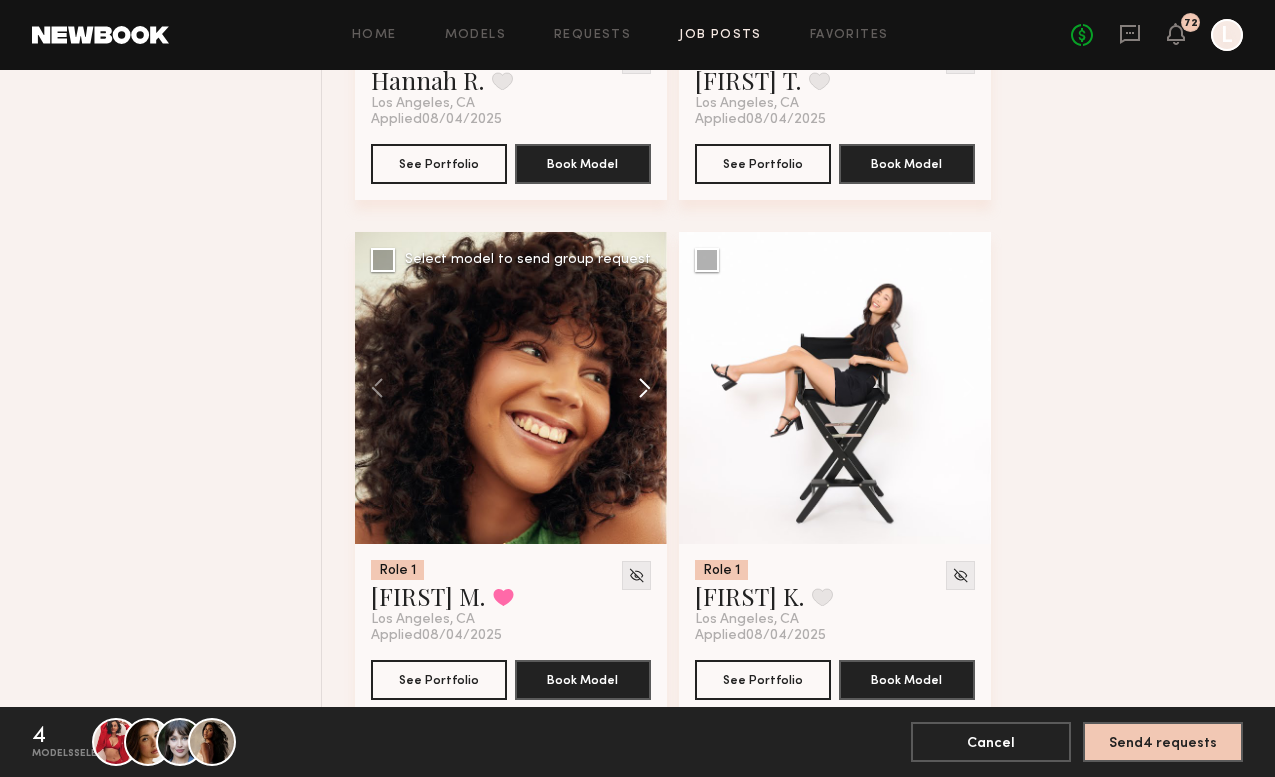 click 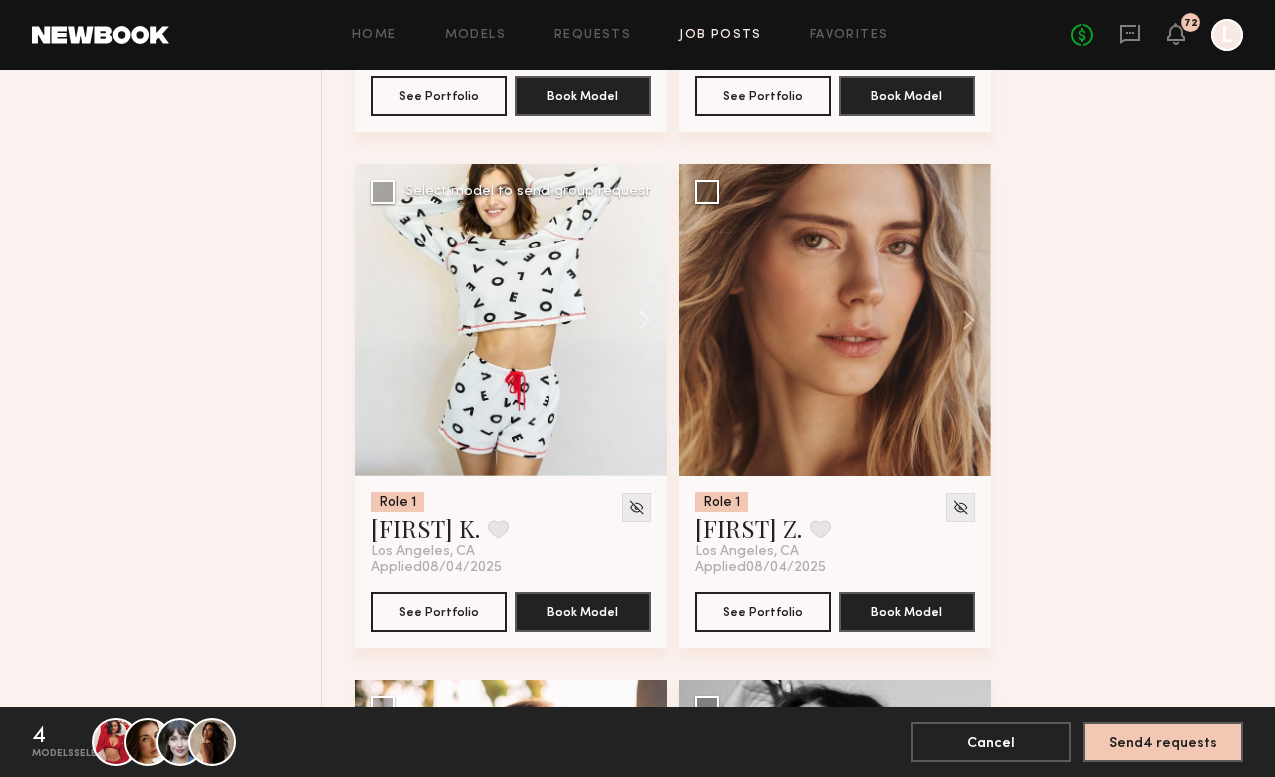 scroll, scrollTop: 22860, scrollLeft: 0, axis: vertical 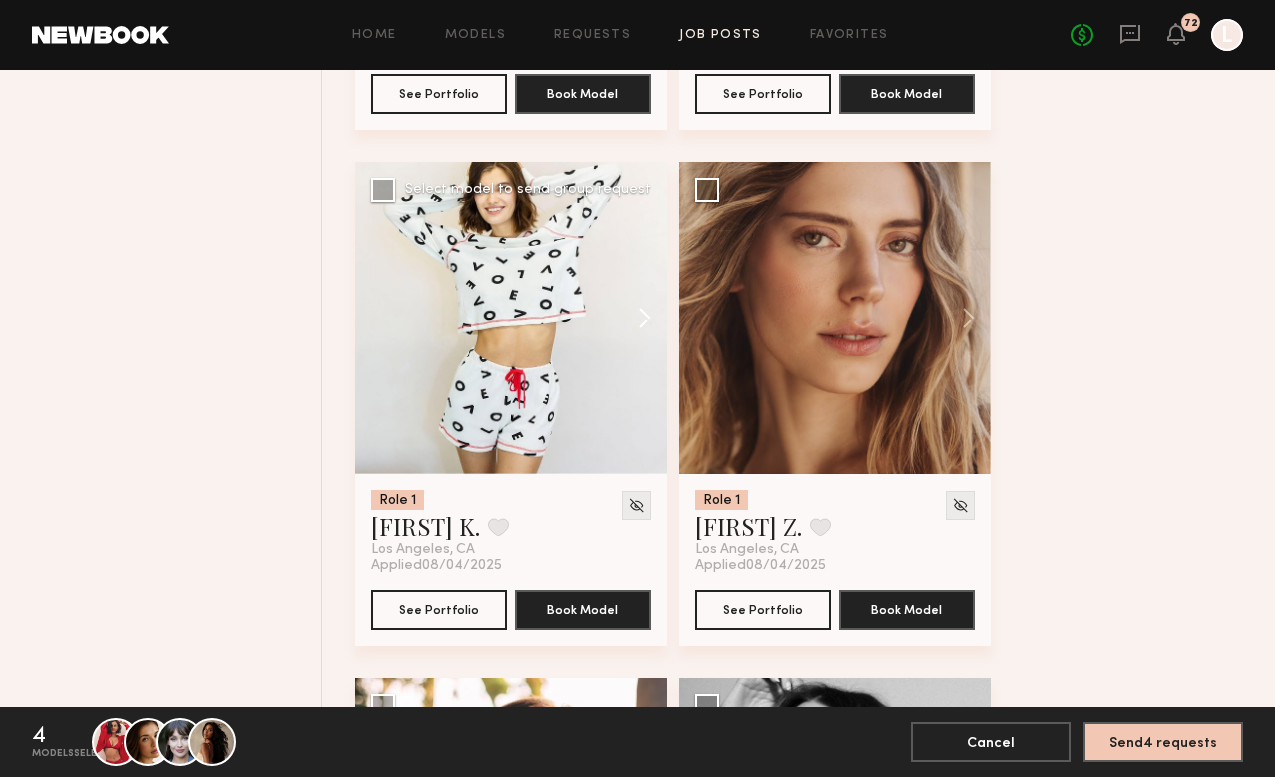 click 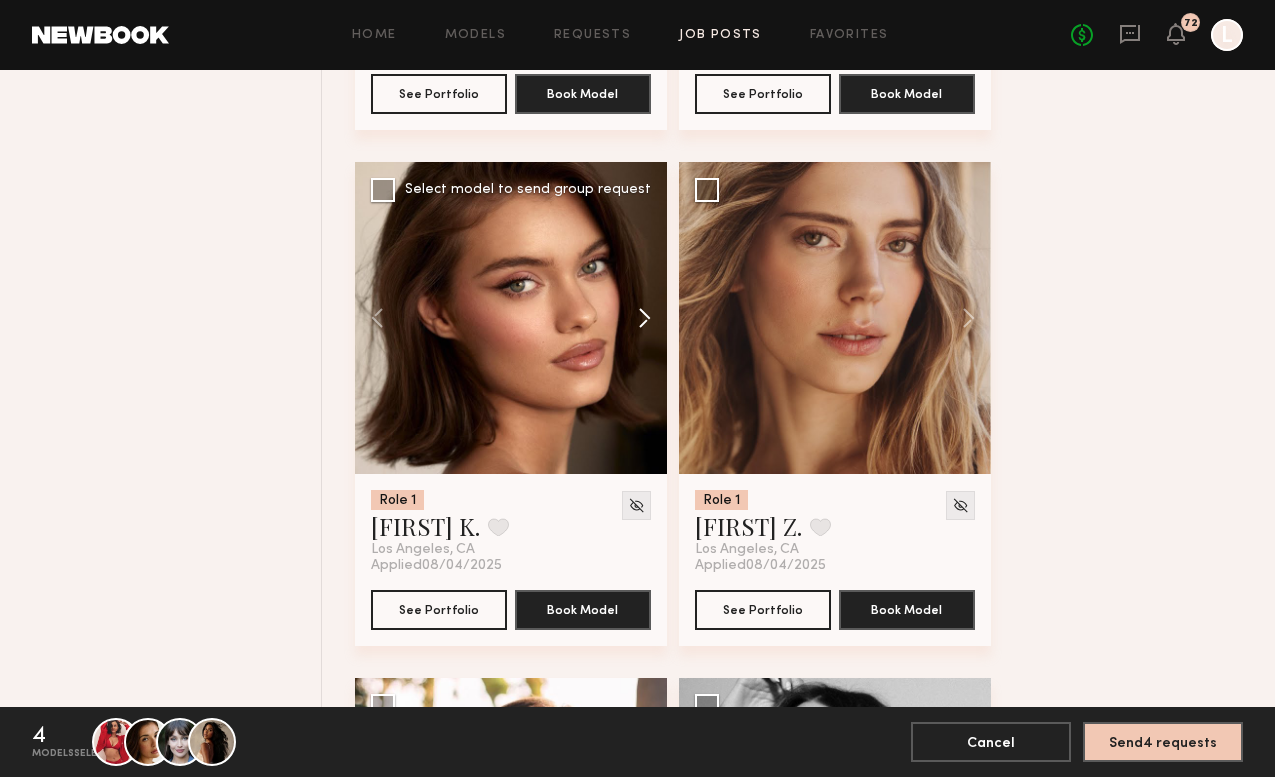 click 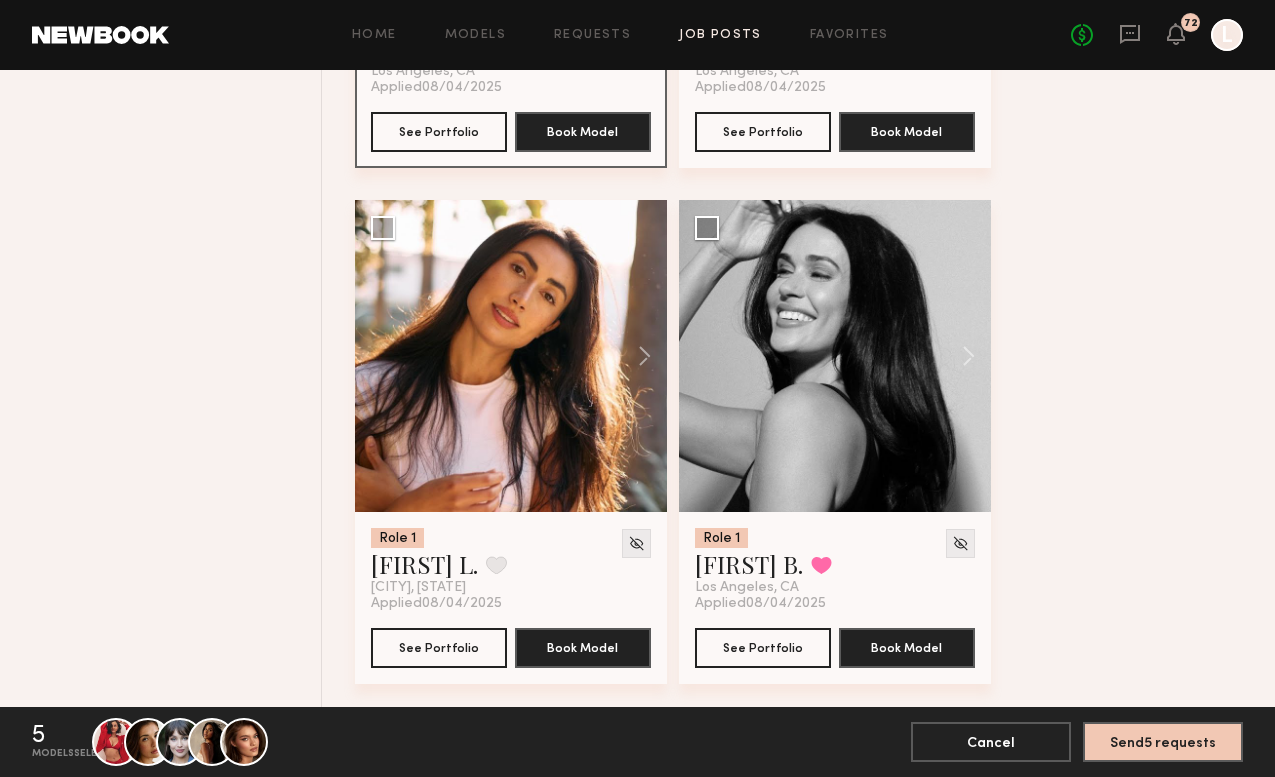 scroll, scrollTop: 23340, scrollLeft: 0, axis: vertical 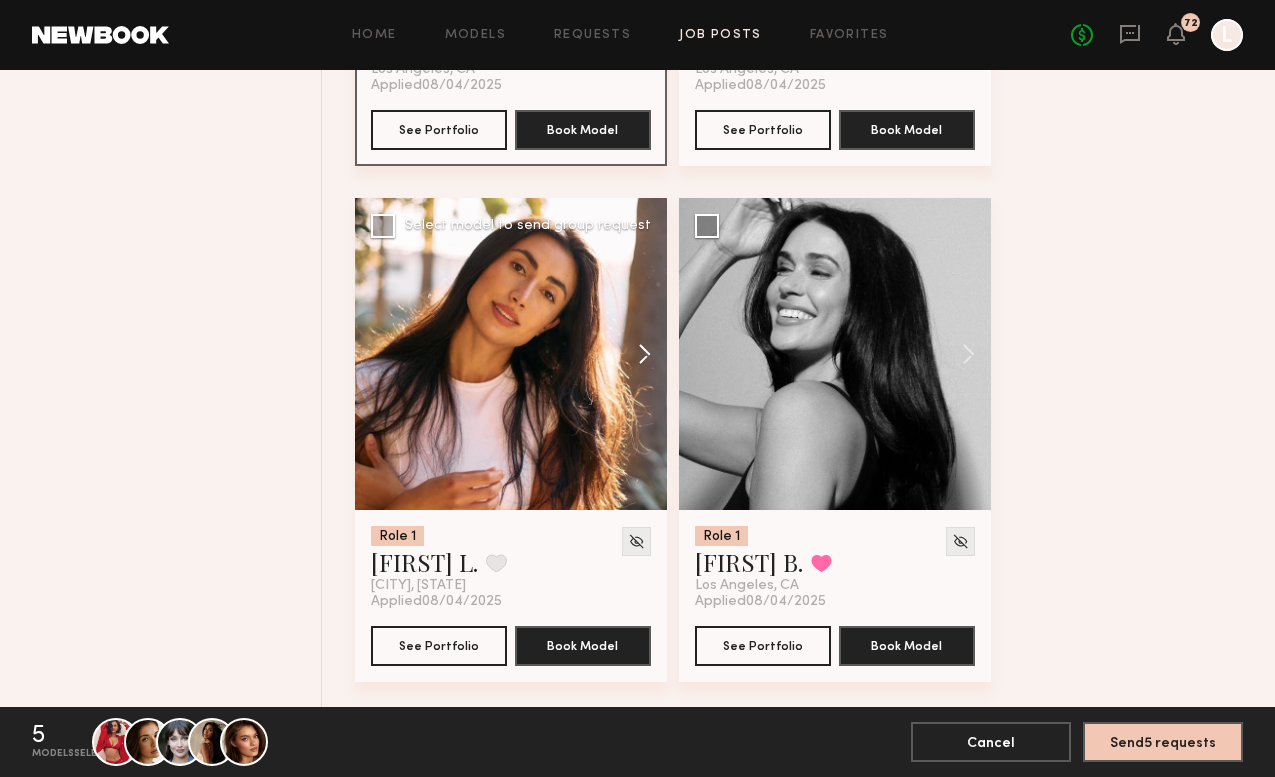 click 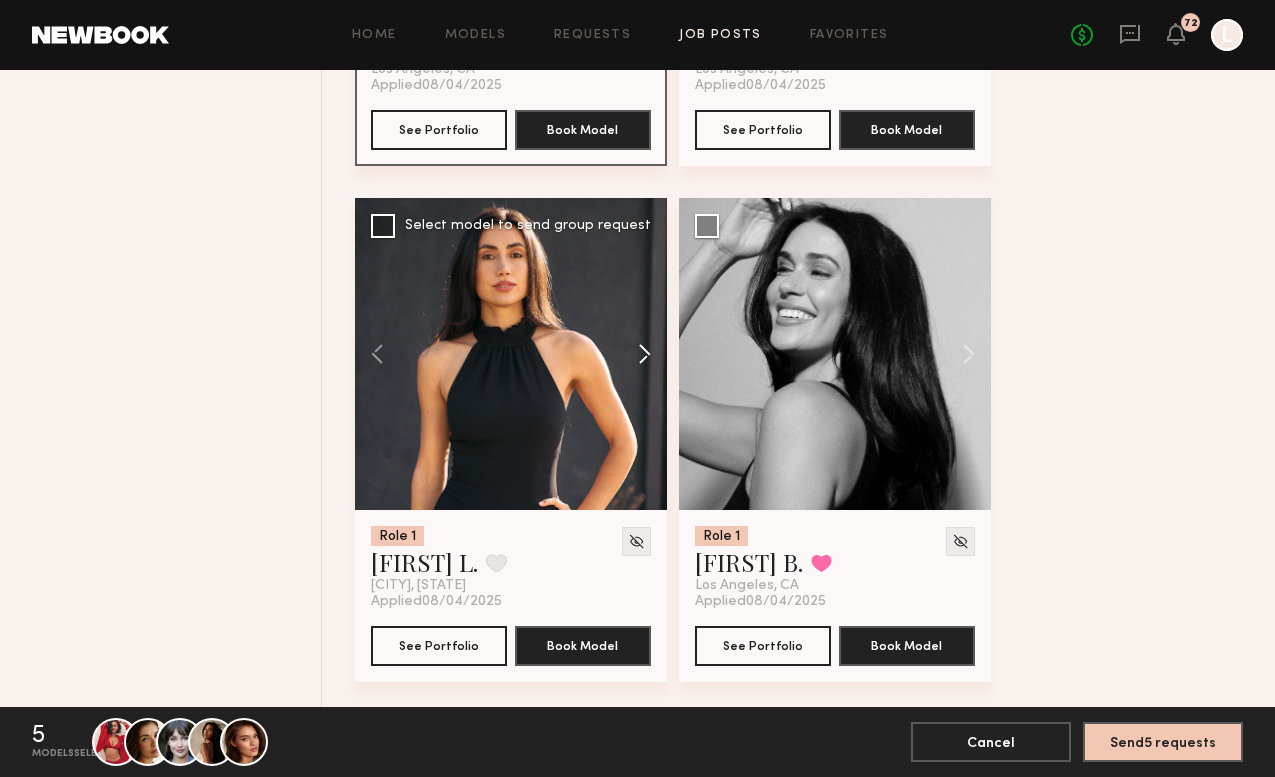 click 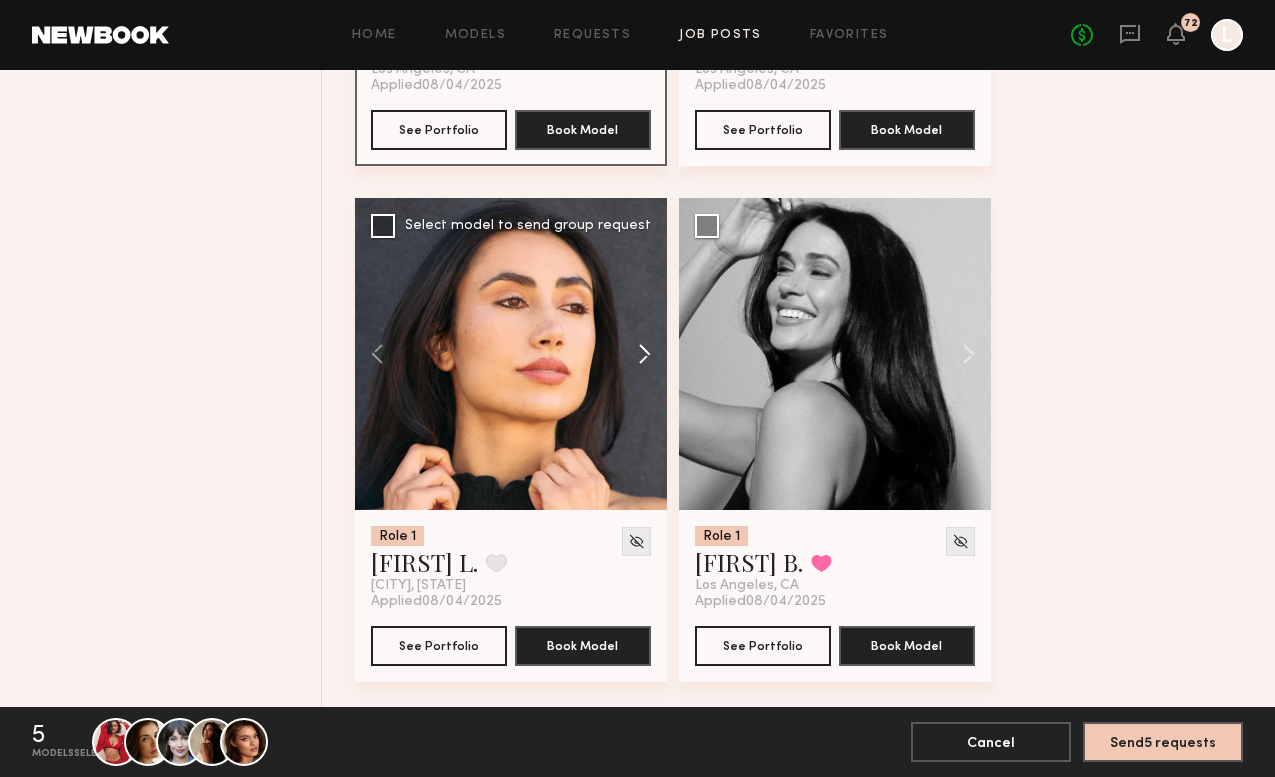 click 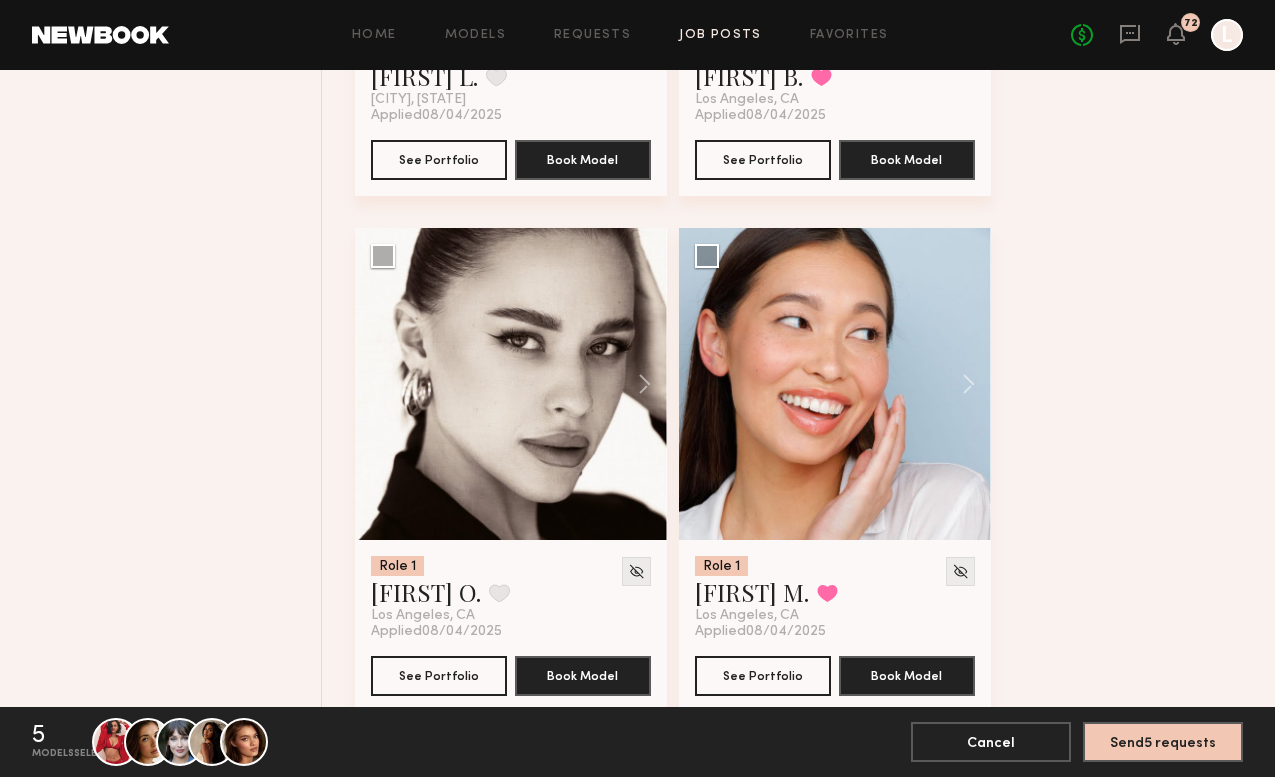 scroll, scrollTop: 23833, scrollLeft: 0, axis: vertical 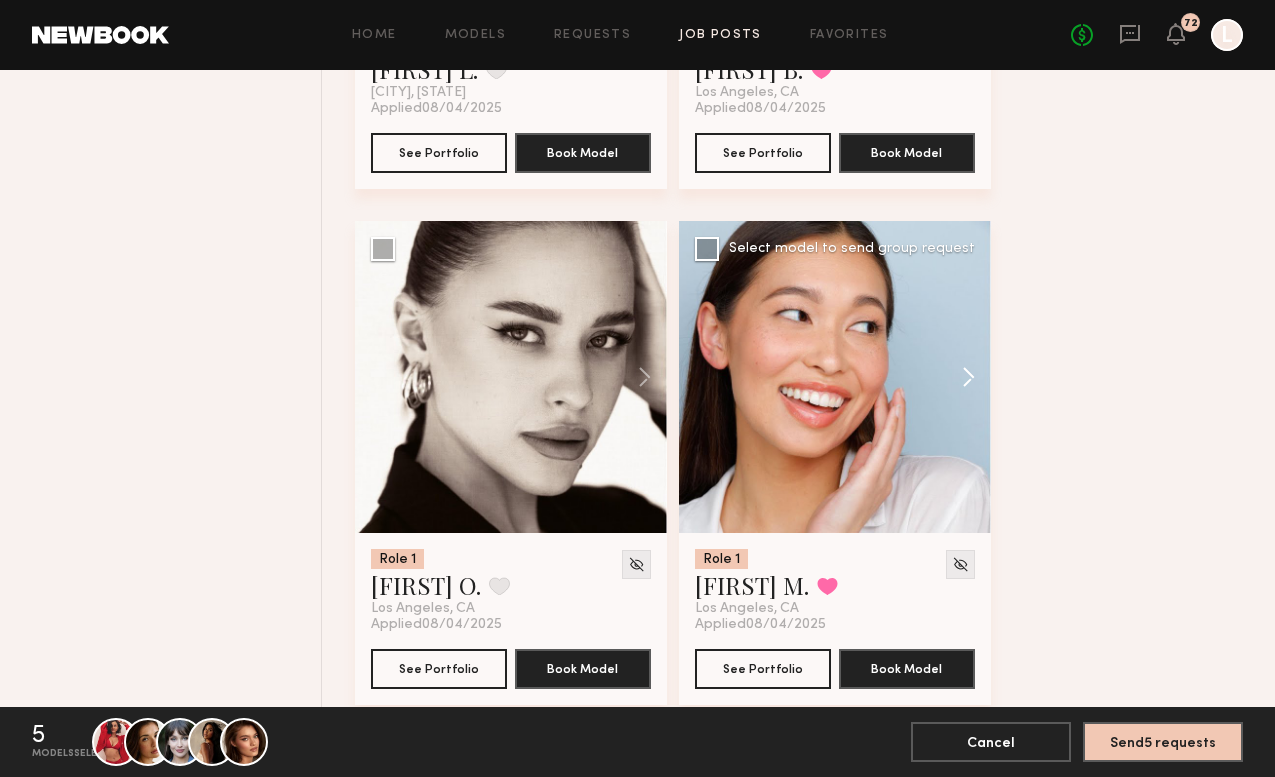 click 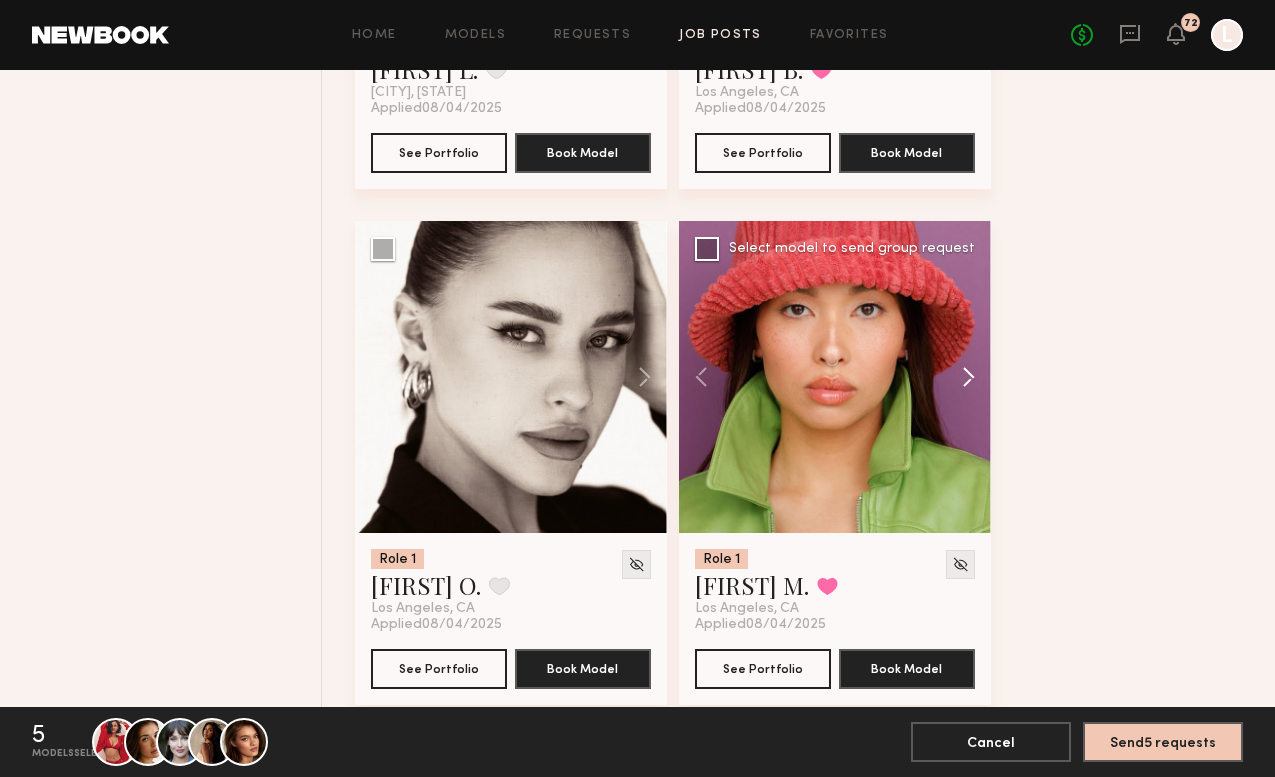 click 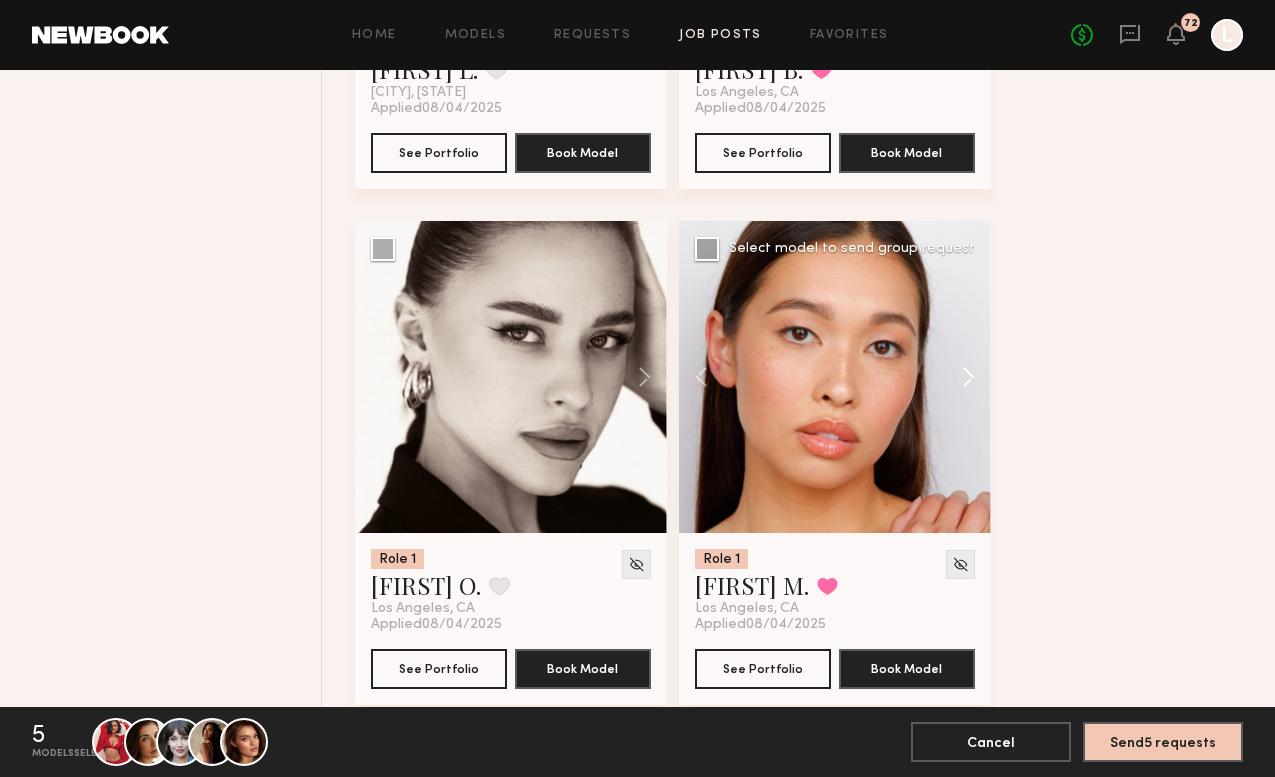 click 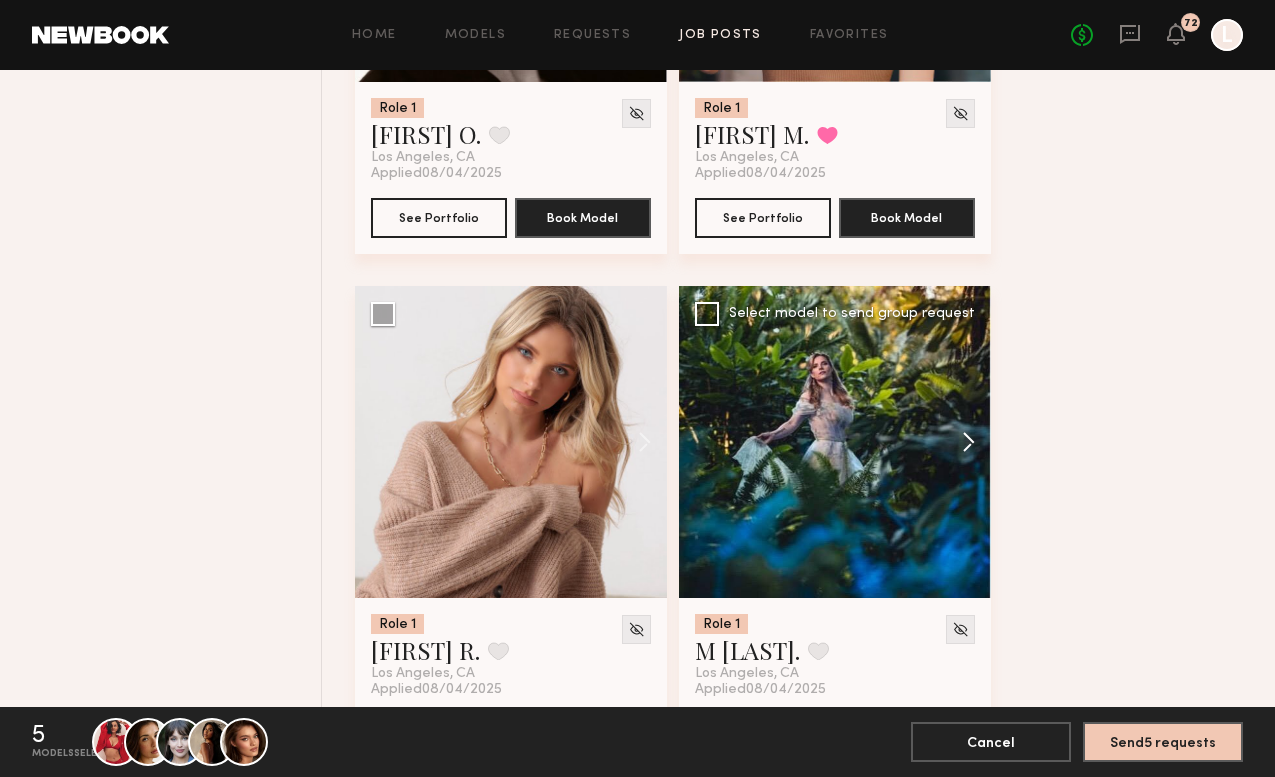 scroll, scrollTop: 24313, scrollLeft: 0, axis: vertical 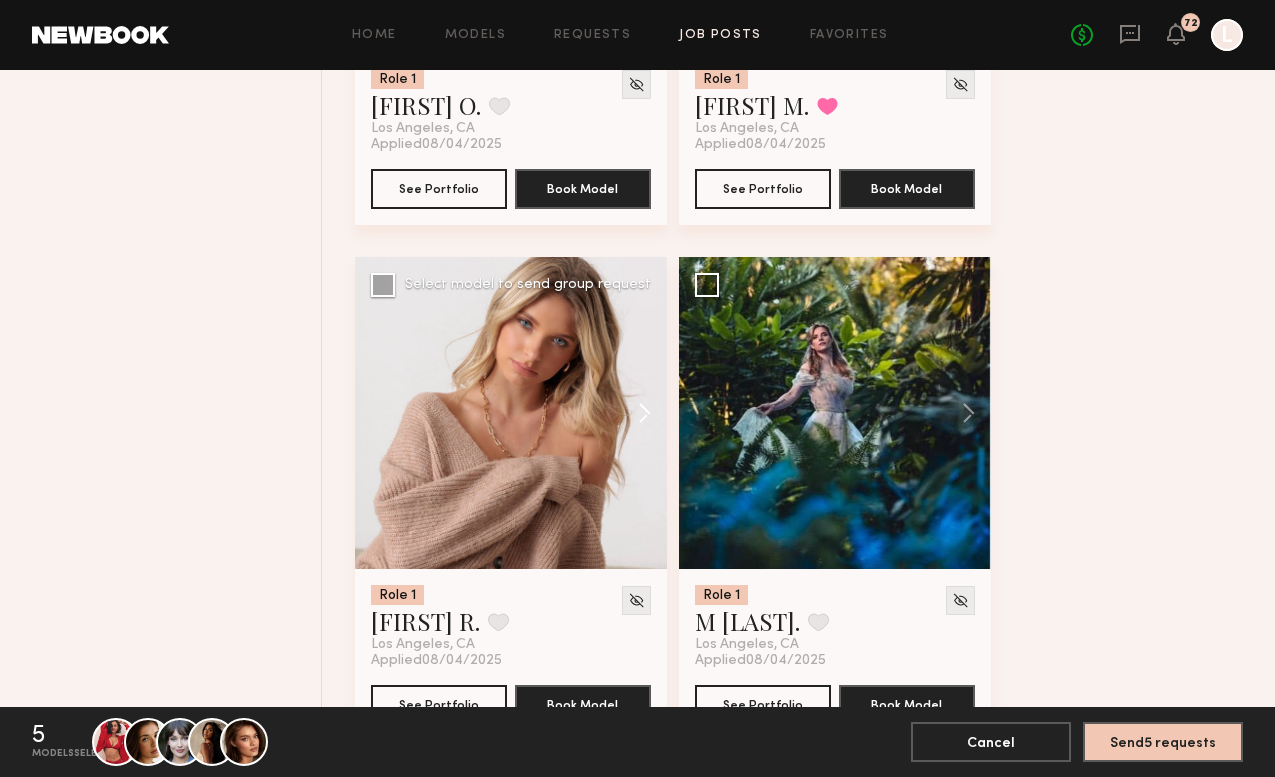 click 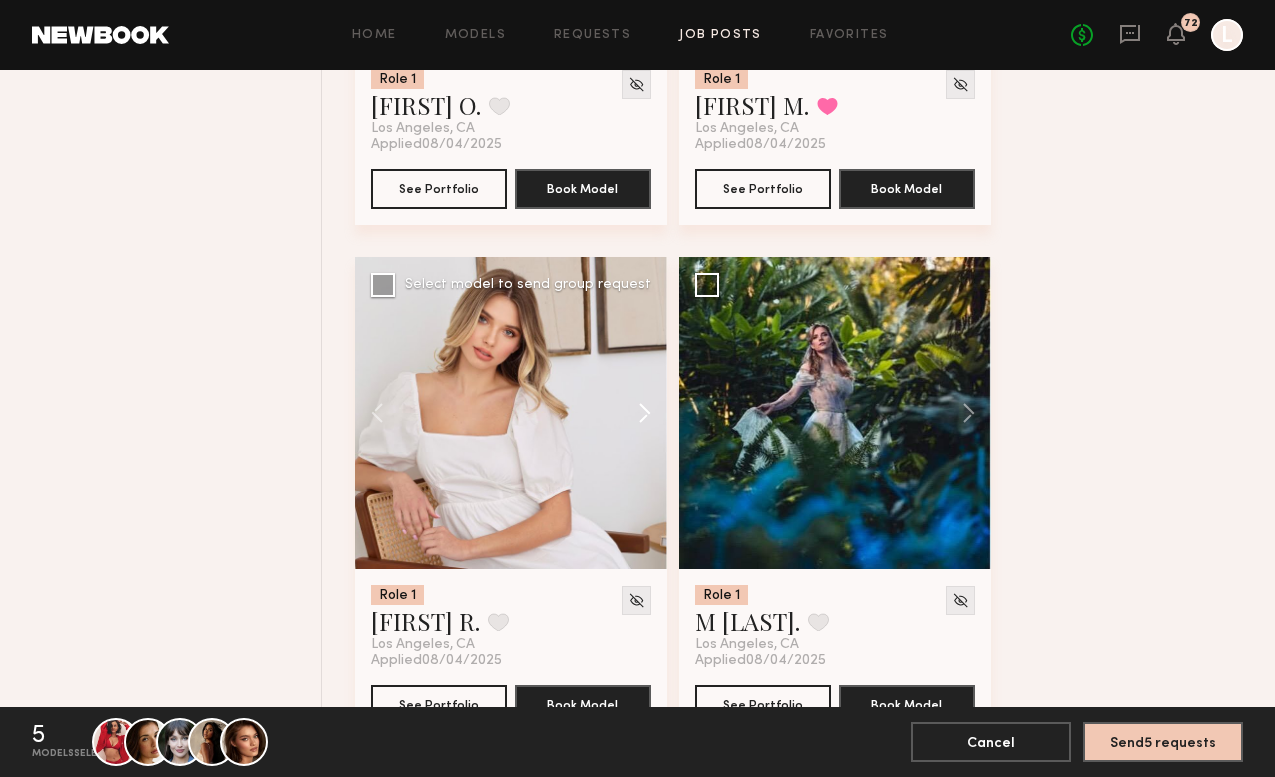 click 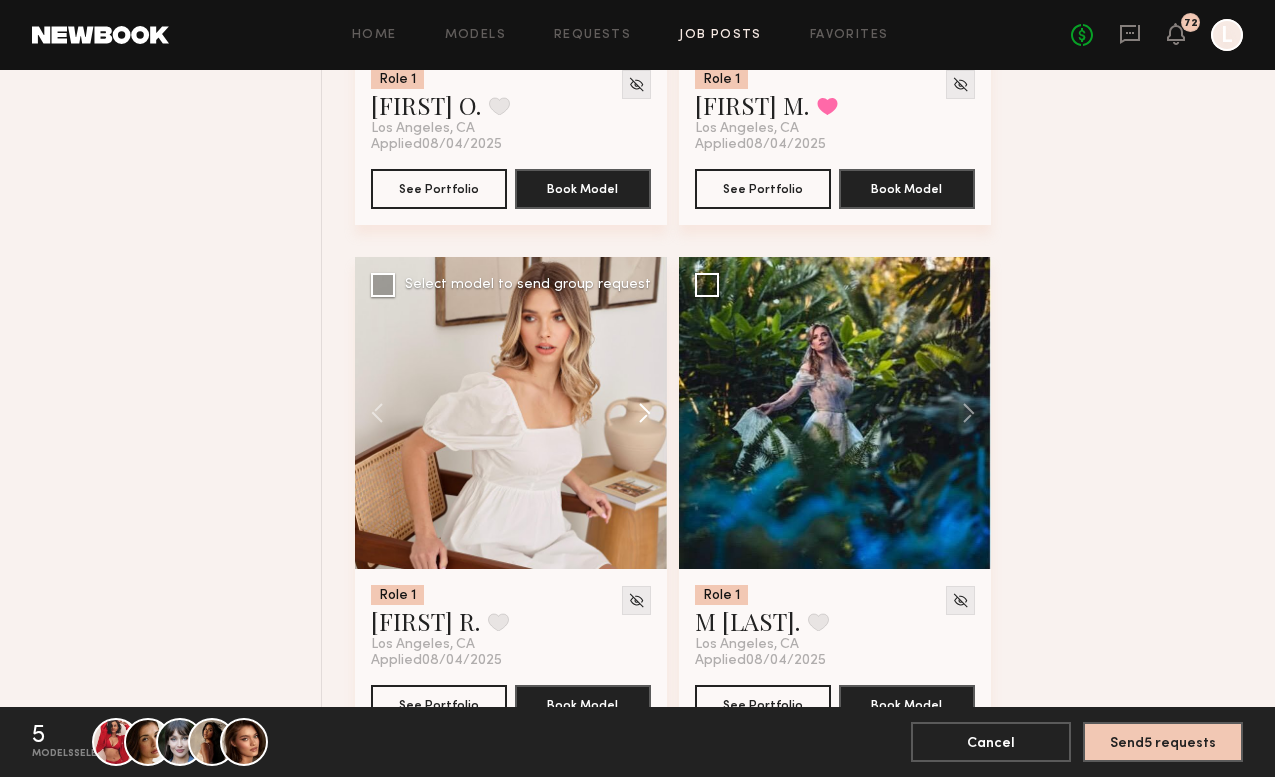 click 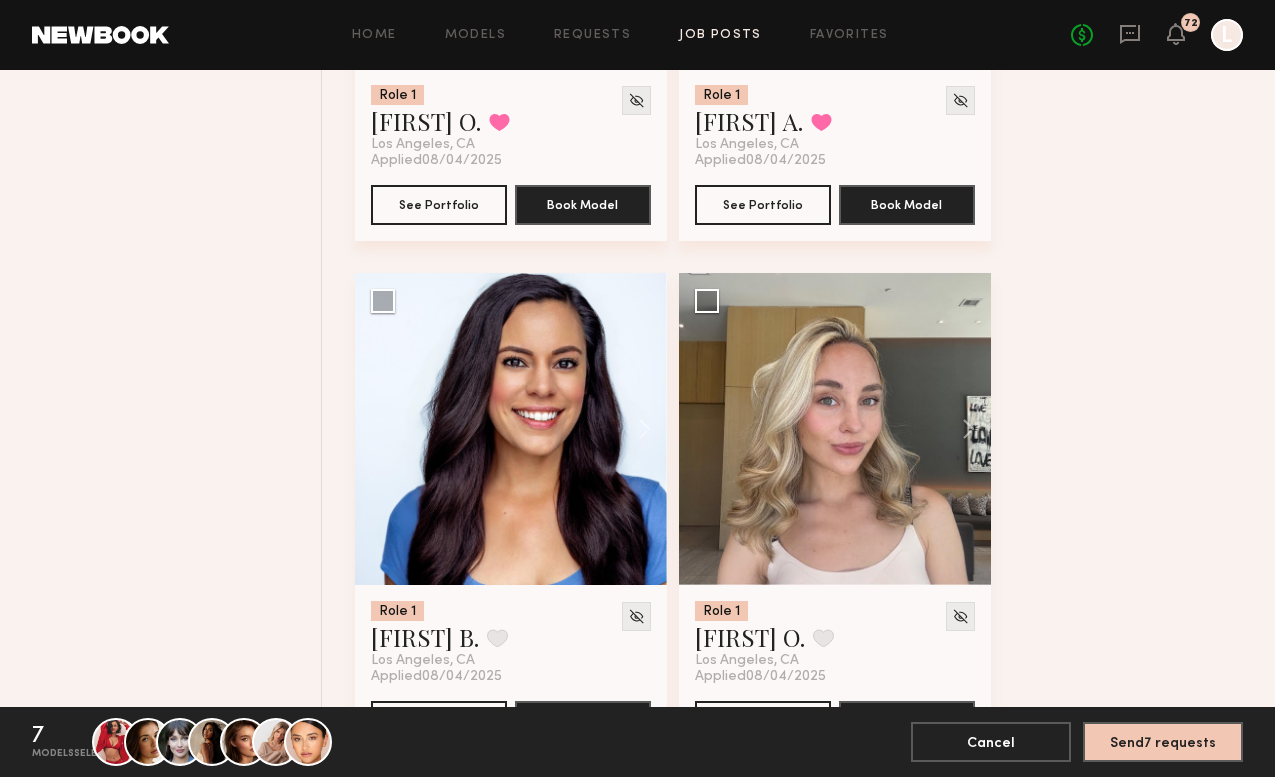 scroll, scrollTop: 30999, scrollLeft: 0, axis: vertical 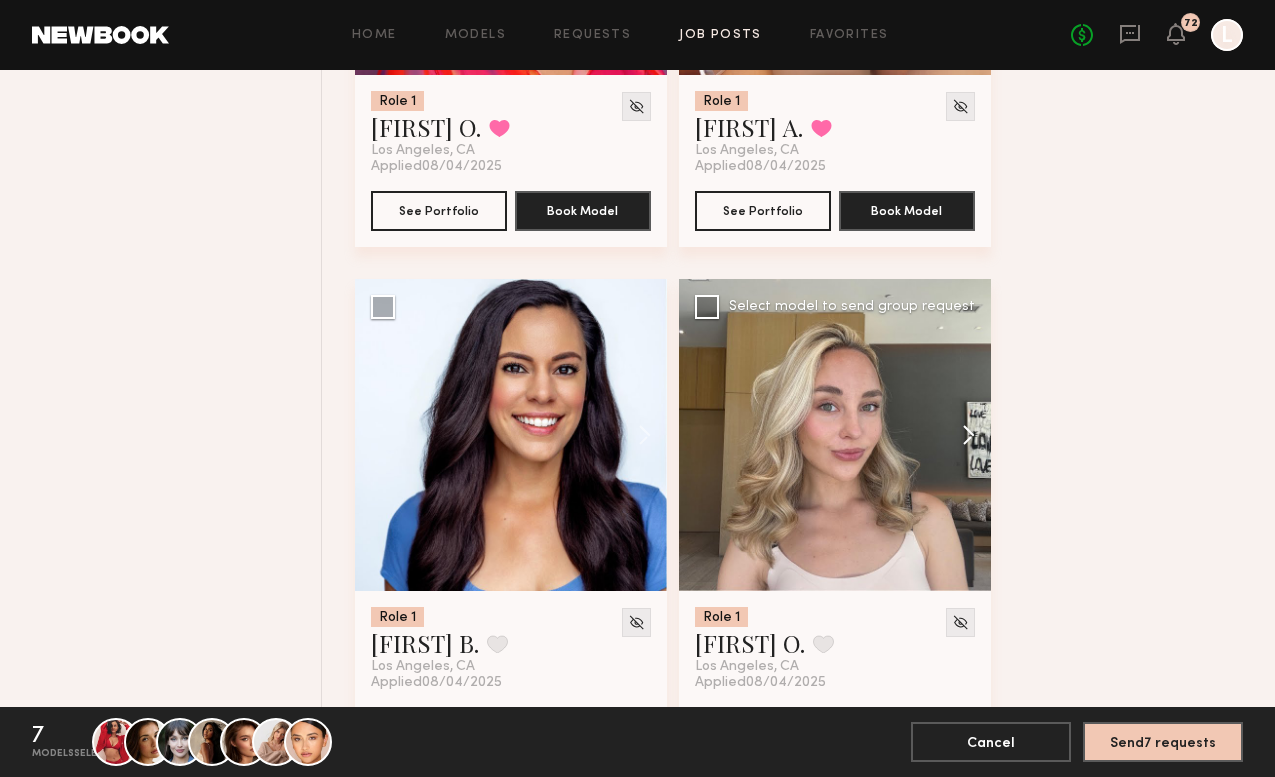 click 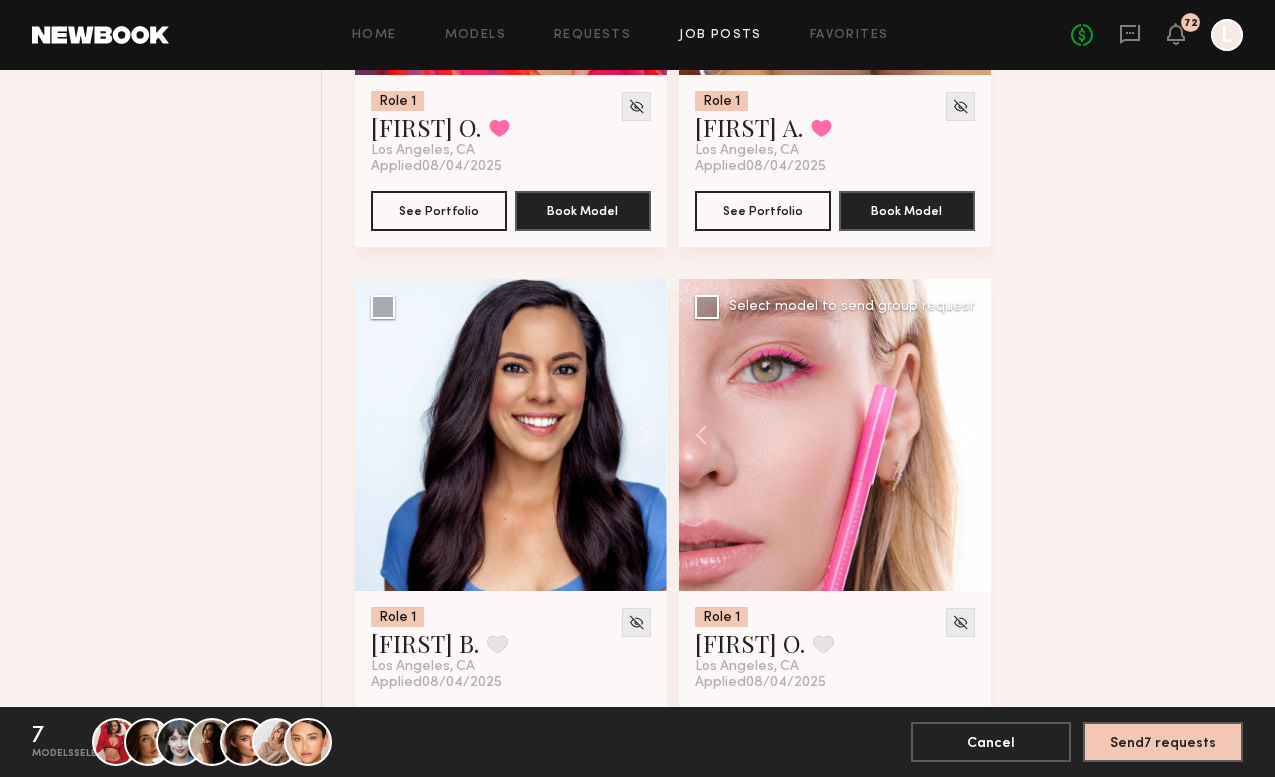 click 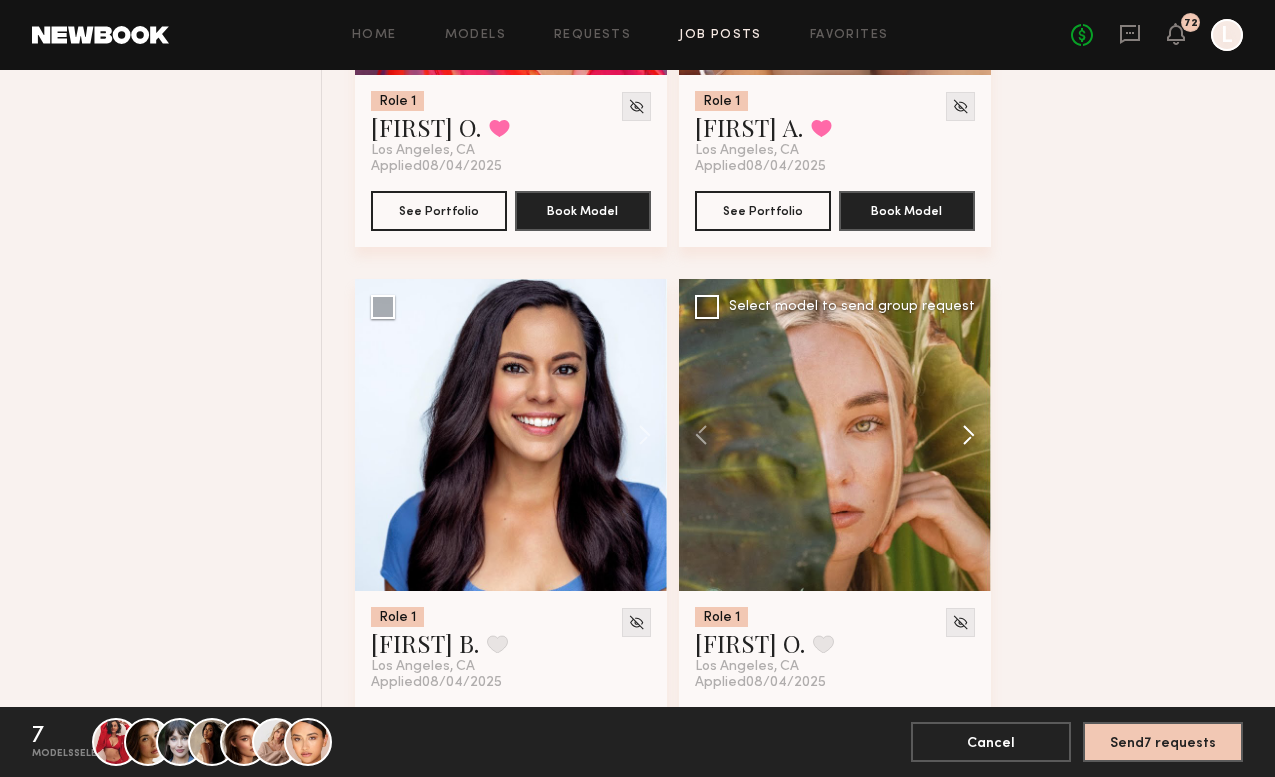 click 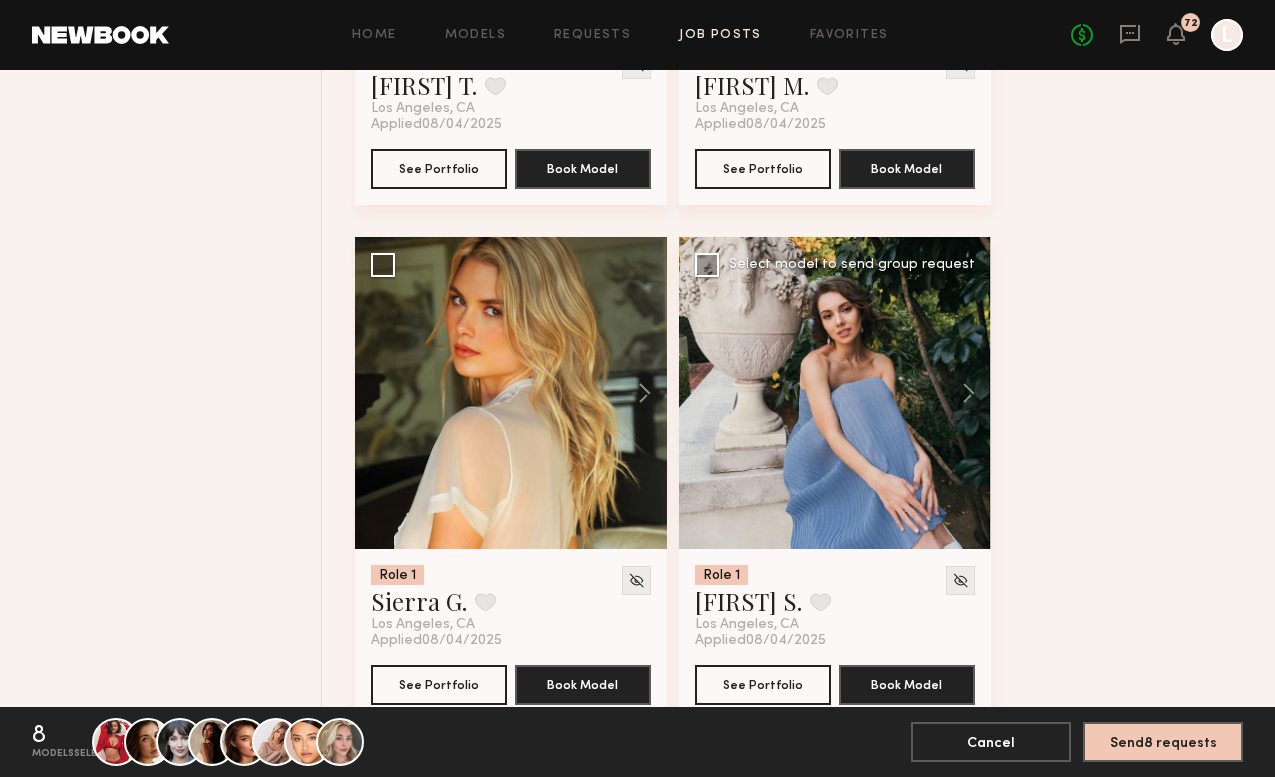 scroll, scrollTop: 32591, scrollLeft: 0, axis: vertical 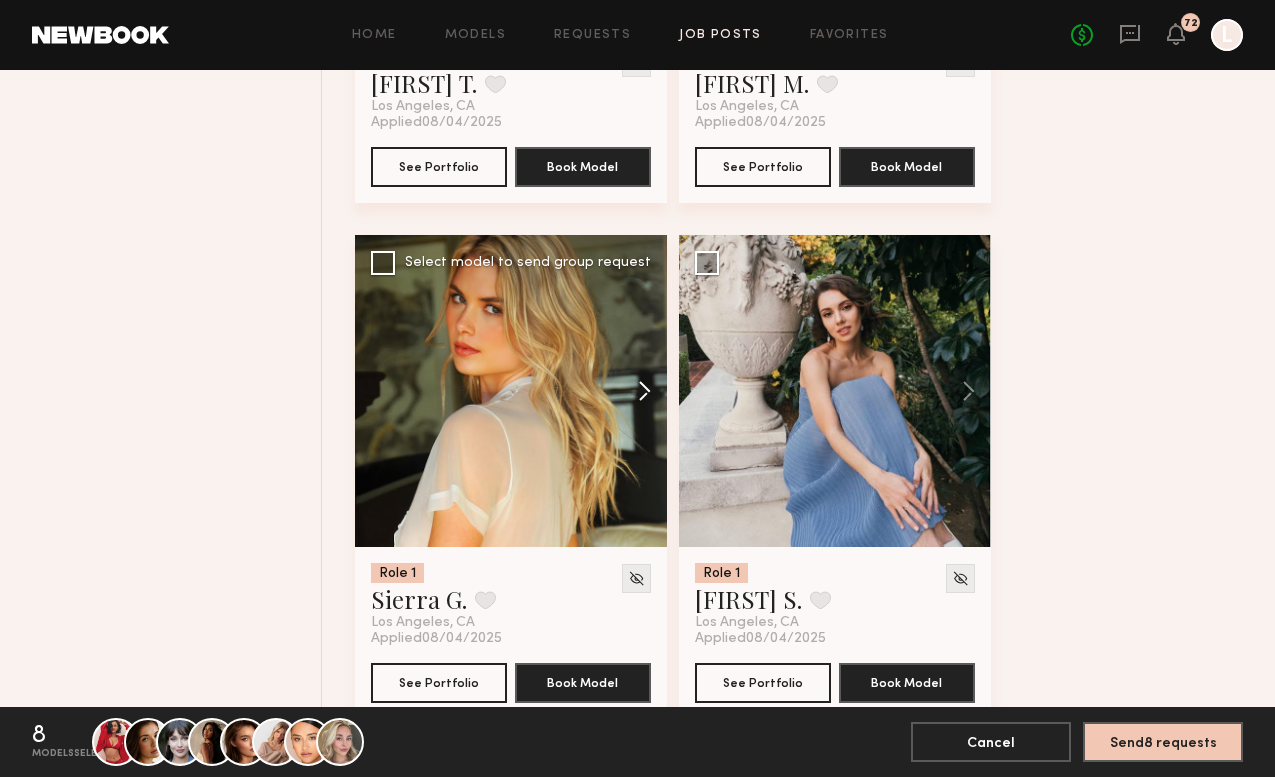 click 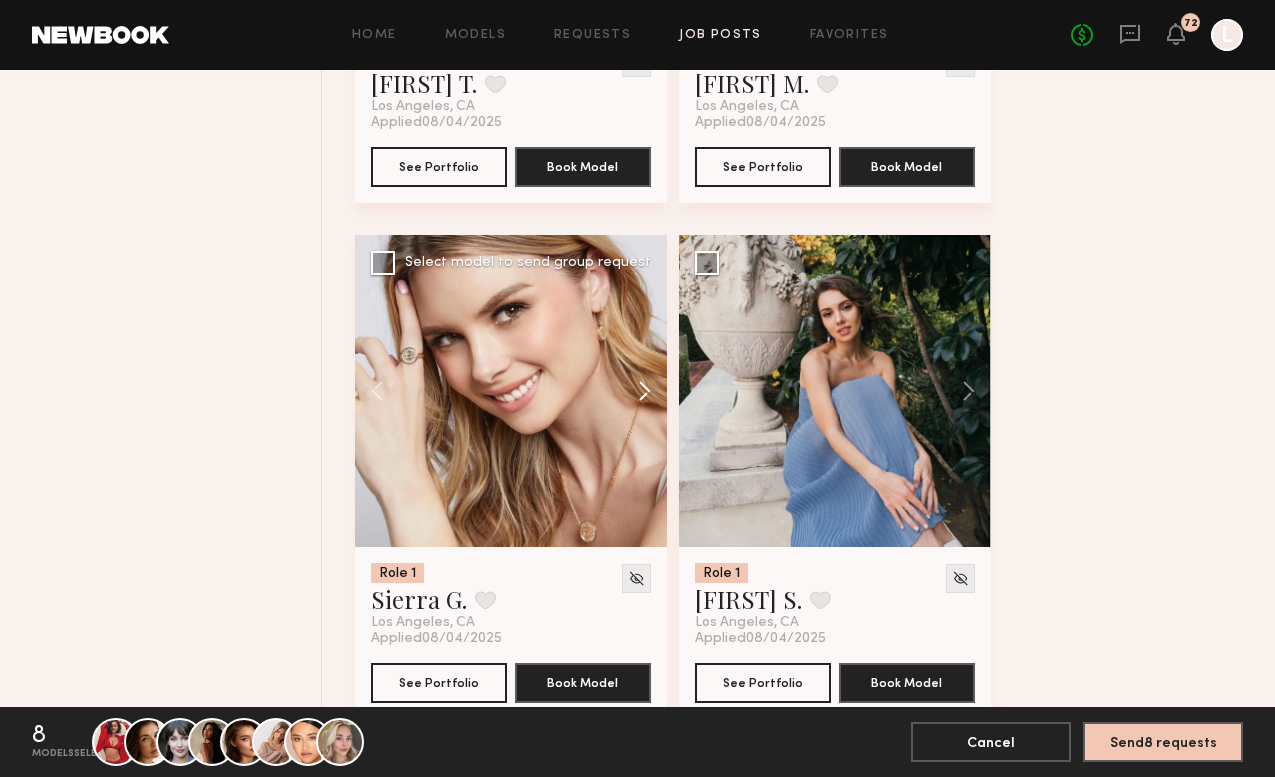 click 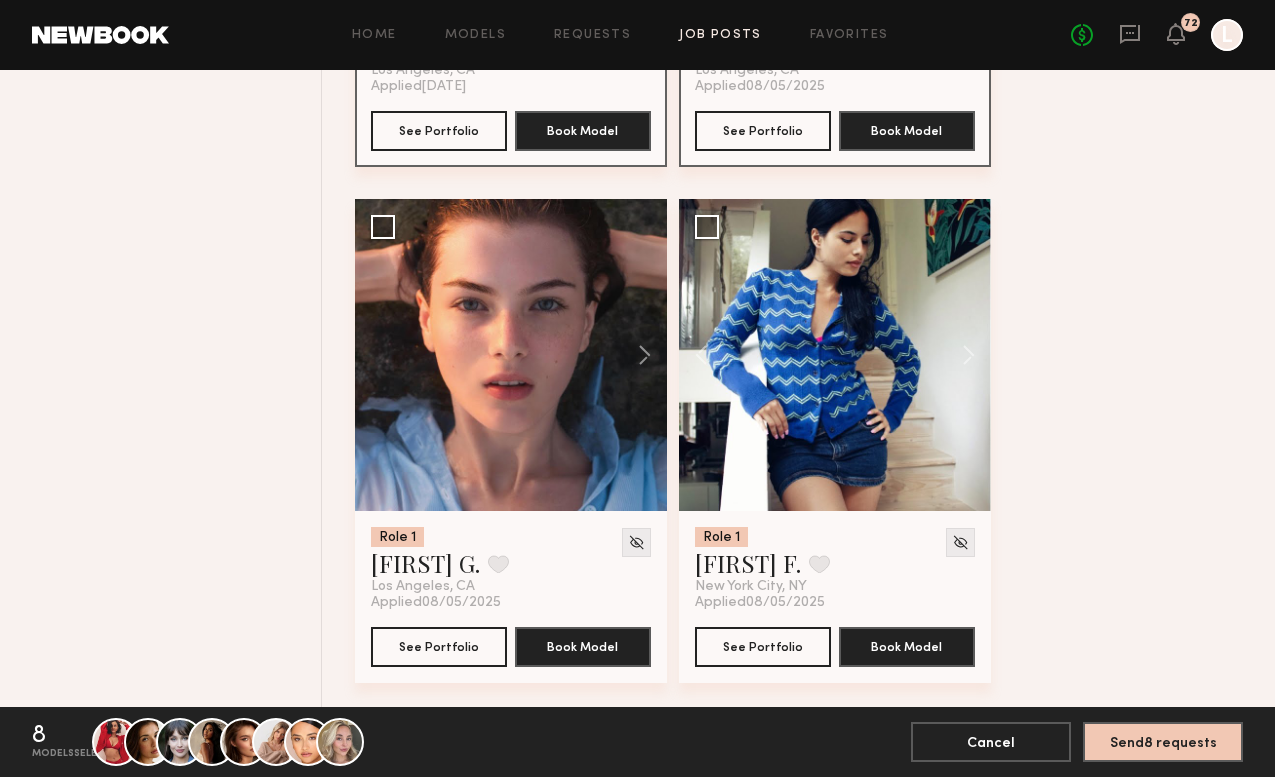 scroll, scrollTop: 1668, scrollLeft: 0, axis: vertical 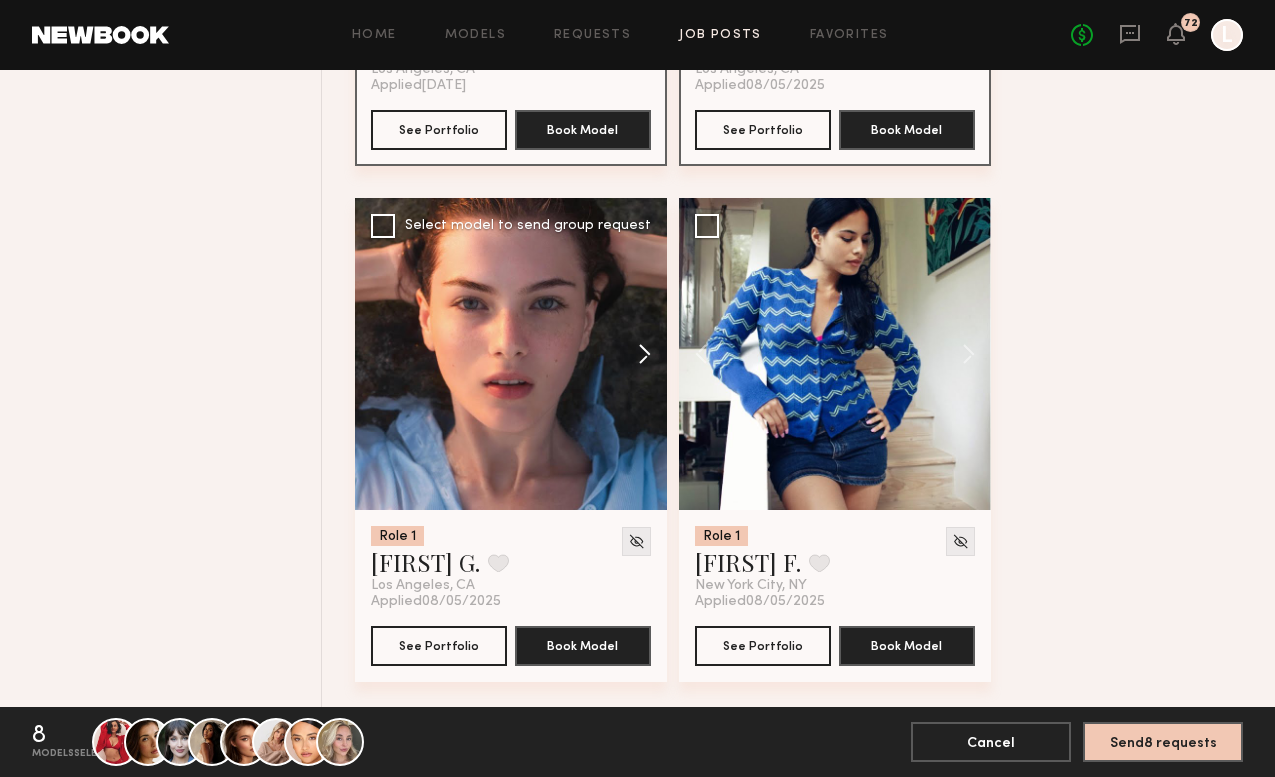 click 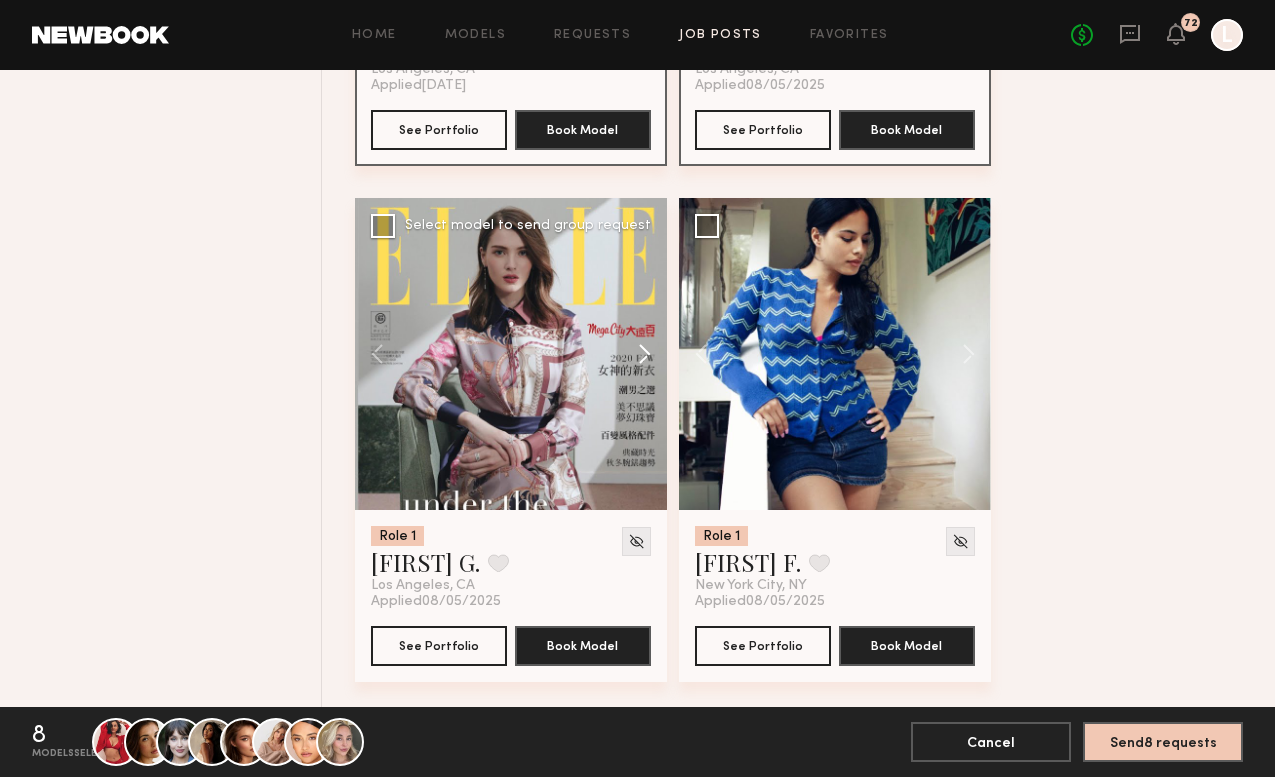 click 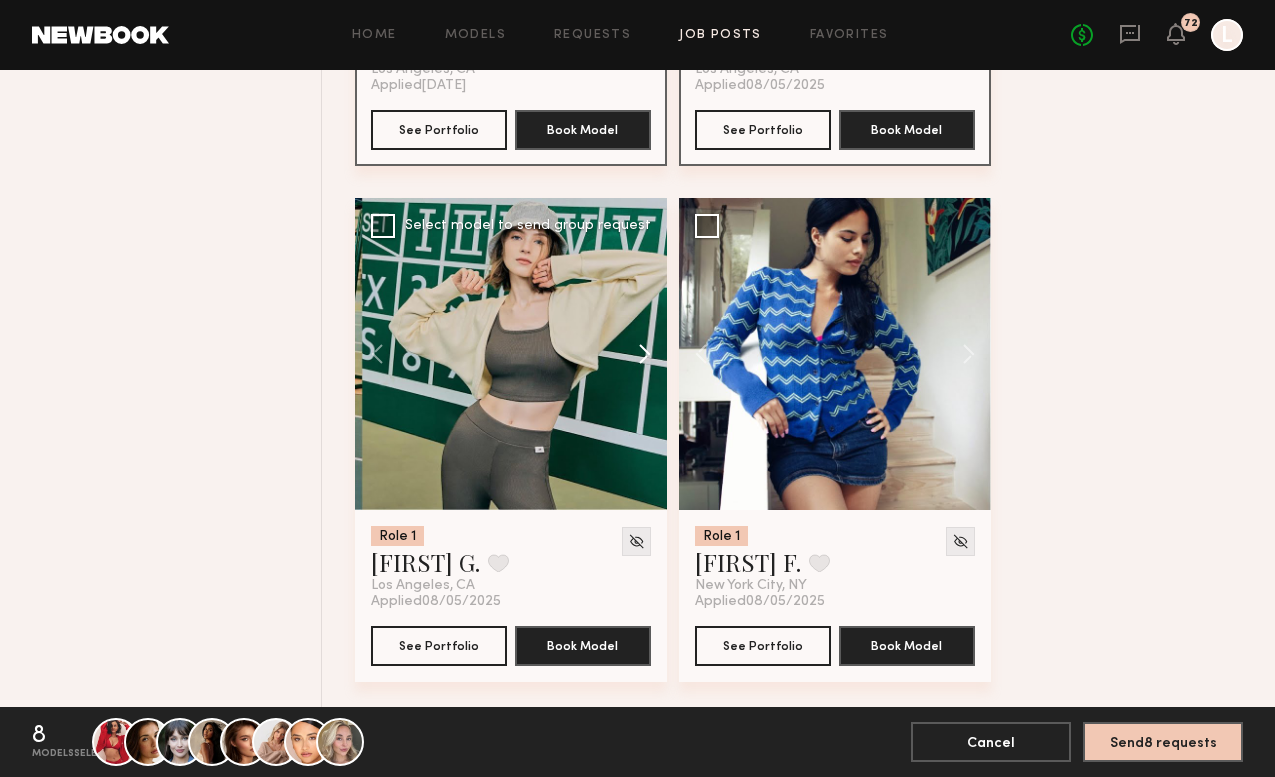 click 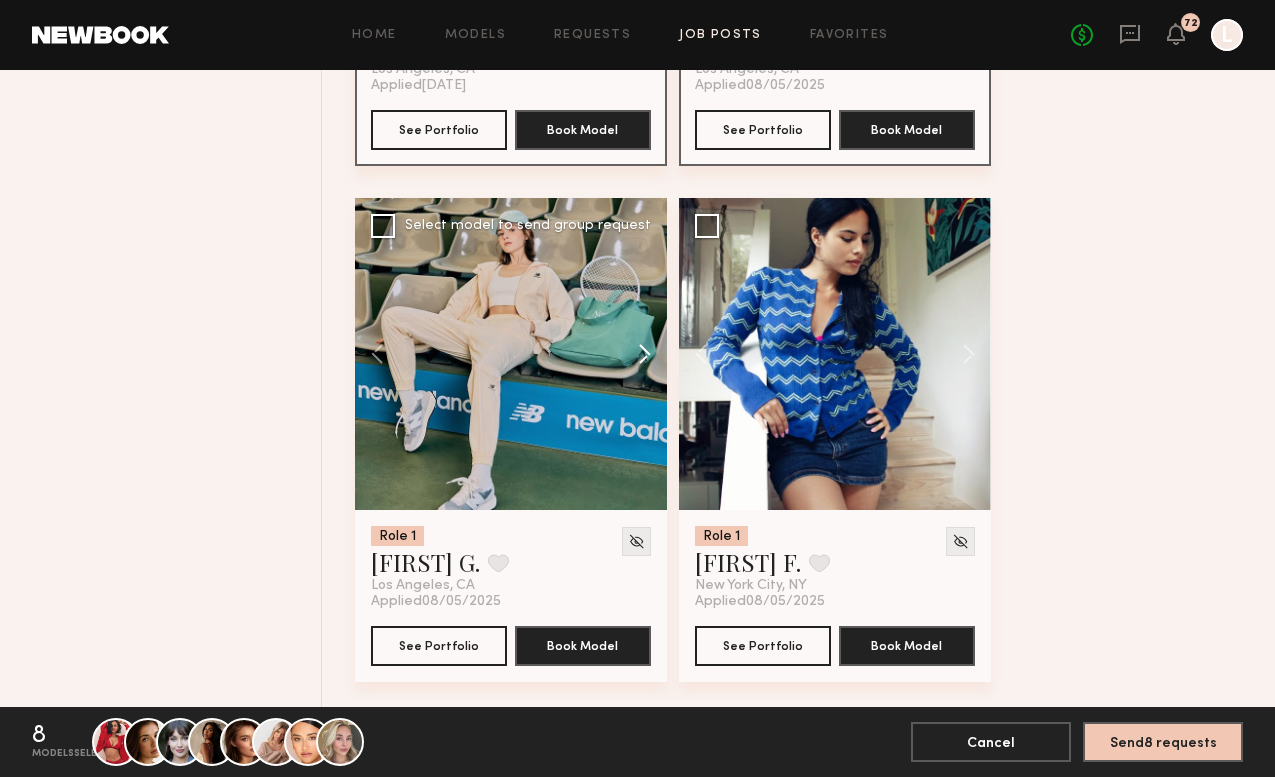click 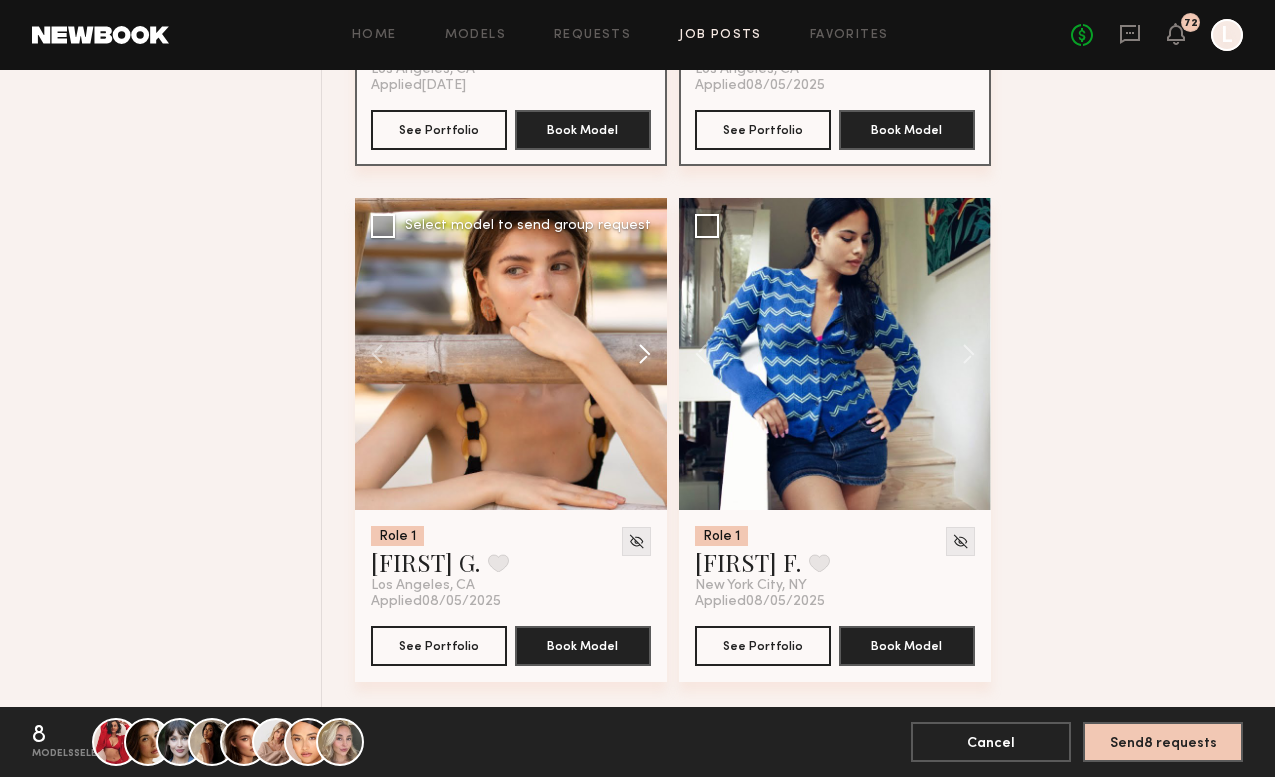 click 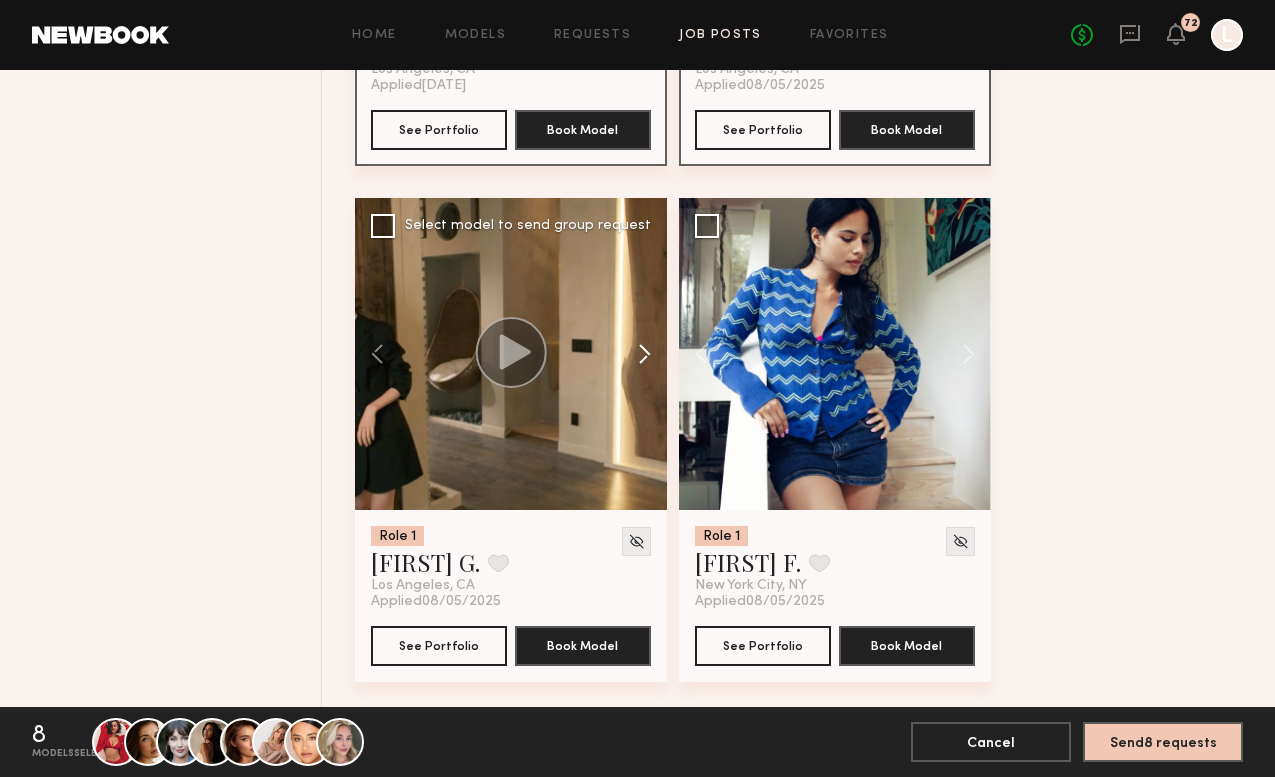 click 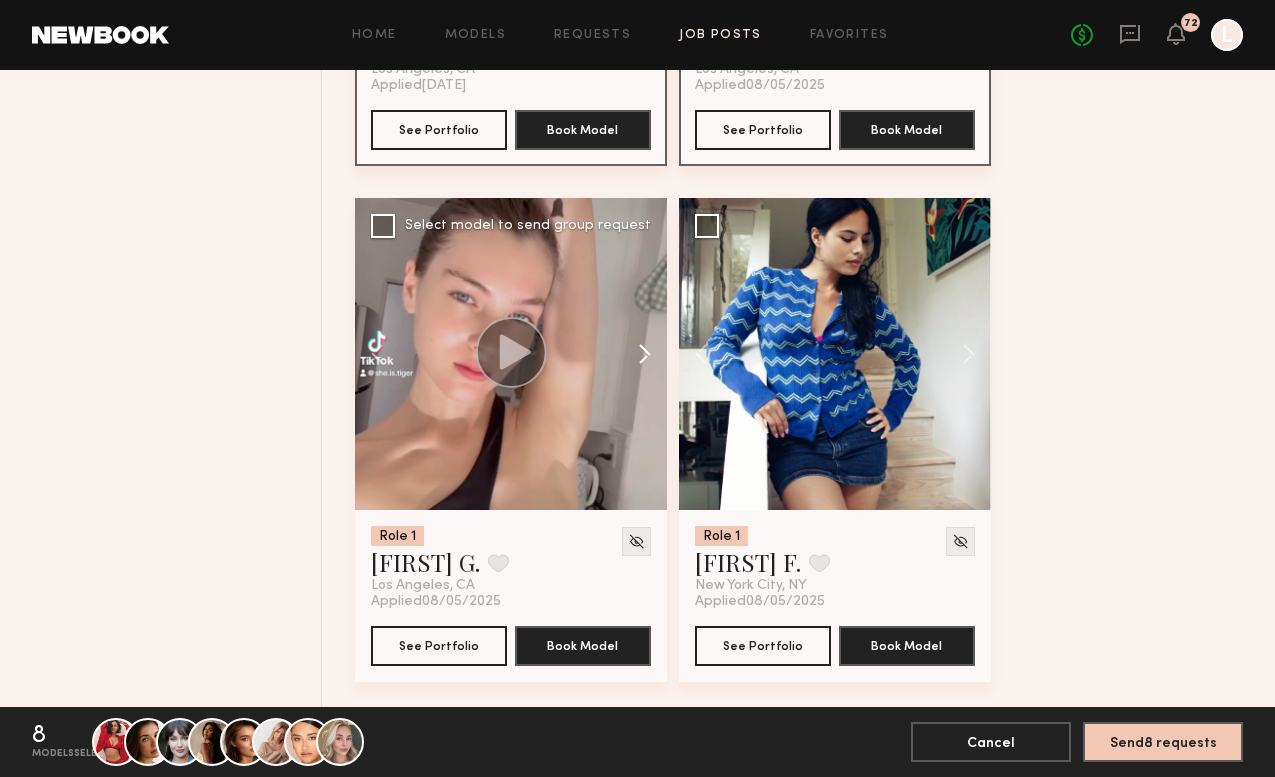 click 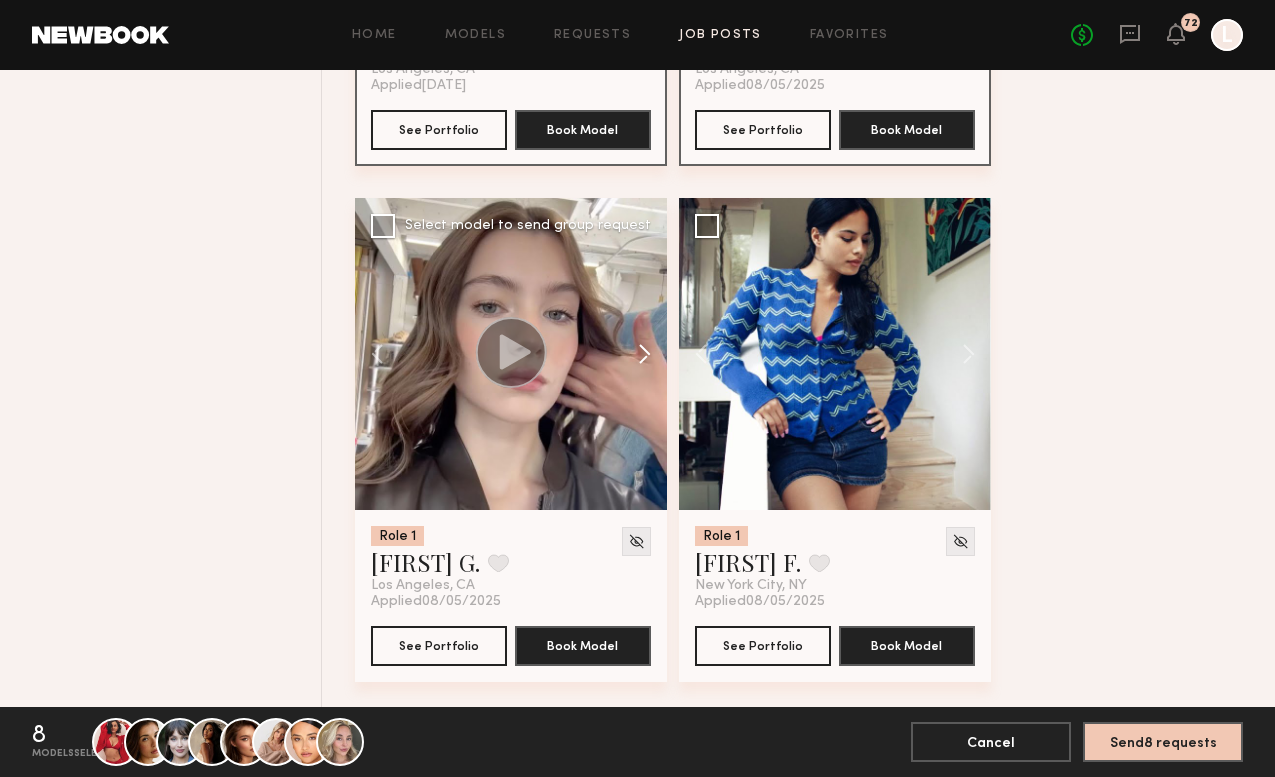 click 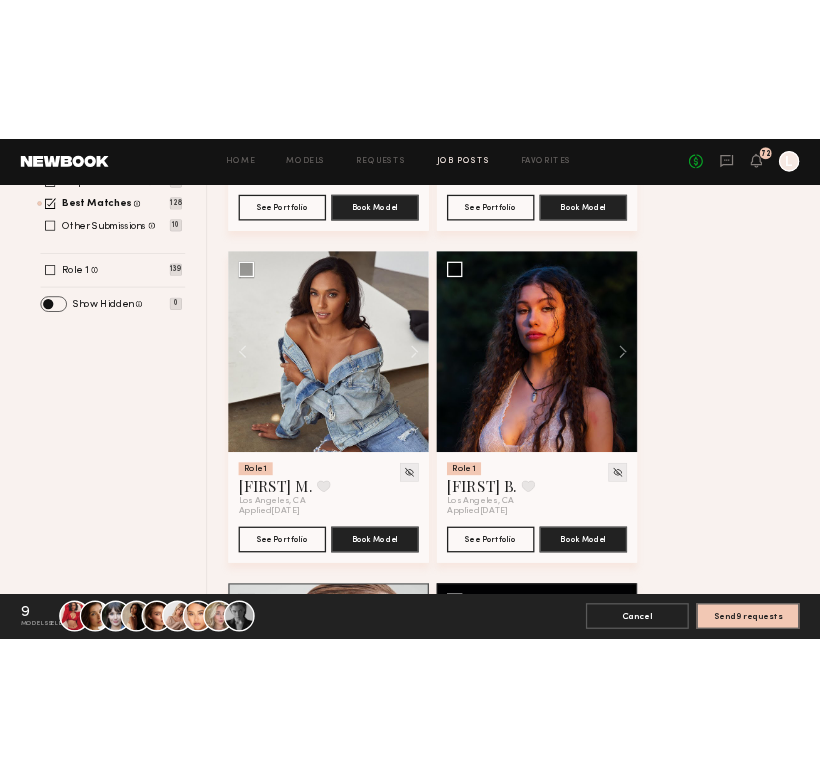 scroll, scrollTop: 660, scrollLeft: 0, axis: vertical 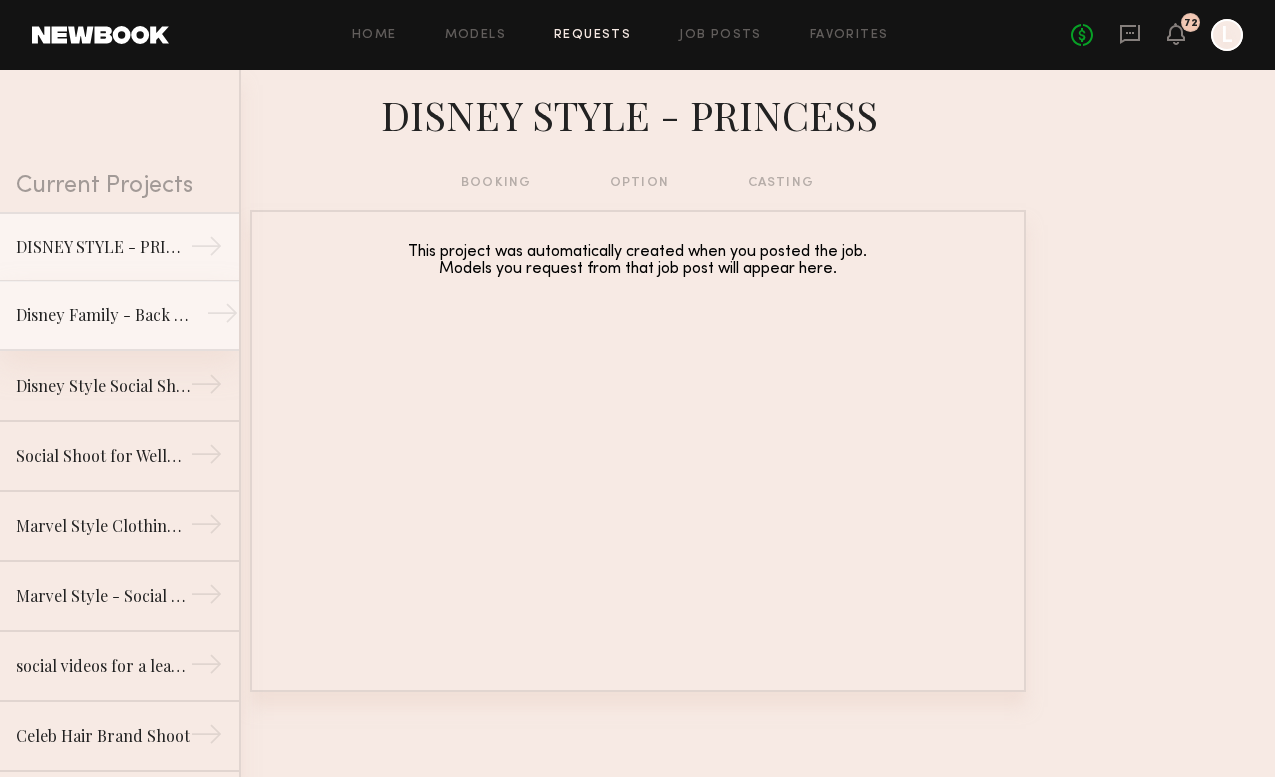click on "Disney Family - Back to School →" 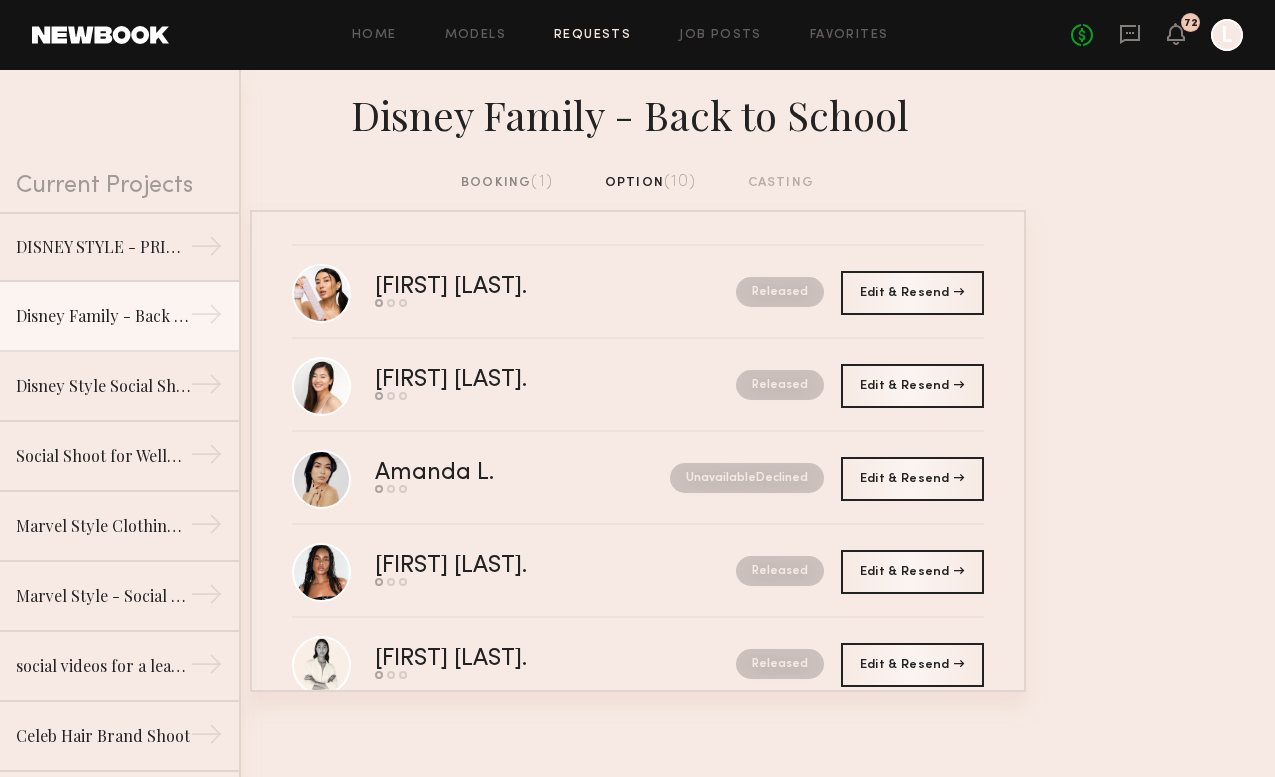 click on "Disney Family - Back to School" 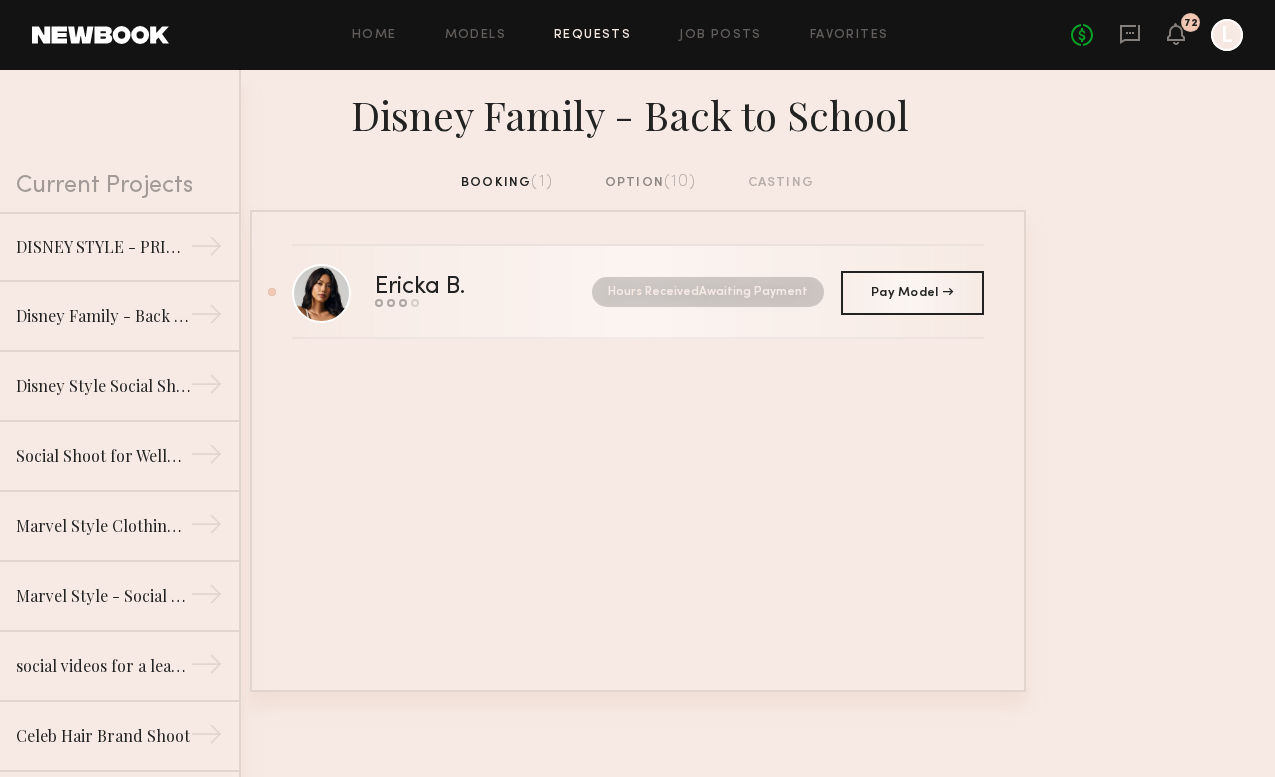 click on "Send request   Model response   Review hours worked   Pay model" 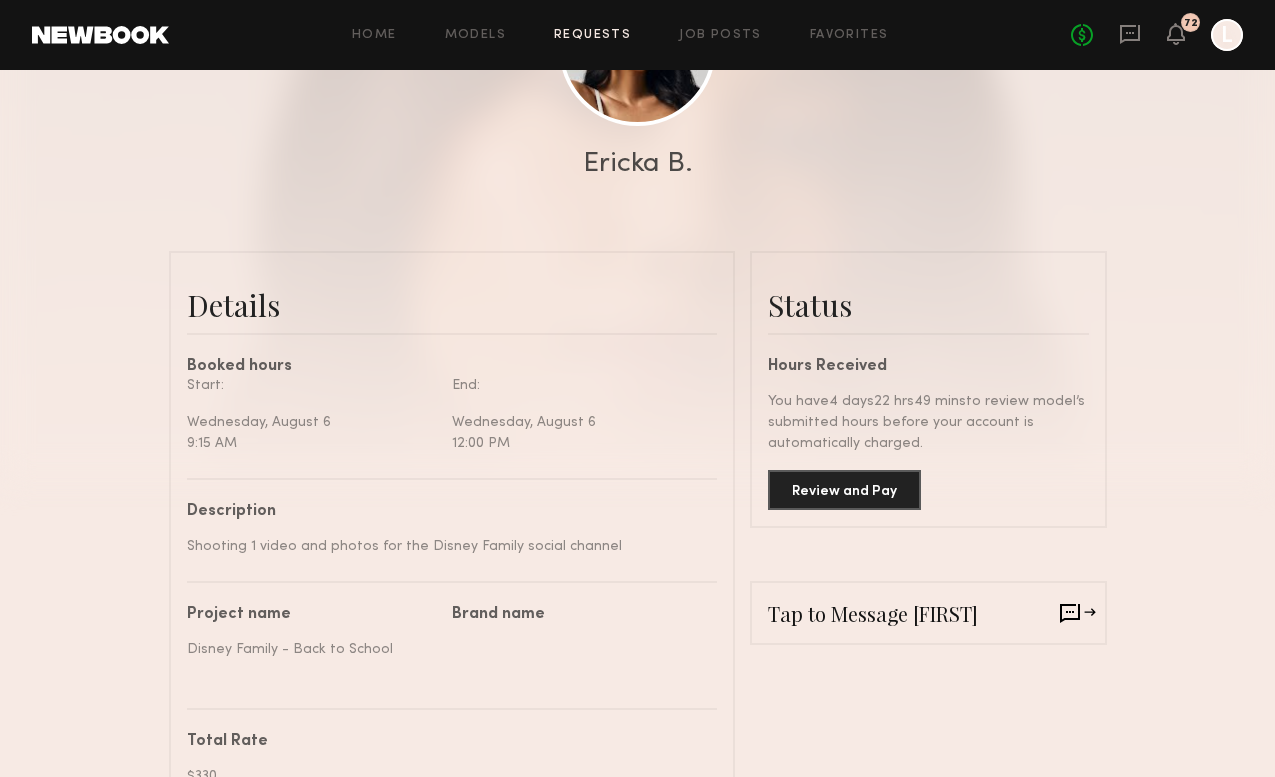 scroll, scrollTop: 374, scrollLeft: 0, axis: vertical 